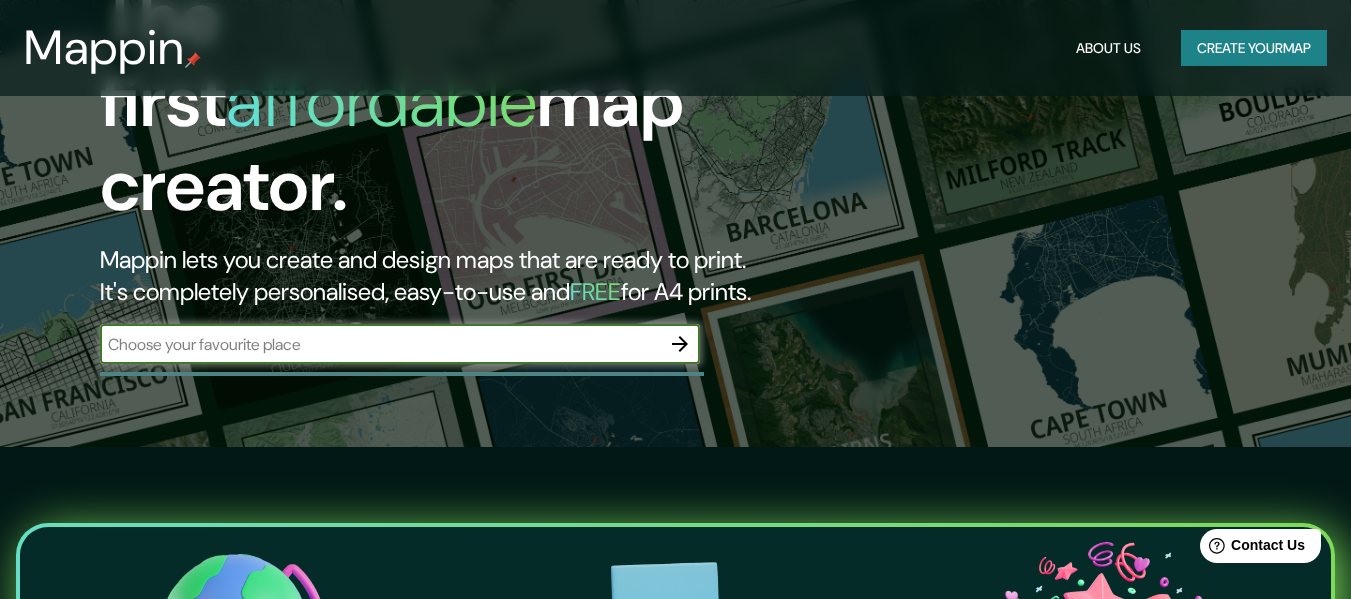 scroll, scrollTop: 200, scrollLeft: 0, axis: vertical 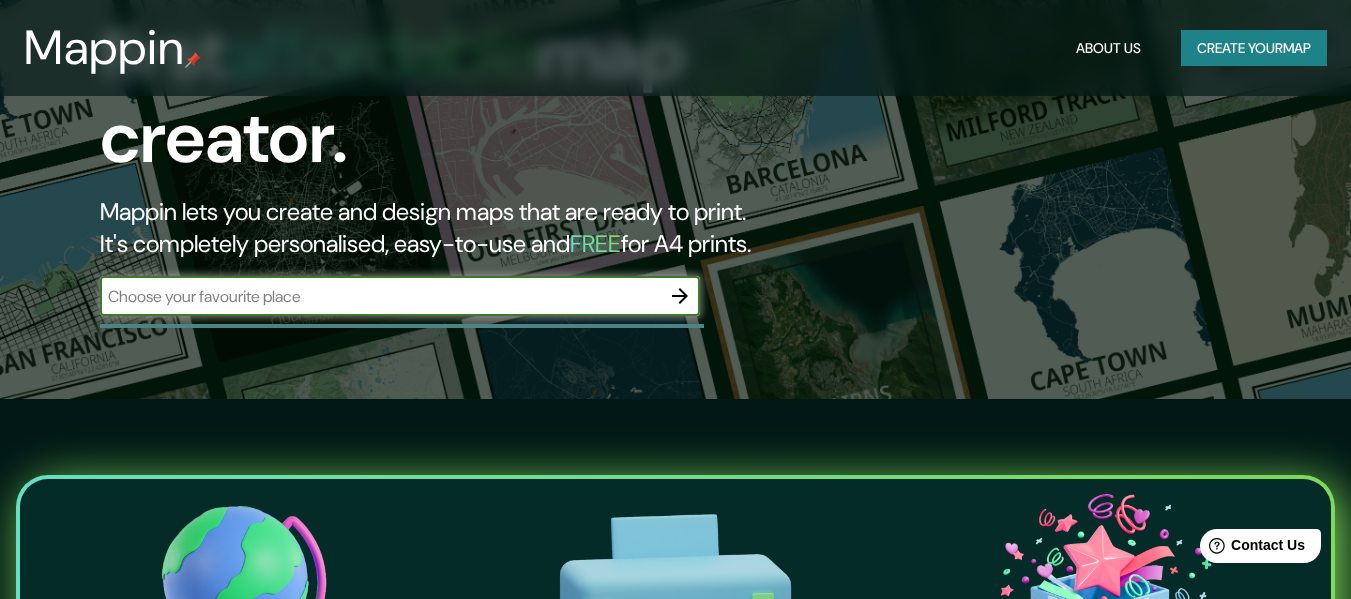 click 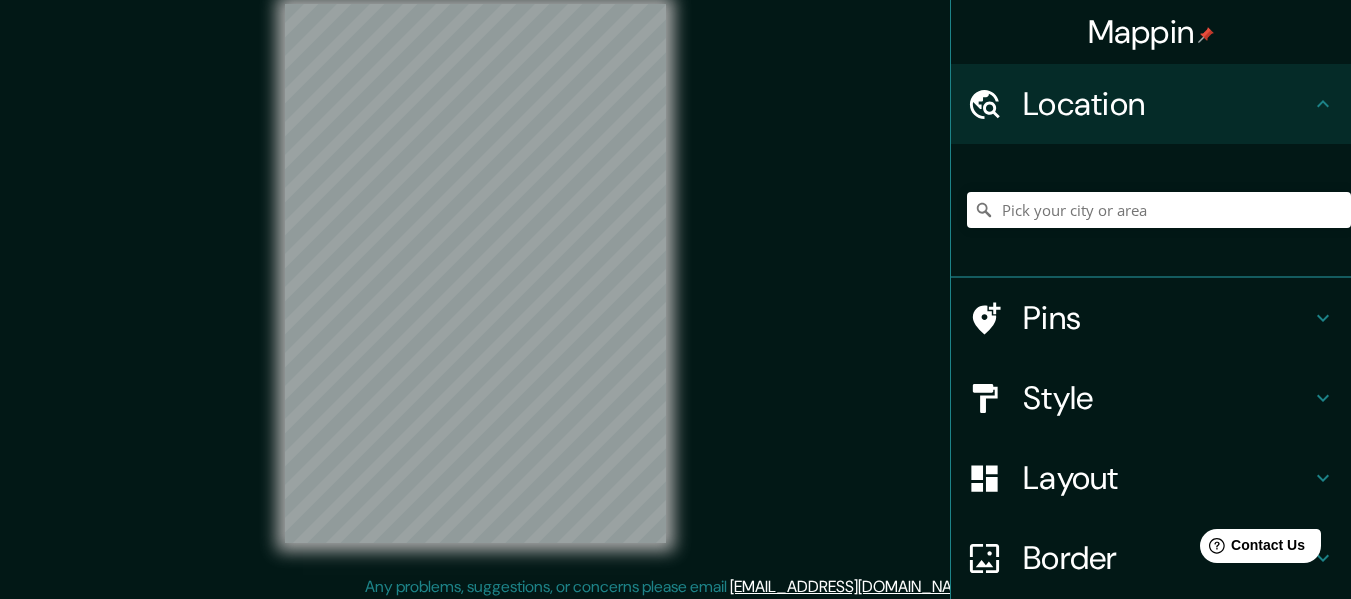 scroll, scrollTop: 0, scrollLeft: 0, axis: both 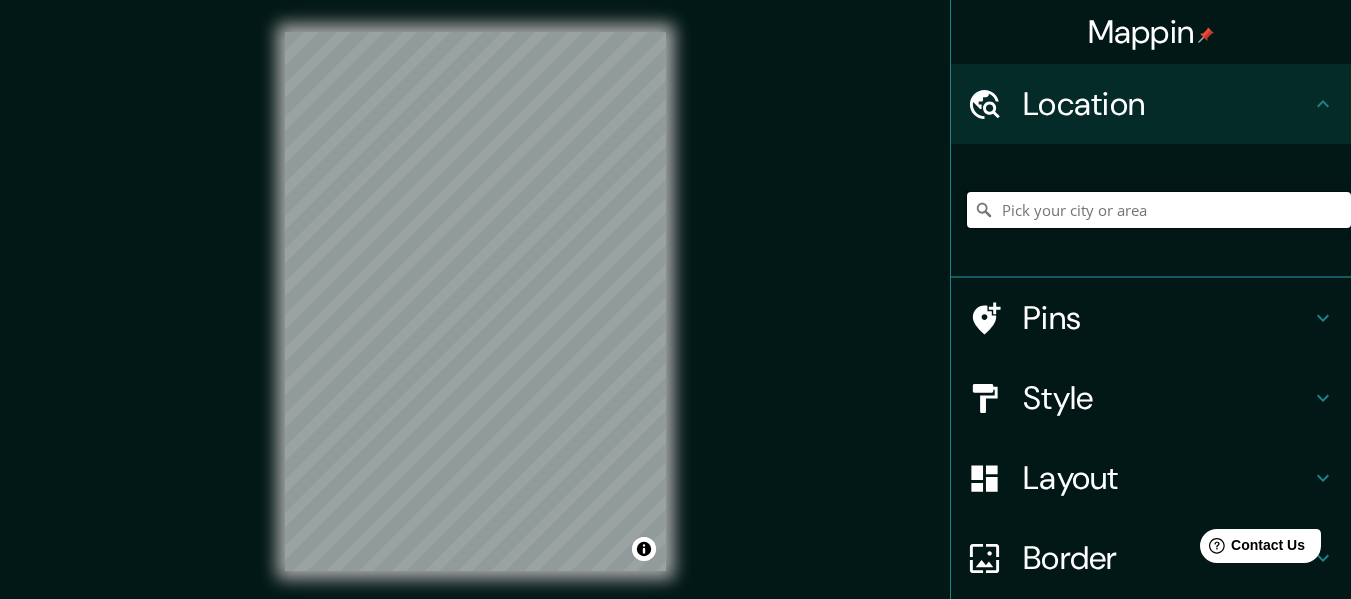 click at bounding box center (1159, 210) 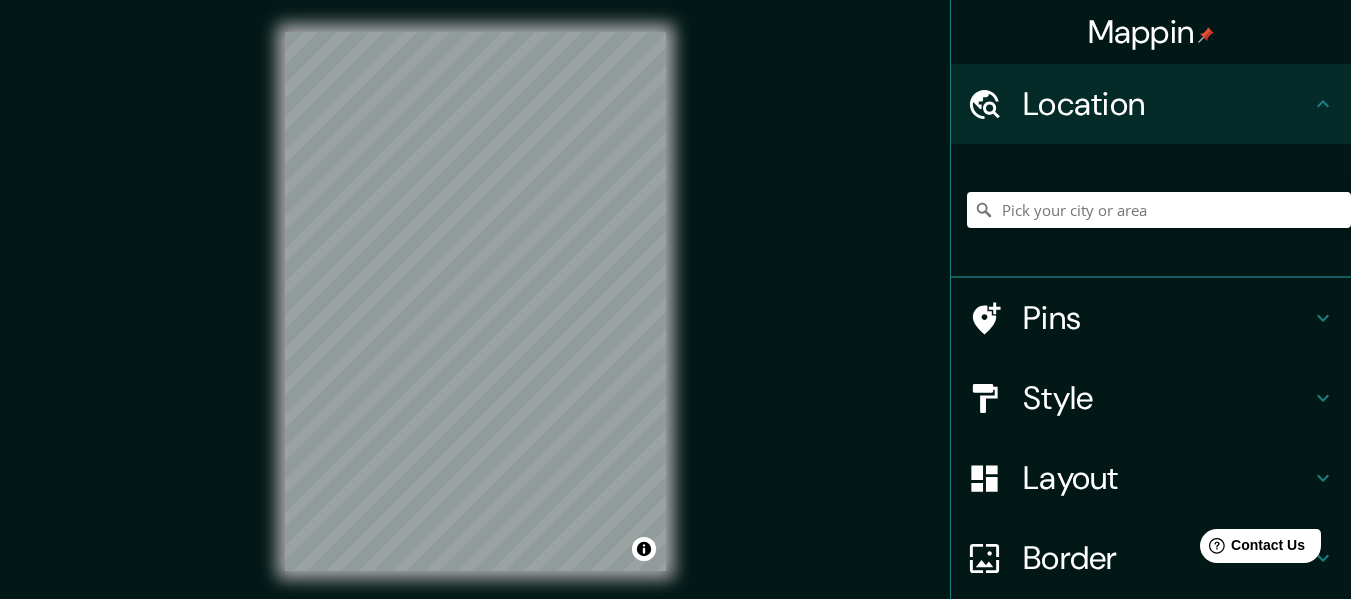 click on "Mappin Location Pins Style Layout Border Choose a border.  Hint : you can make layers of the frame opaque to create some cool effects. None Simple Transparent Fancy Size A4 single Zoom level too high - zoom in more Create your map © Mapbox   © OpenStreetMap   Improve this map Any problems, suggestions, or concerns please email    help@mappin.pro . . ." at bounding box center (675, 317) 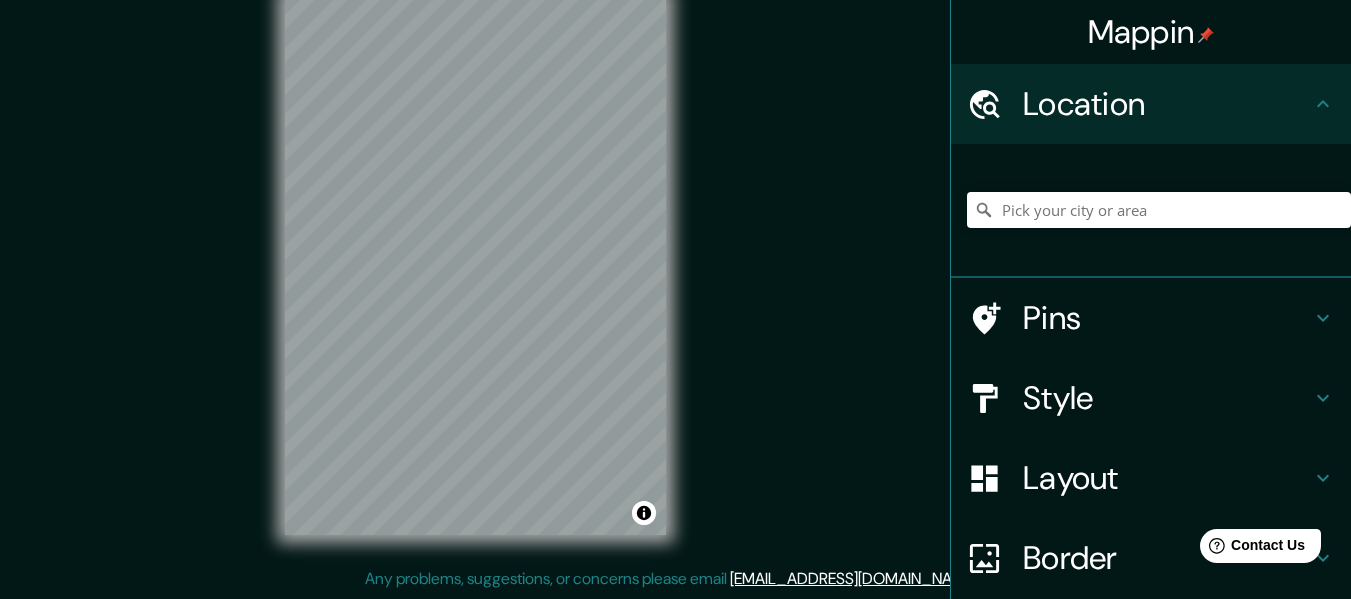 click on "Mappin Location Pins Style Layout Border Choose a border.  Hint : you can make layers of the frame opaque to create some cool effects. None Simple Transparent Fancy Size A4 single Zoom level too high - zoom in more Create your map © Mapbox   © OpenStreetMap   Improve this map Any problems, suggestions, or concerns please email    help@mappin.pro . . ." at bounding box center [675, 281] 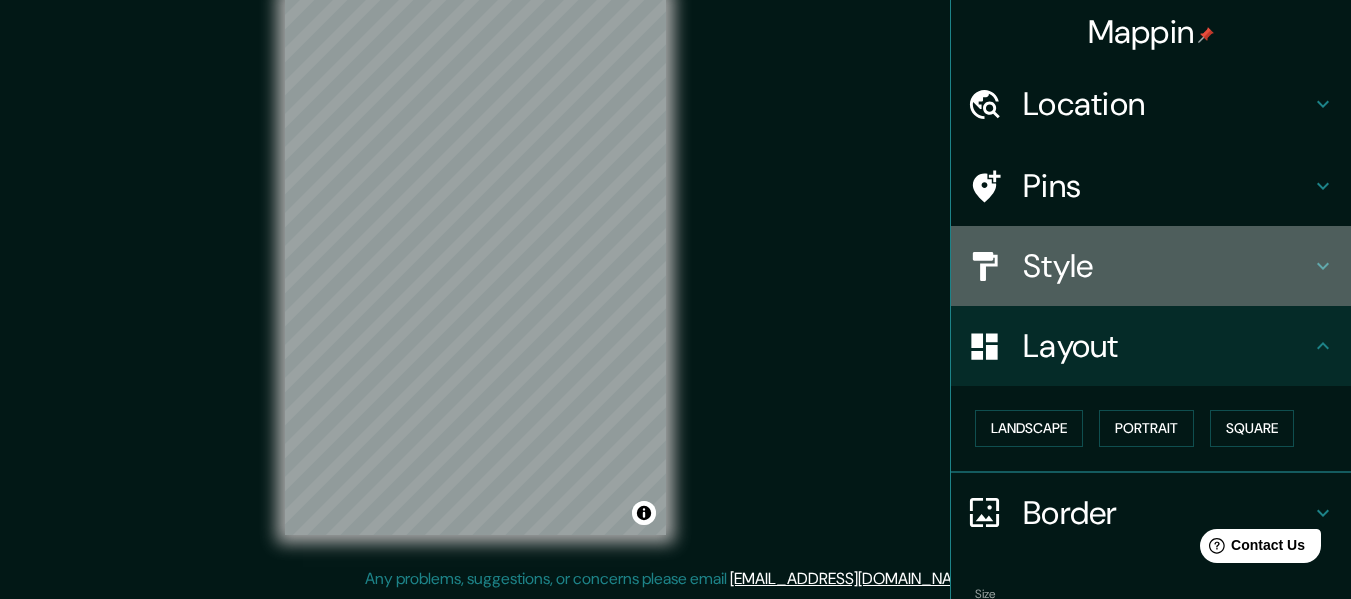 click on "Style" at bounding box center (1167, 266) 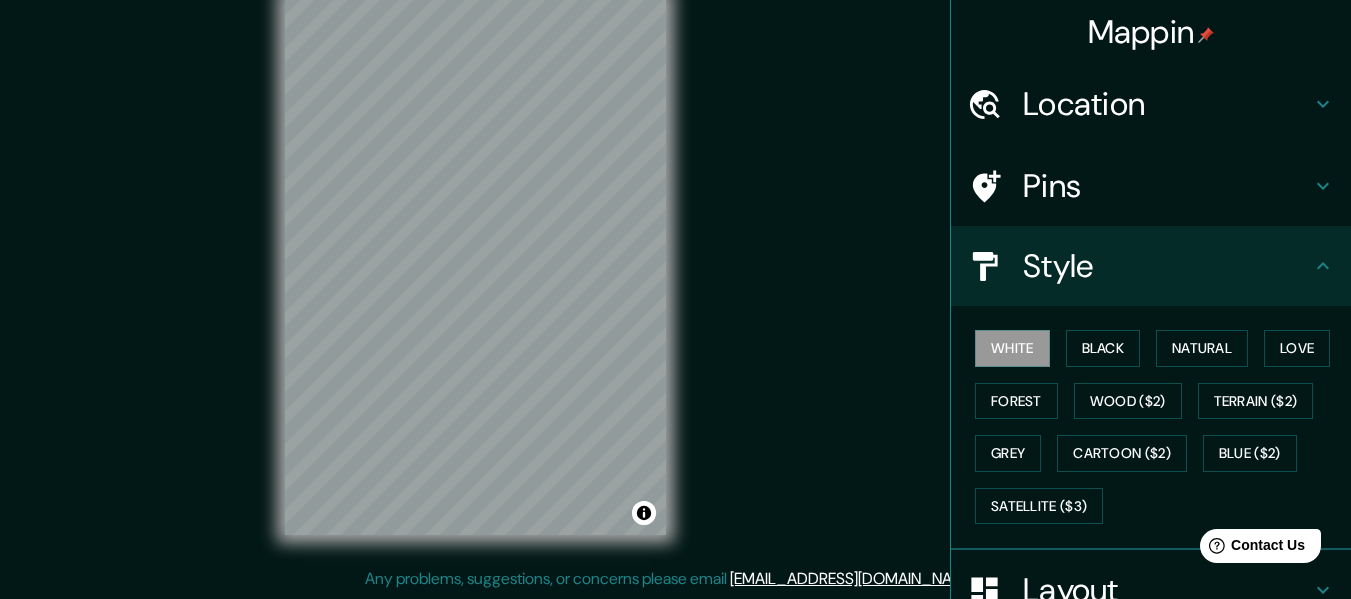 click on "Style" at bounding box center (1167, 266) 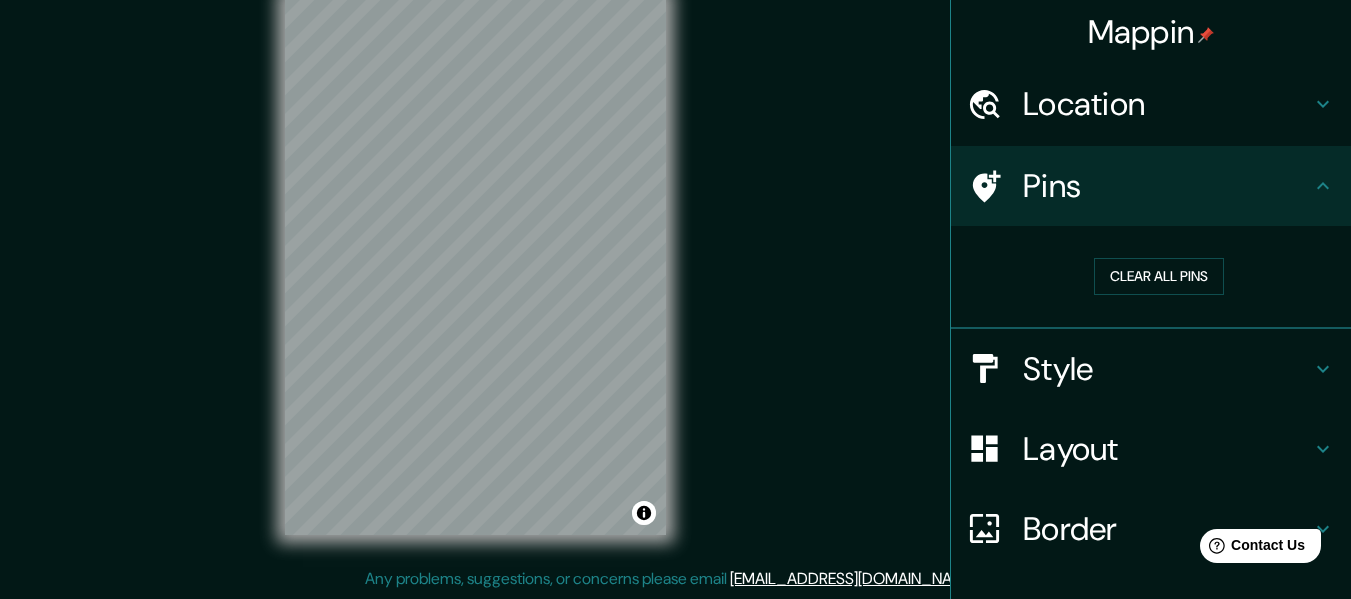 click on "© Mapbox   © OpenStreetMap   Improve this map" at bounding box center [475, 265] 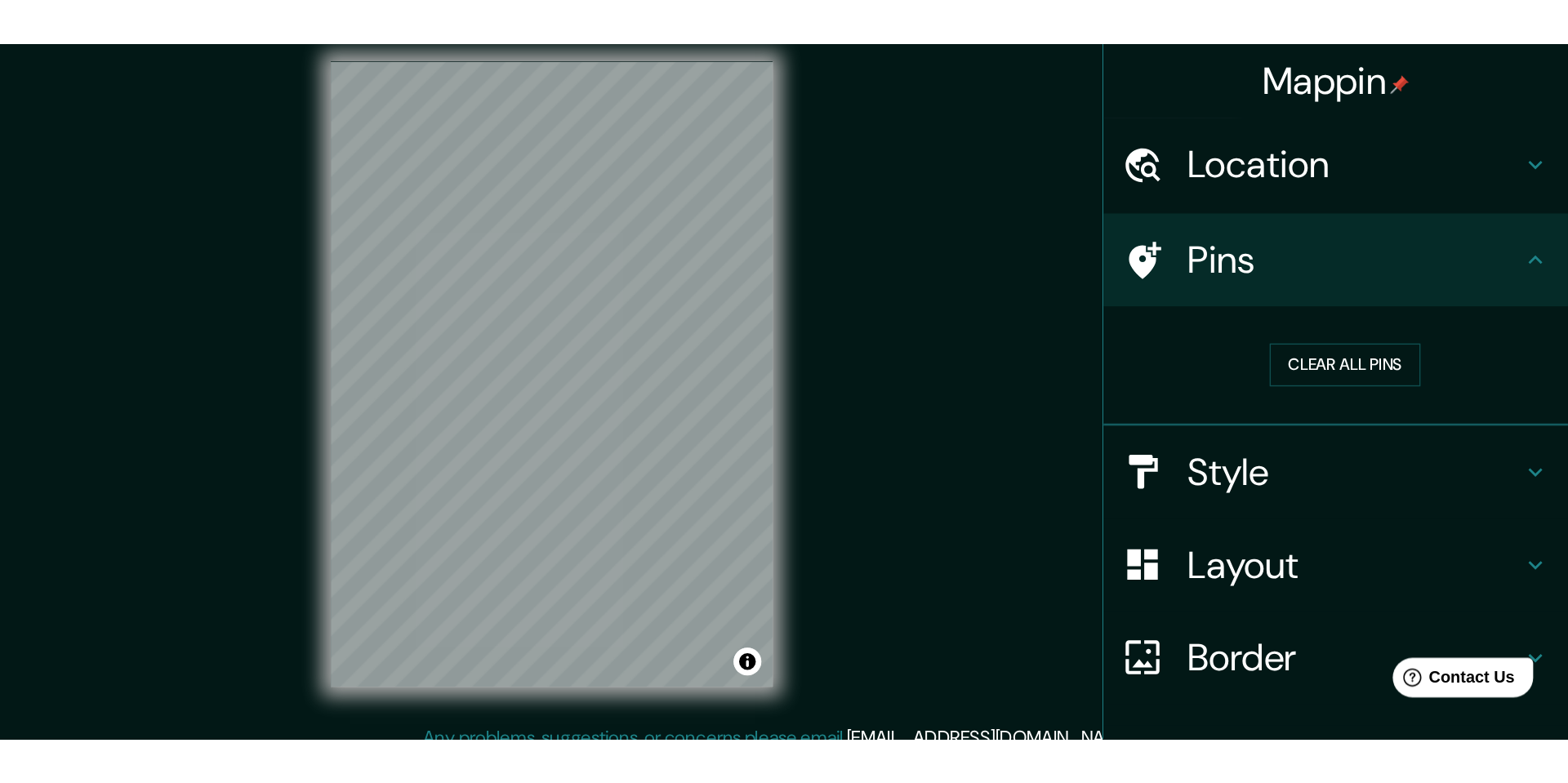 scroll, scrollTop: 0, scrollLeft: 0, axis: both 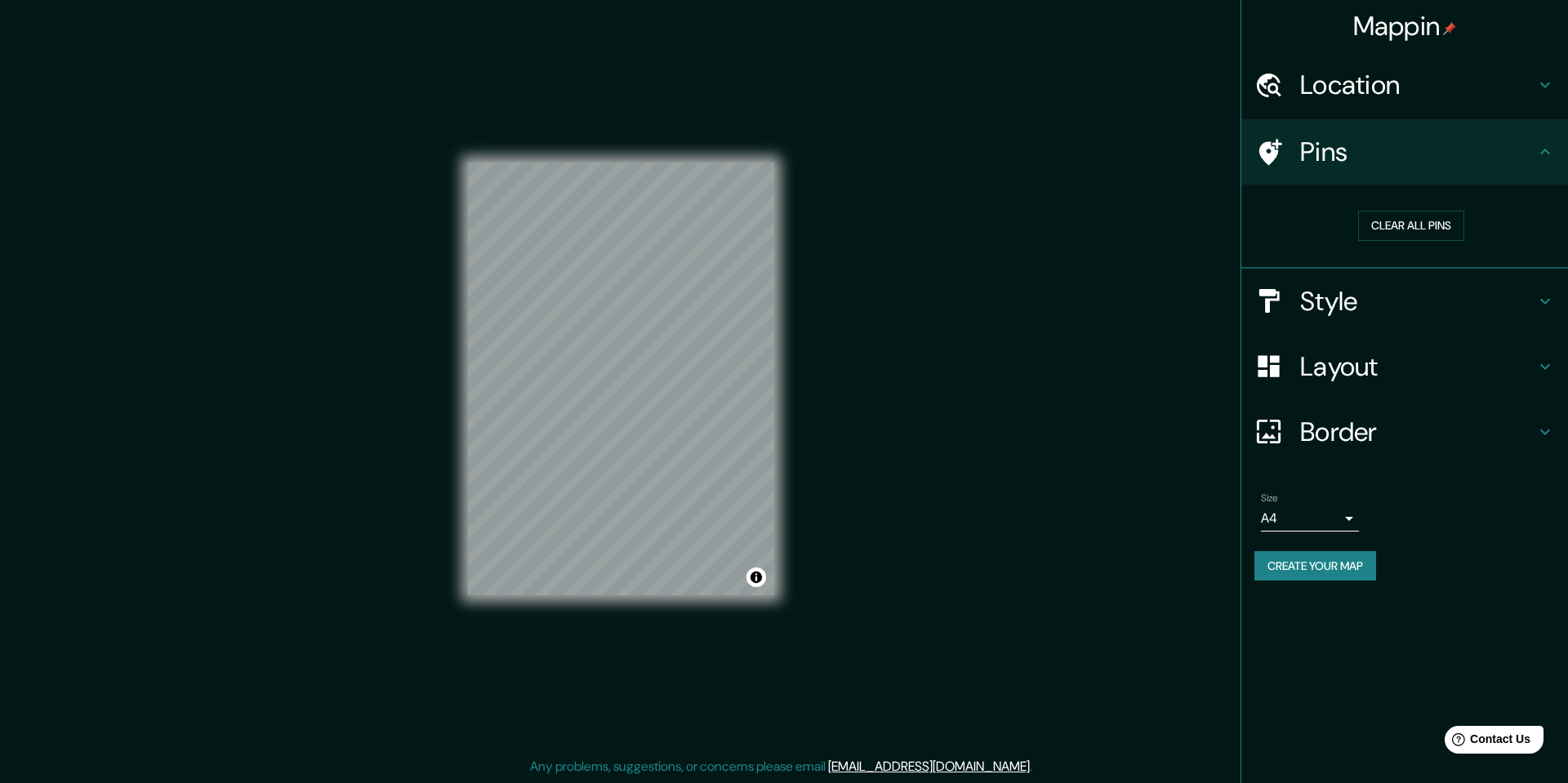 click on "Style" at bounding box center (1418, 301) 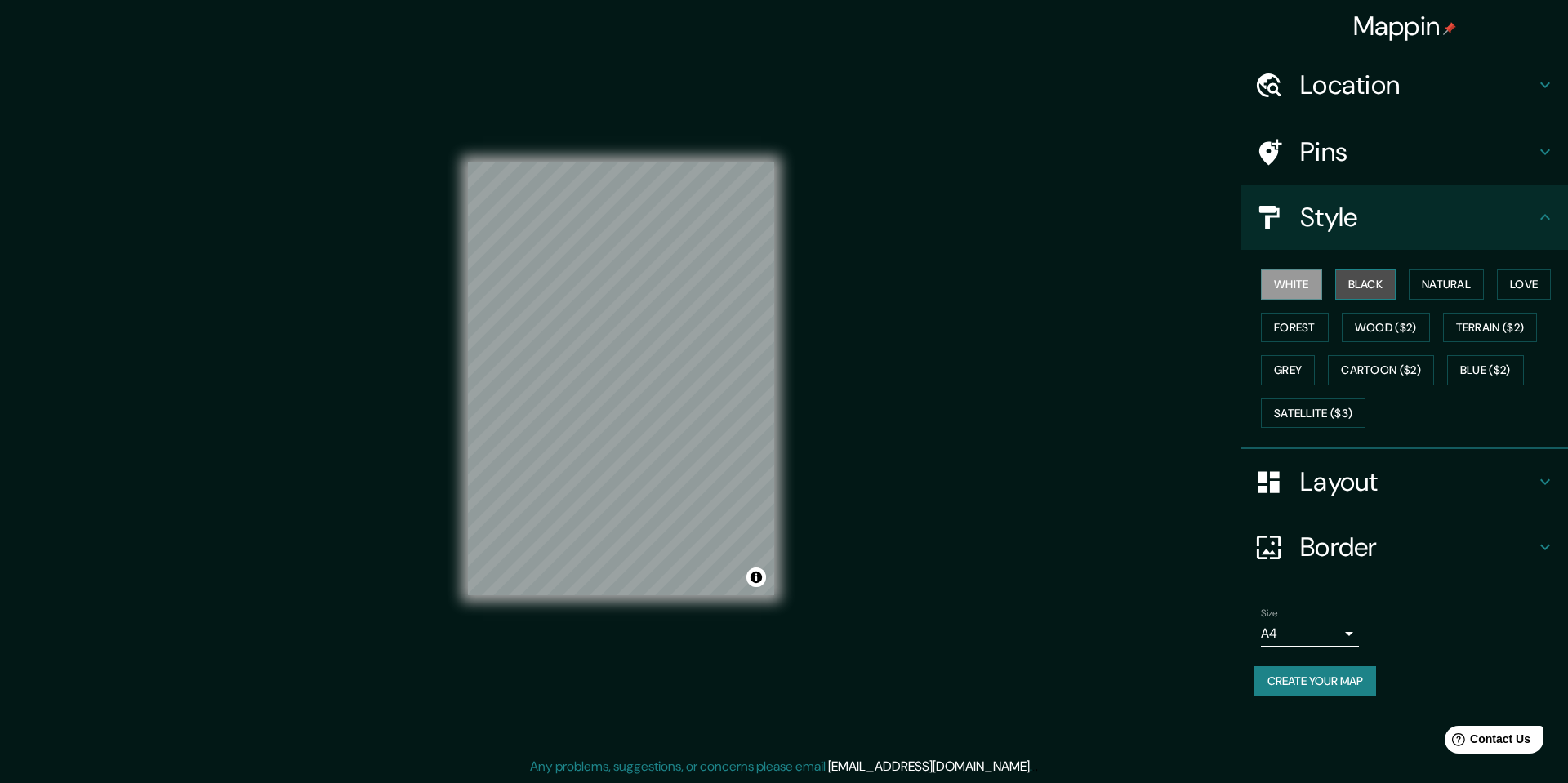 click on "Black" at bounding box center (1365, 284) 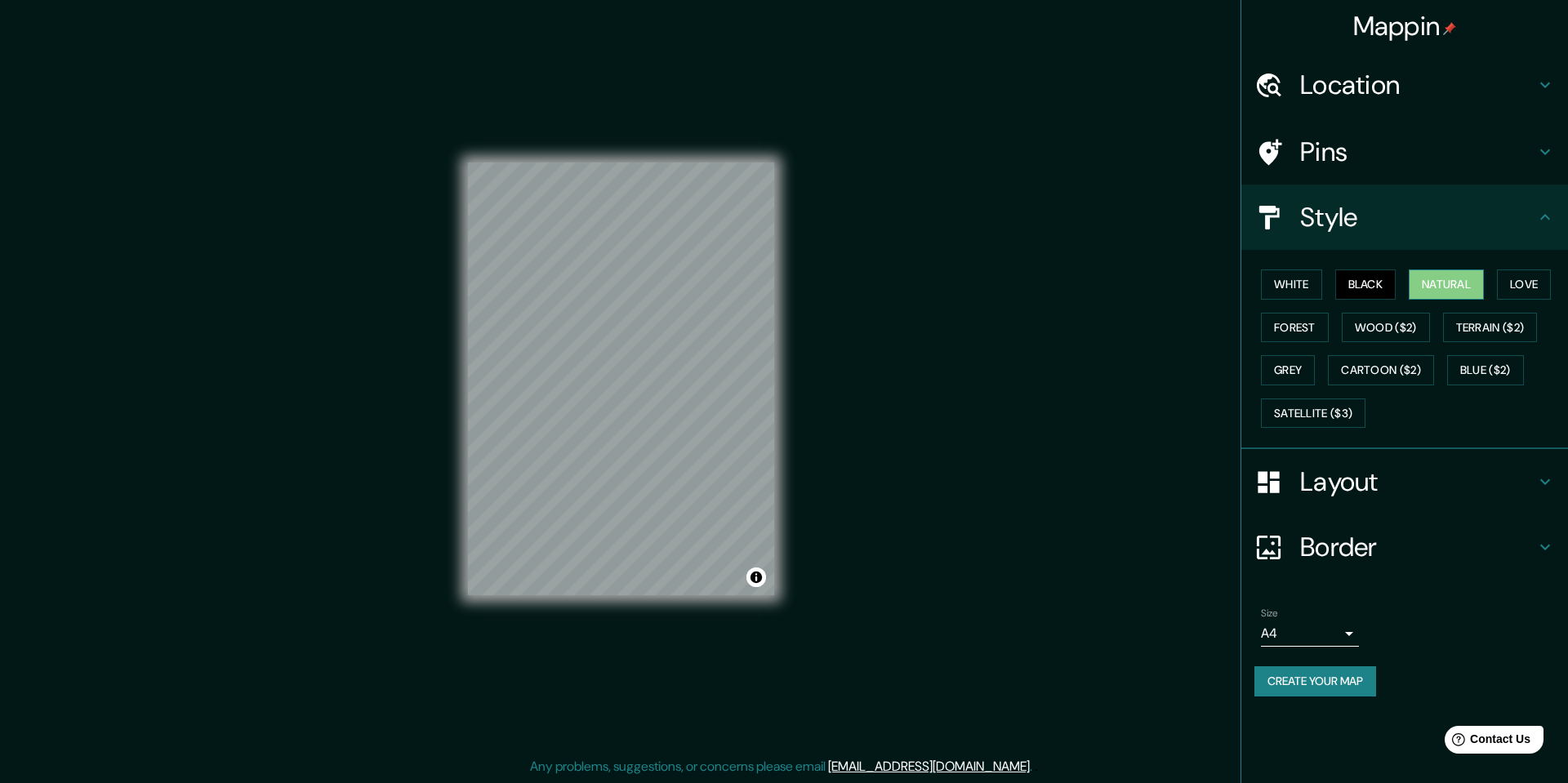 click on "Natural" at bounding box center (1446, 284) 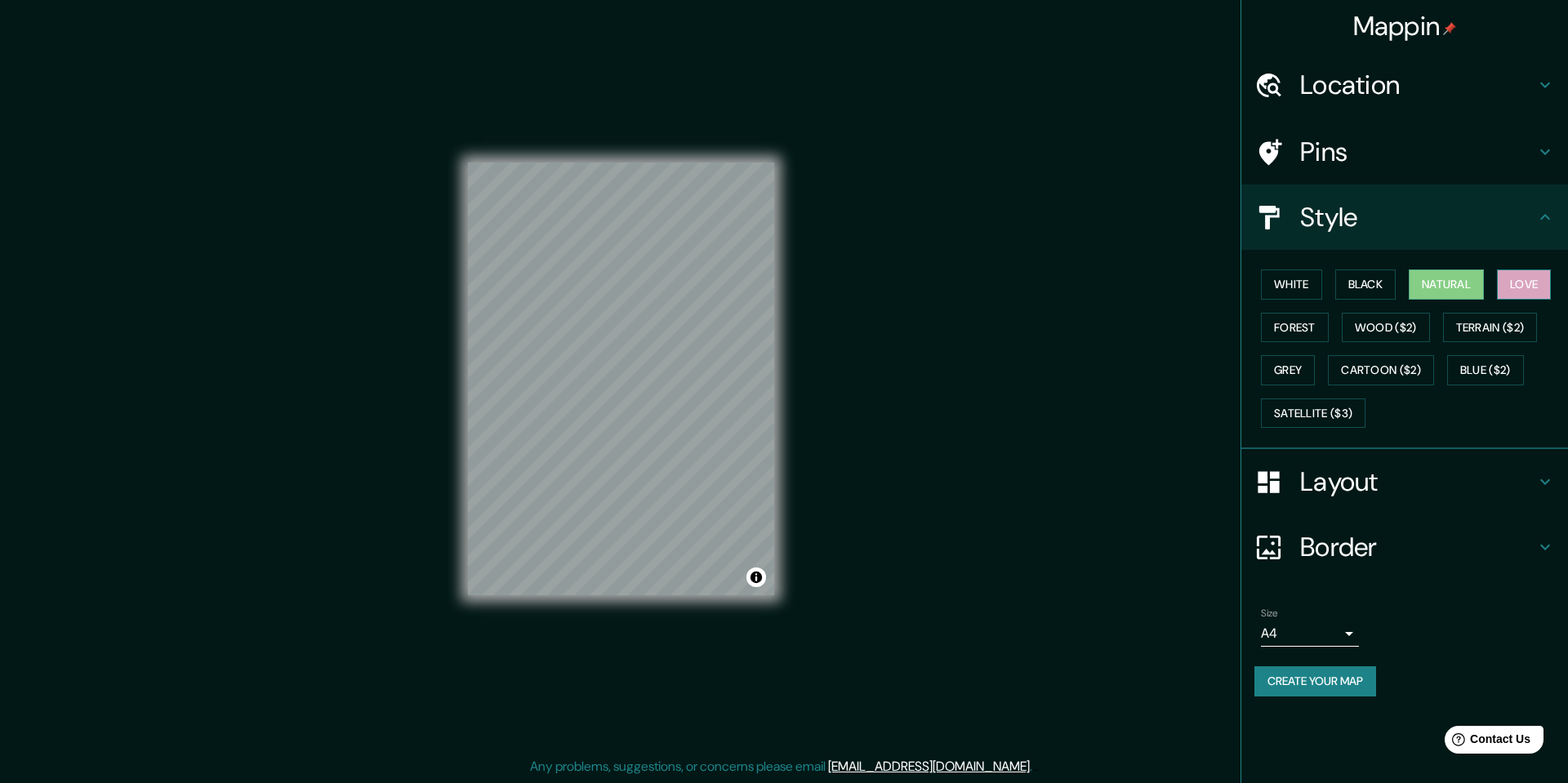 click on "Love" at bounding box center [1524, 284] 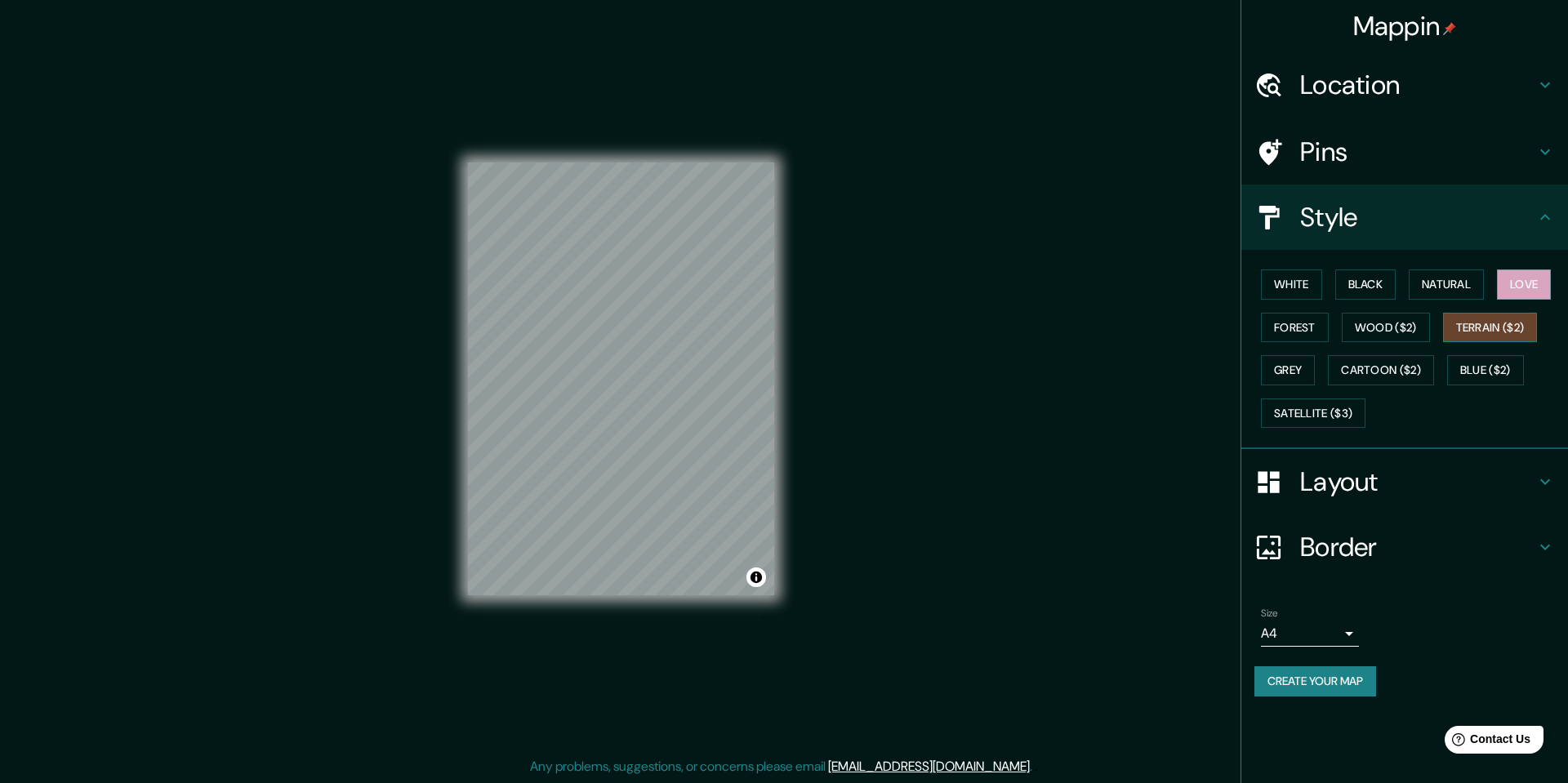 click on "Terrain ($2)" at bounding box center (1490, 327) 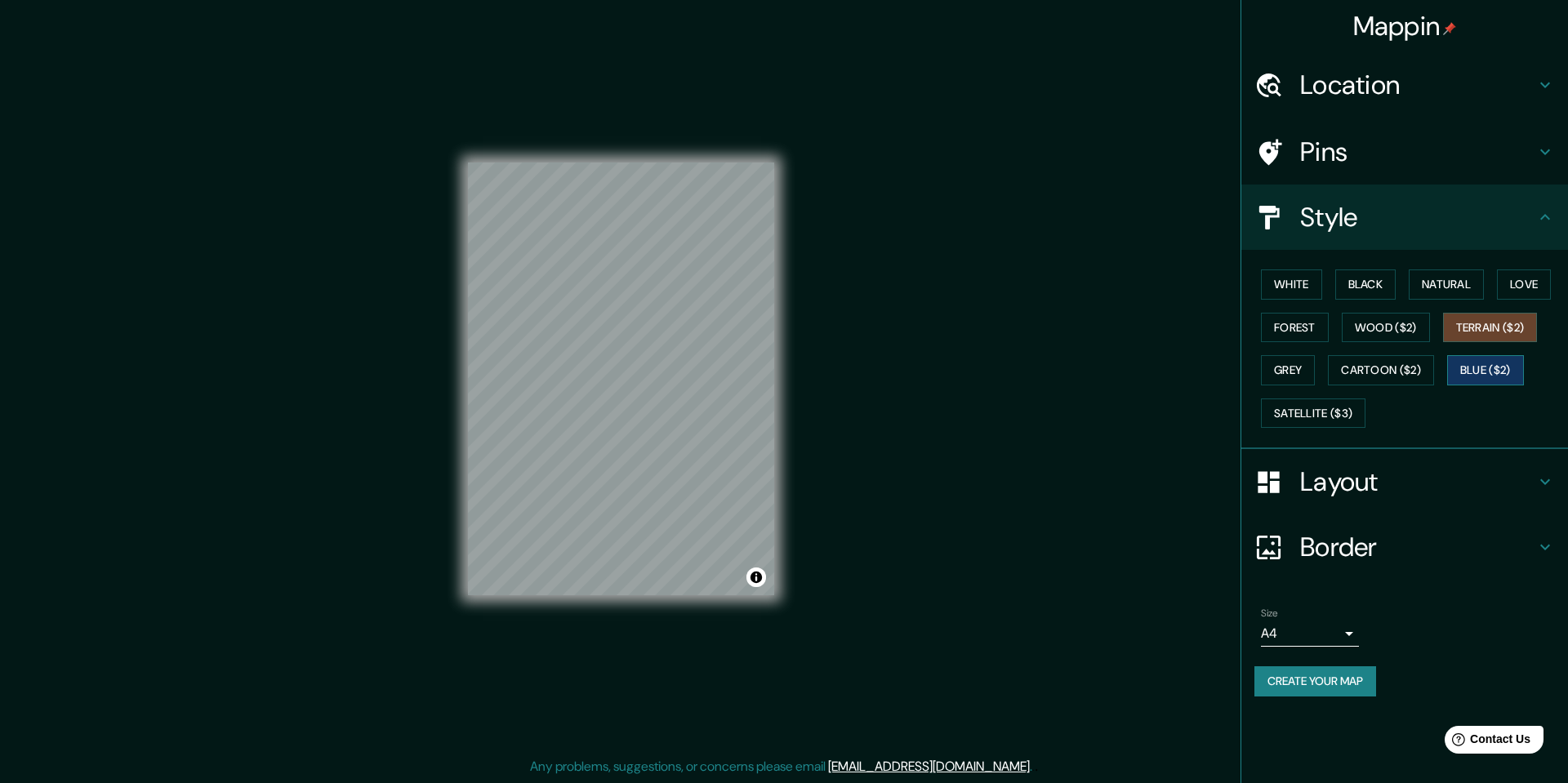 click on "Blue ($2)" at bounding box center [1486, 370] 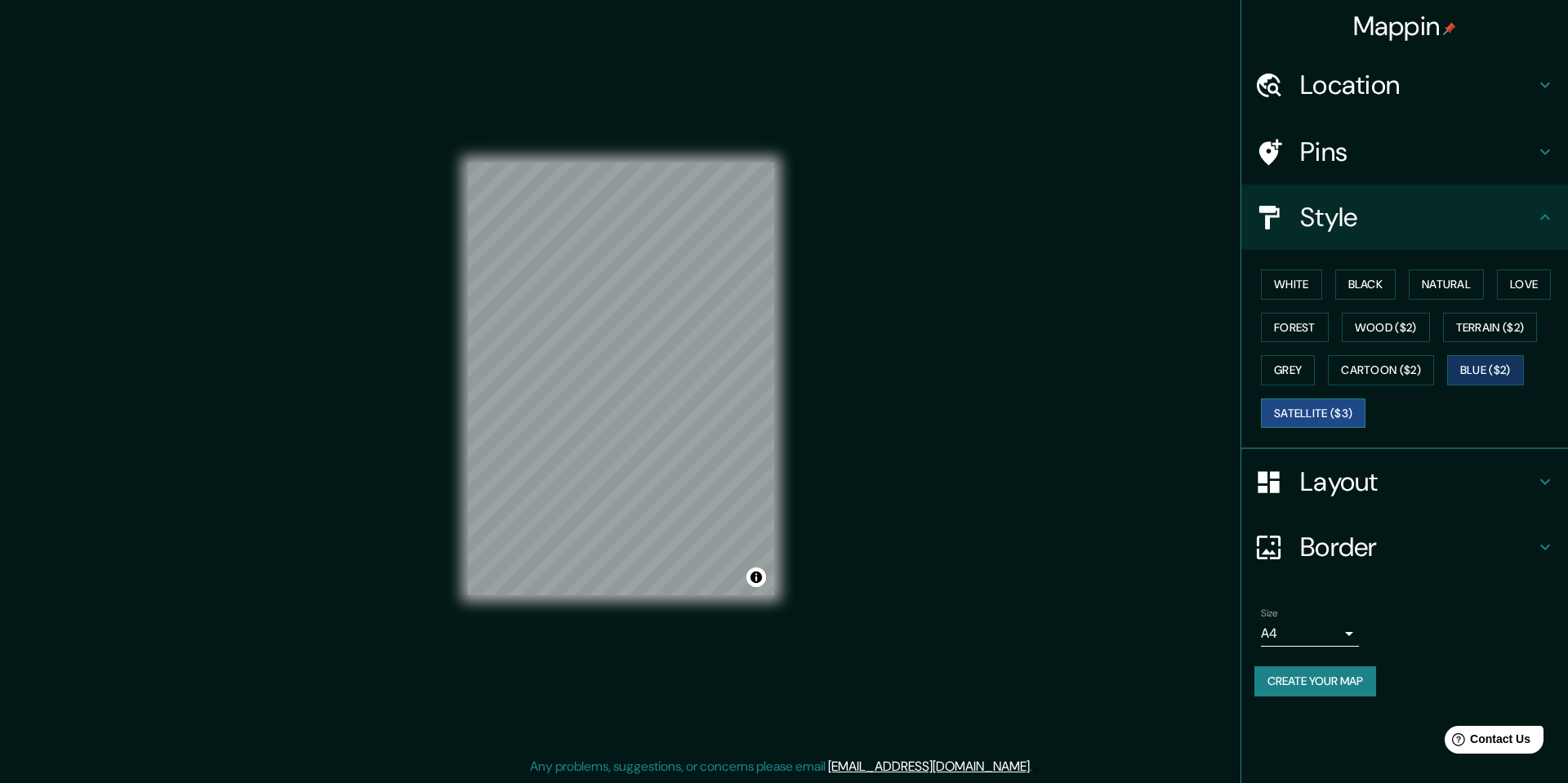 click on "Satellite ($3)" at bounding box center [1313, 413] 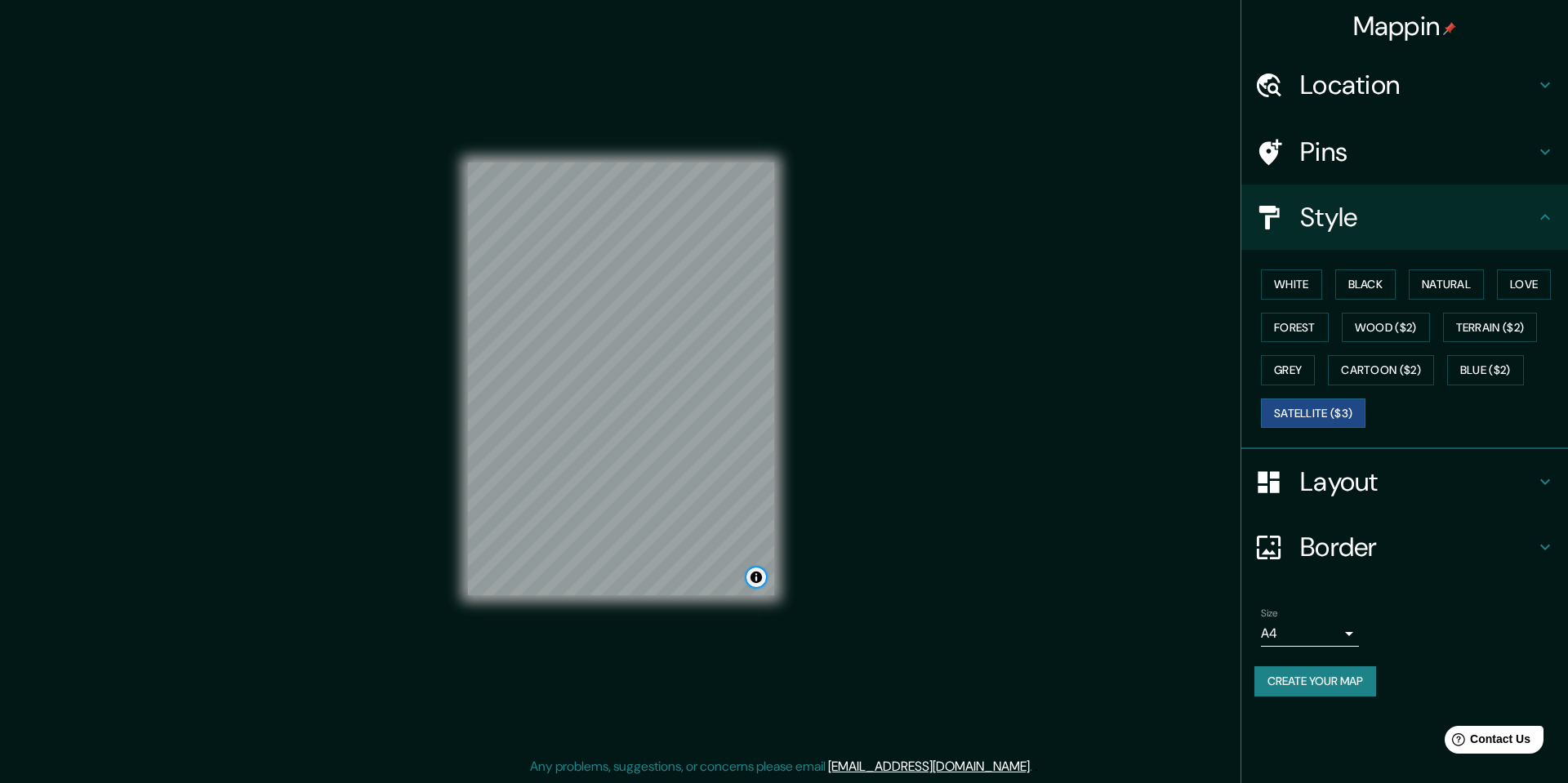 click at bounding box center [756, 577] 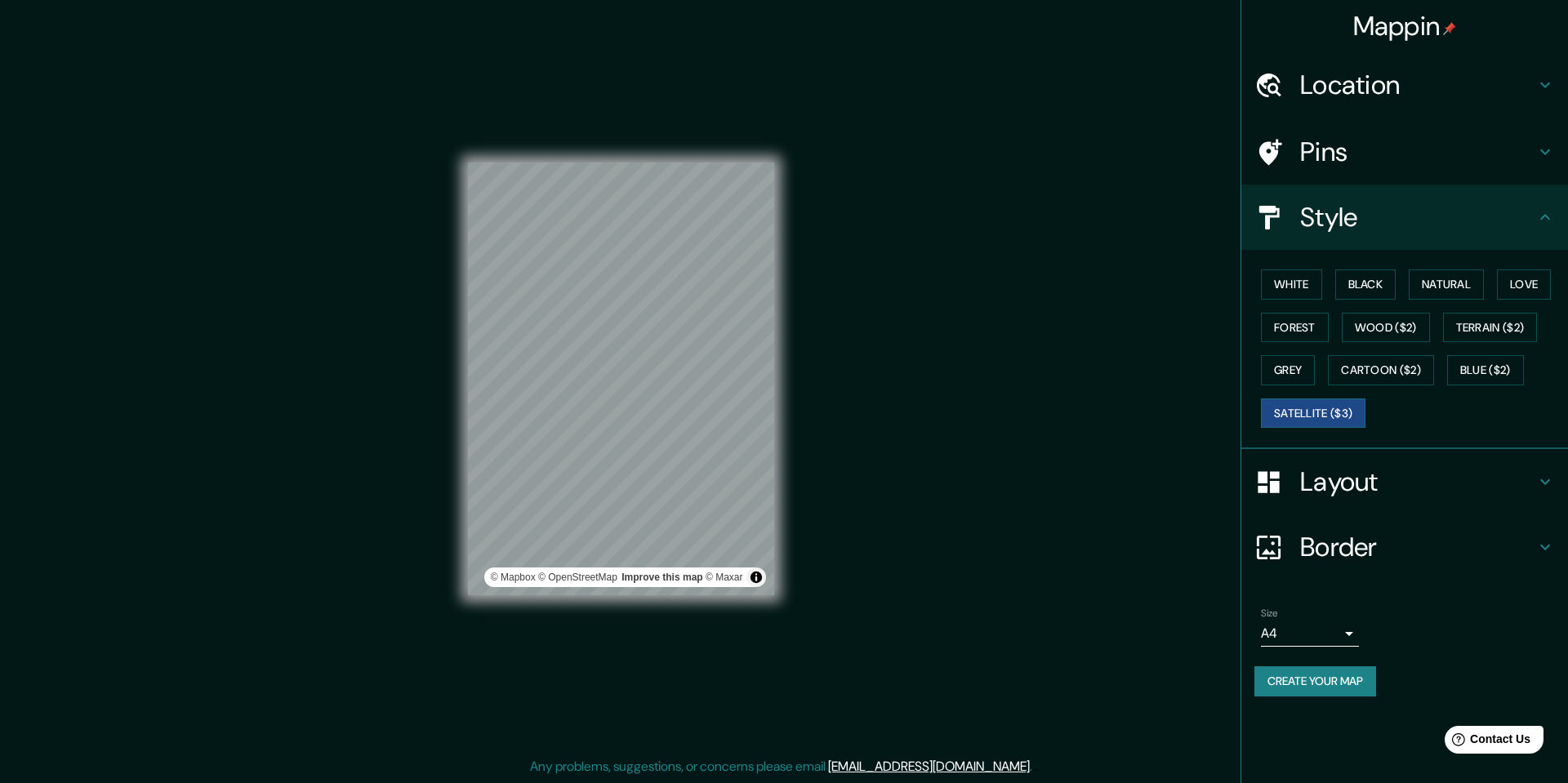 click on "Mappin Location Pins Style White Black Natural Love Forest Wood ($2) Terrain ($2) Grey Cartoon ($2) Blue ($2) Satellite ($3) Layout Border Choose a border.  Hint : you can make layers of the frame opaque to create some cool effects. None Simple Transparent Fancy Size A4 single Create your map © Mapbox   © OpenStreetMap   Improve this map   © Maxar Any problems, suggestions, or concerns please email    help@mappin.pro . . ." at bounding box center (784, 391) 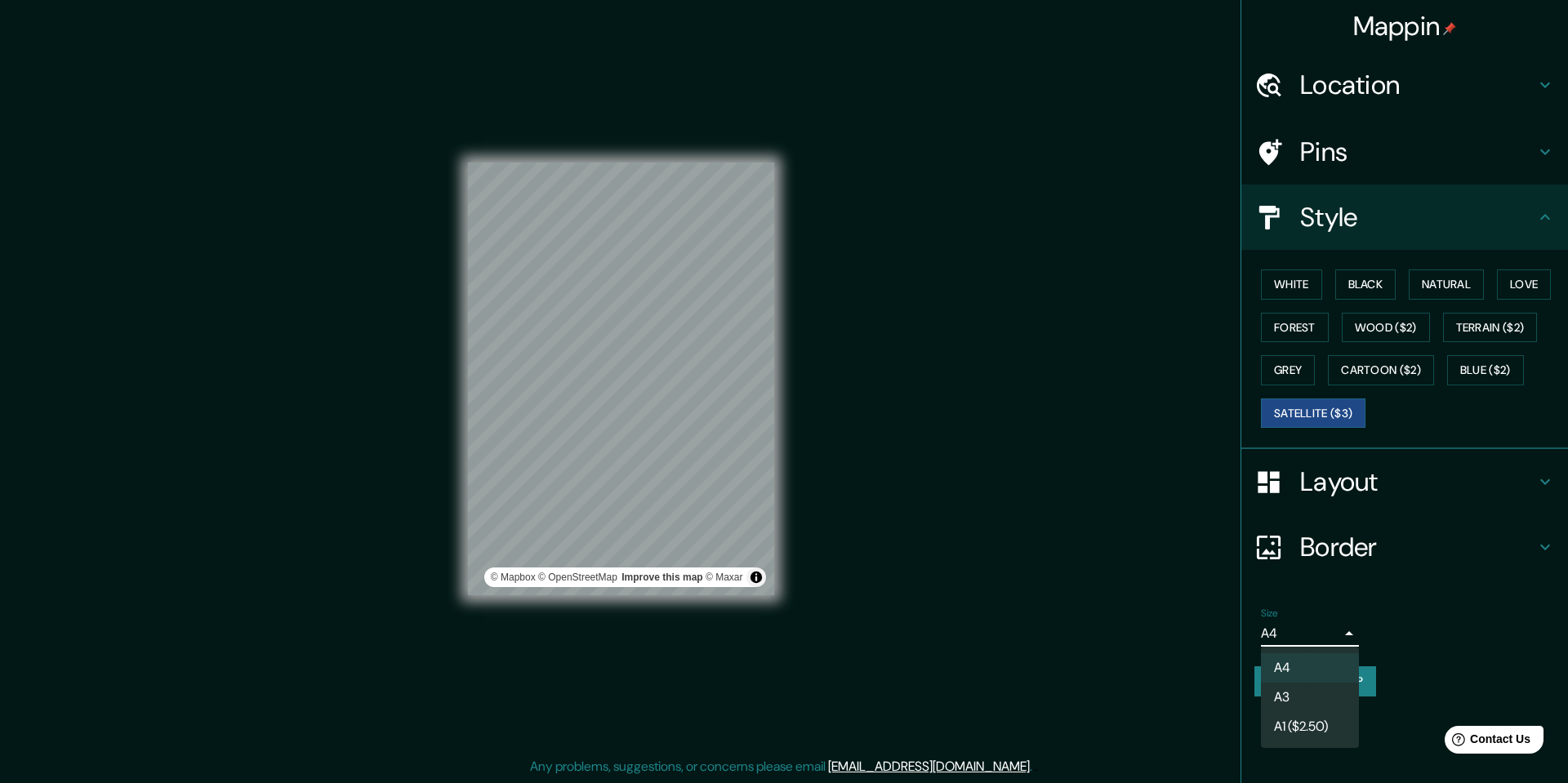 click on "Mappin Location Pins Style White Black Natural Love Forest Wood ($2) Terrain ($2) Grey Cartoon ($2) Blue ($2) Satellite ($3) Layout Border Choose a border.  Hint : you can make layers of the frame opaque to create some cool effects. None Simple Transparent Fancy Size A4 single Create your map © Mapbox   © OpenStreetMap   Improve this map   © Maxar Any problems, suggestions, or concerns please email    help@mappin.pro . . . A4 A3 A1 ($2.50)" at bounding box center [784, 391] 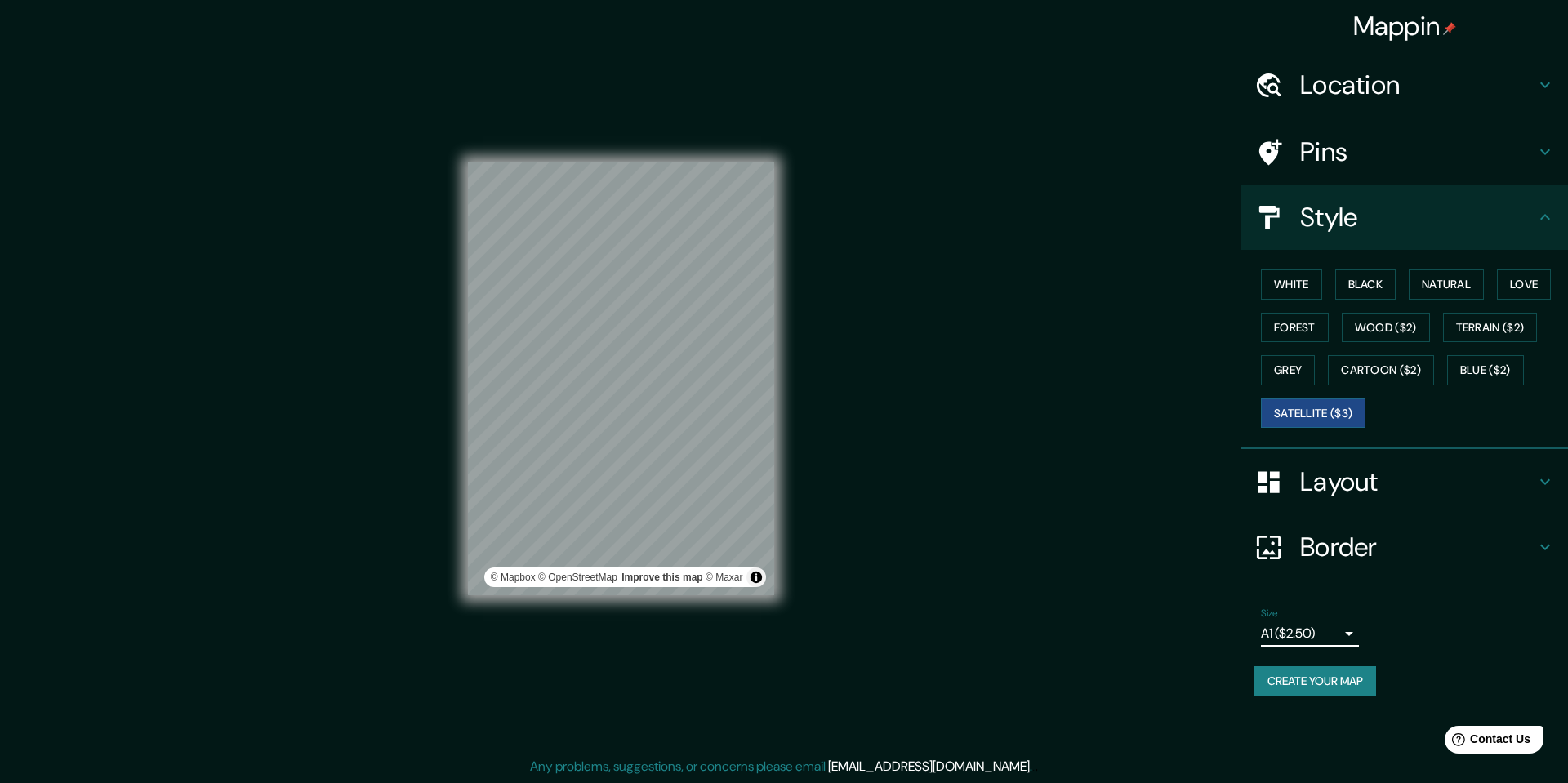 click on "Mappin Location Pins Style White Black Natural Love Forest Wood ($2) Terrain ($2) Grey Cartoon ($2) Blue ($2) Satellite ($3) Layout Border Choose a border.  Hint : you can make layers of the frame opaque to create some cool effects. None Simple Transparent Fancy Size A1 ($2.50) a3 Create your map © Mapbox   © OpenStreetMap   Improve this map   © Maxar Any problems, suggestions, or concerns please email    help@mappin.pro . . ." at bounding box center (784, 391) 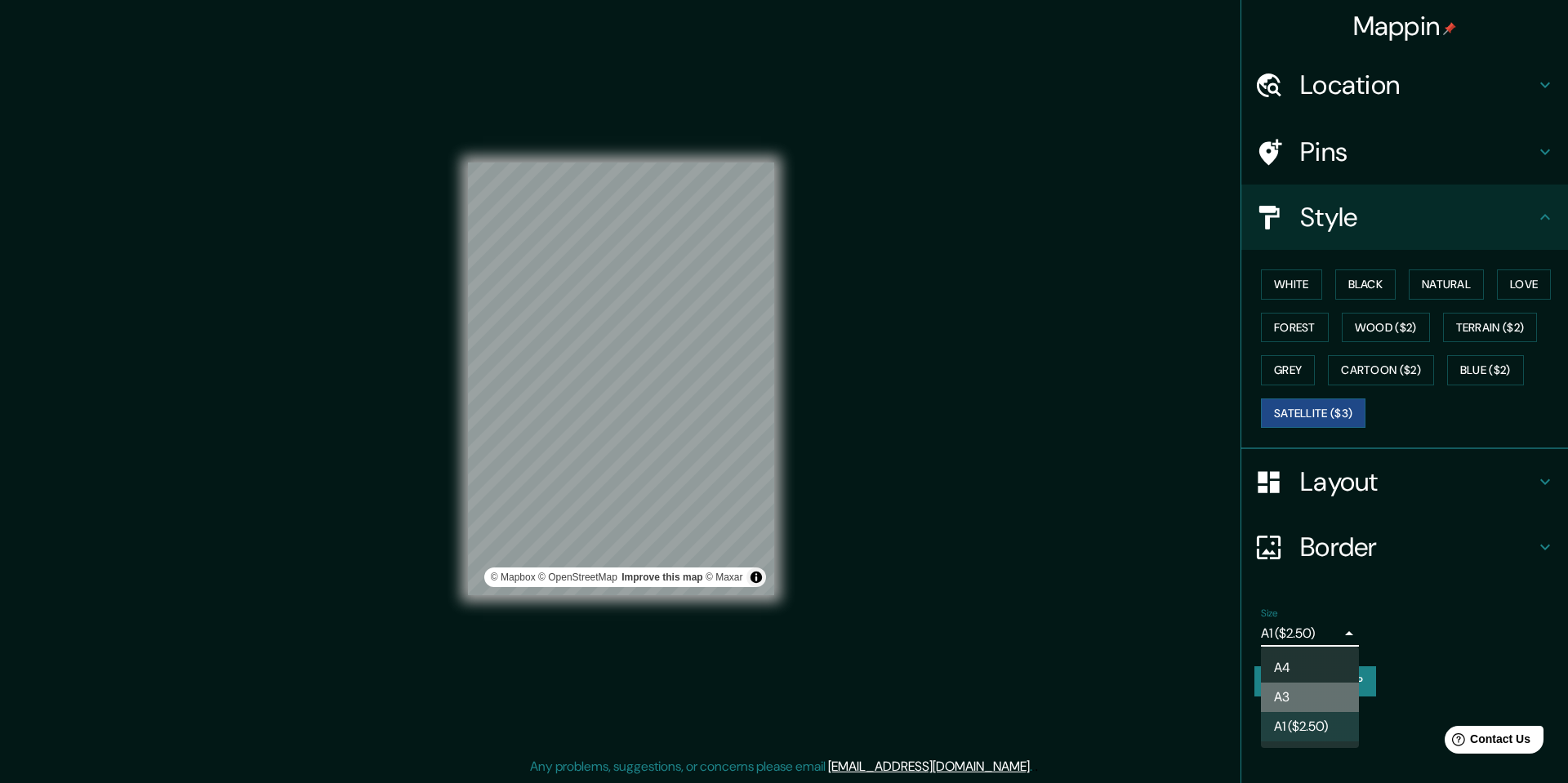 click on "A3" at bounding box center (1310, 697) 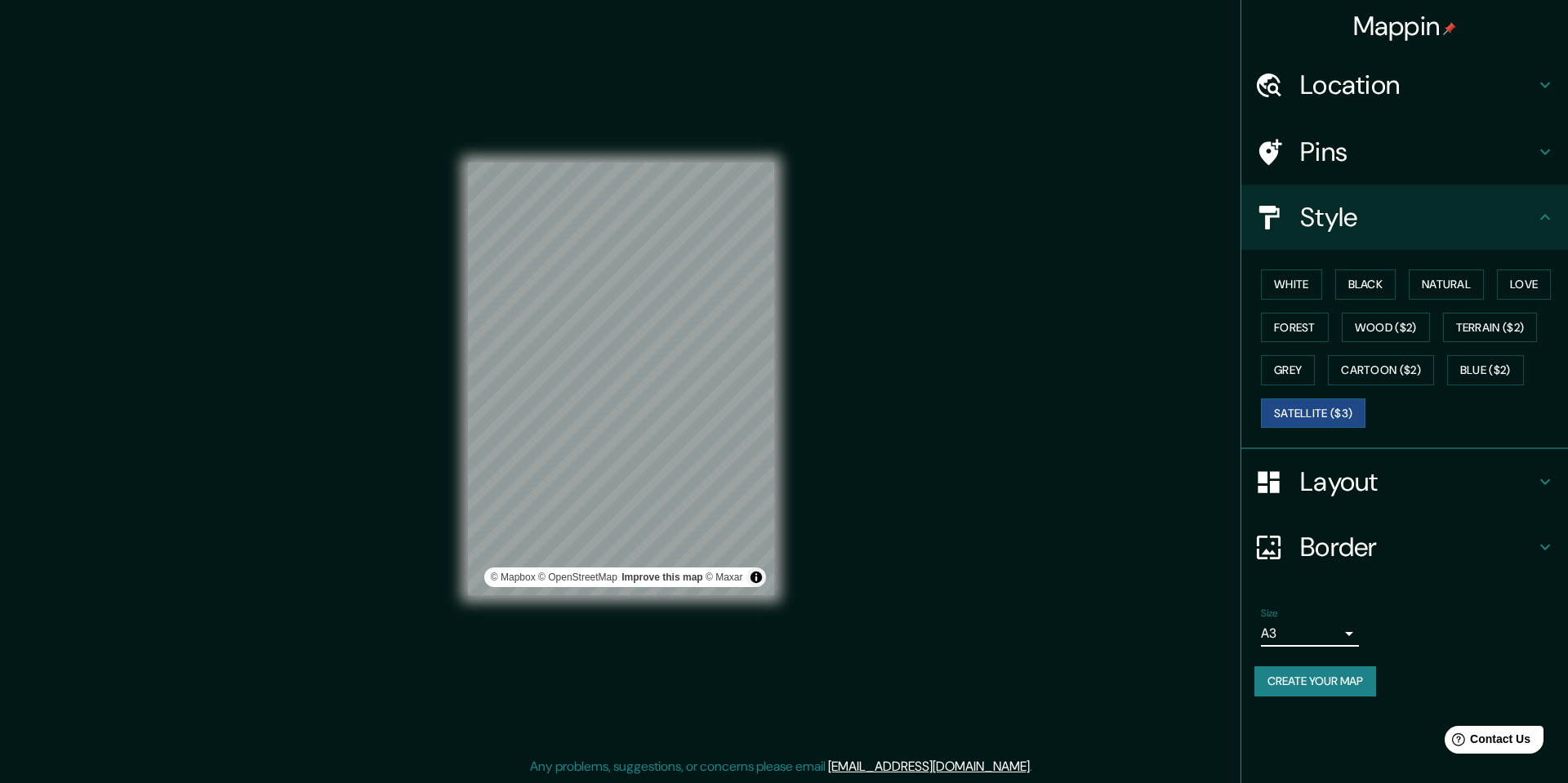 click on "Mappin Location Pins Style White Black Natural Love Forest Wood ($2) Terrain ($2) Grey Cartoon ($2) Blue ($2) Satellite ($3) Layout Border Choose a border.  Hint : you can make layers of the frame opaque to create some cool effects. None Simple Transparent Fancy Size A3 a4 Create your map © Mapbox   © OpenStreetMap   Improve this map   © Maxar Any problems, suggestions, or concerns please email    help@mappin.pro . . ." at bounding box center [784, 391] 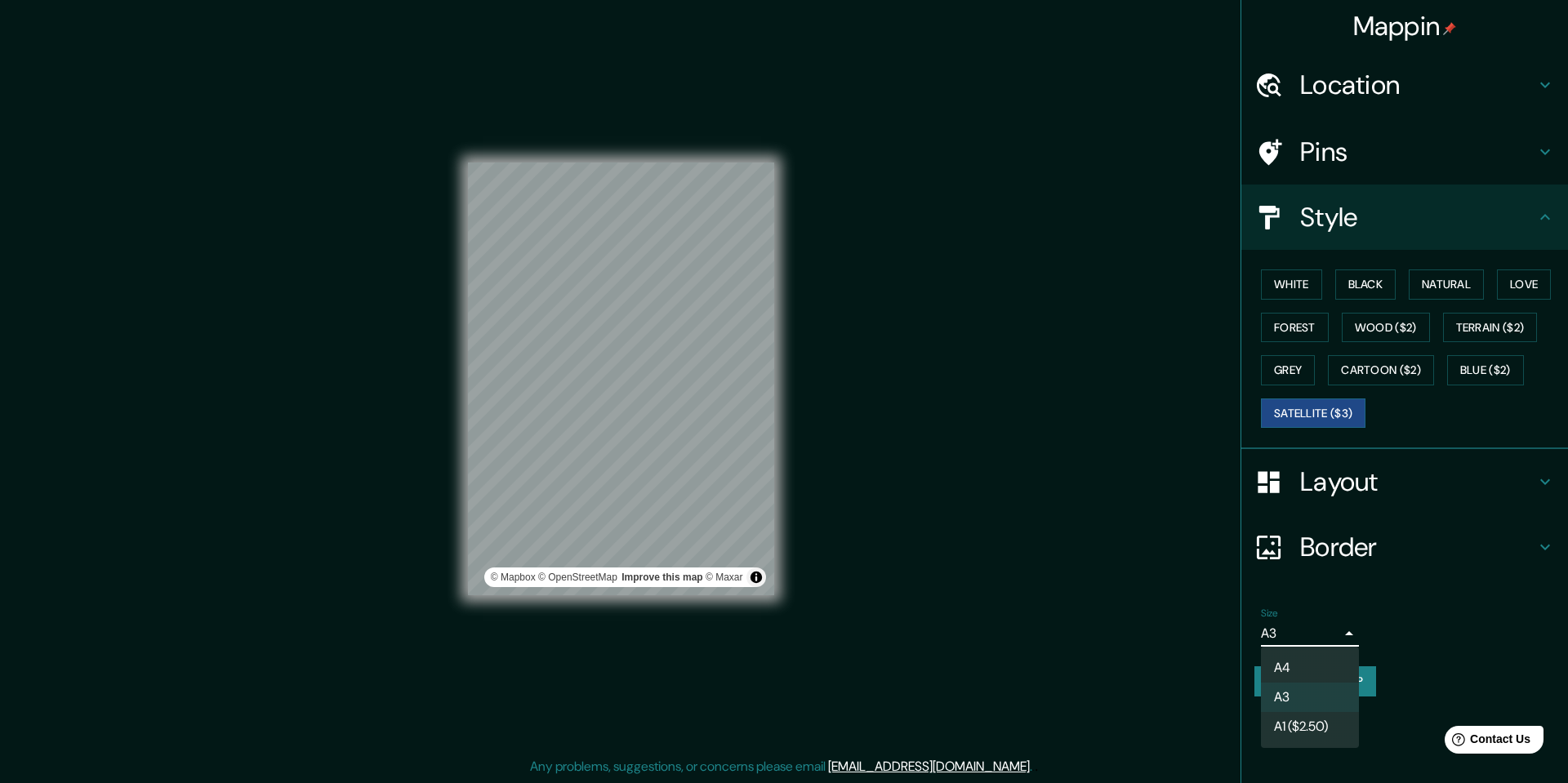 click on "A4" at bounding box center (1310, 668) 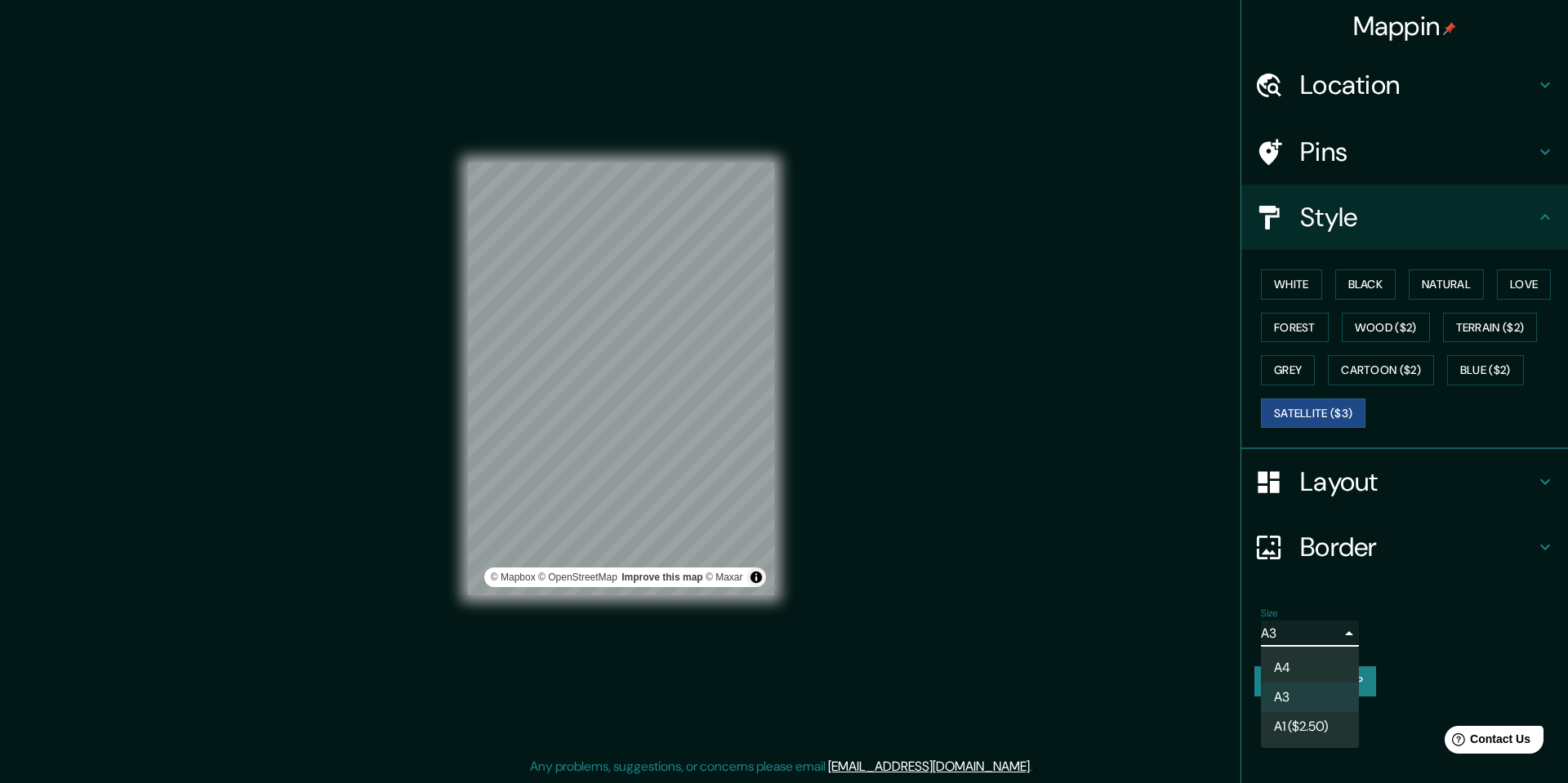 type on "single" 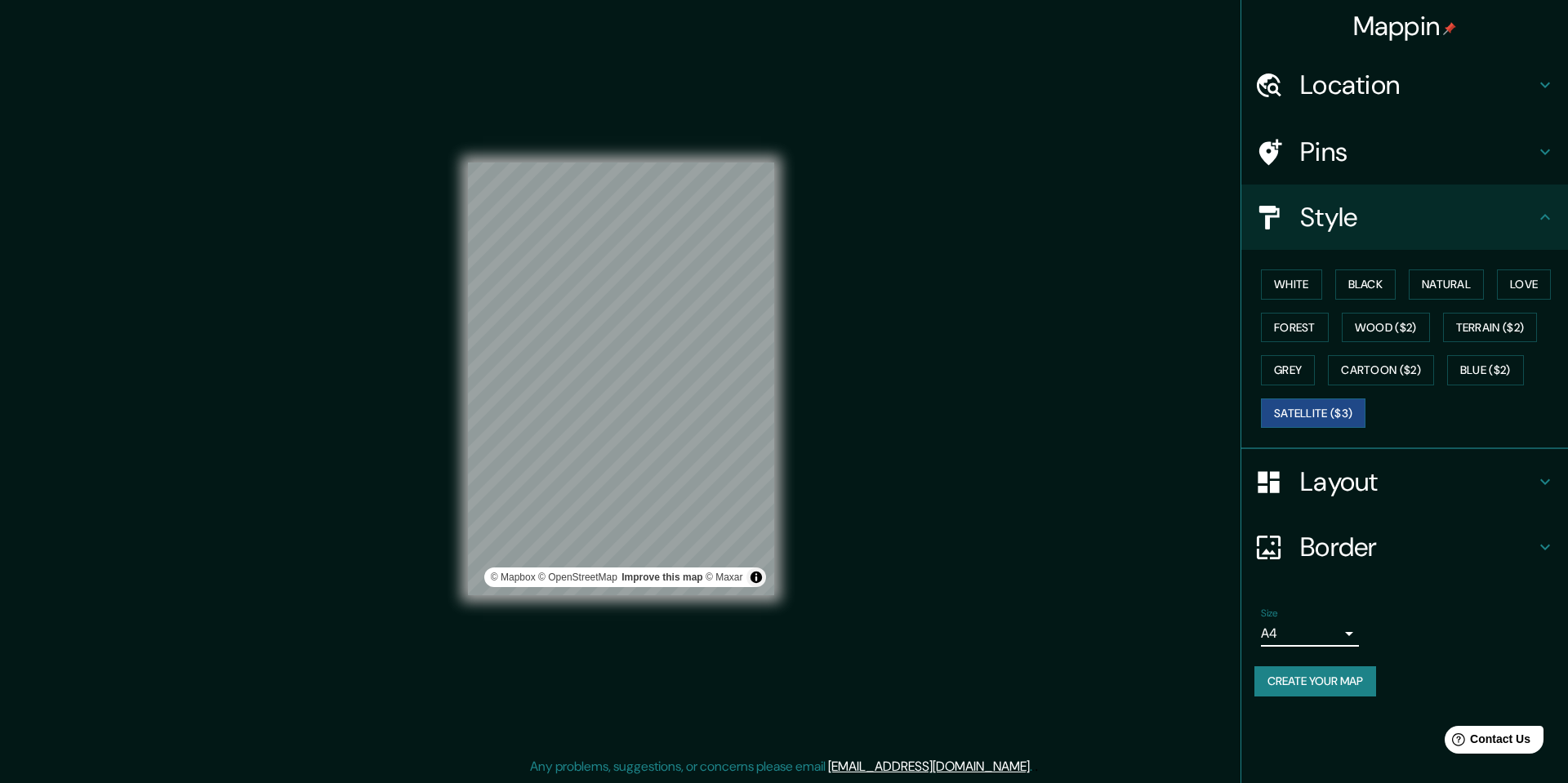 click on "Location" at bounding box center (1418, 85) 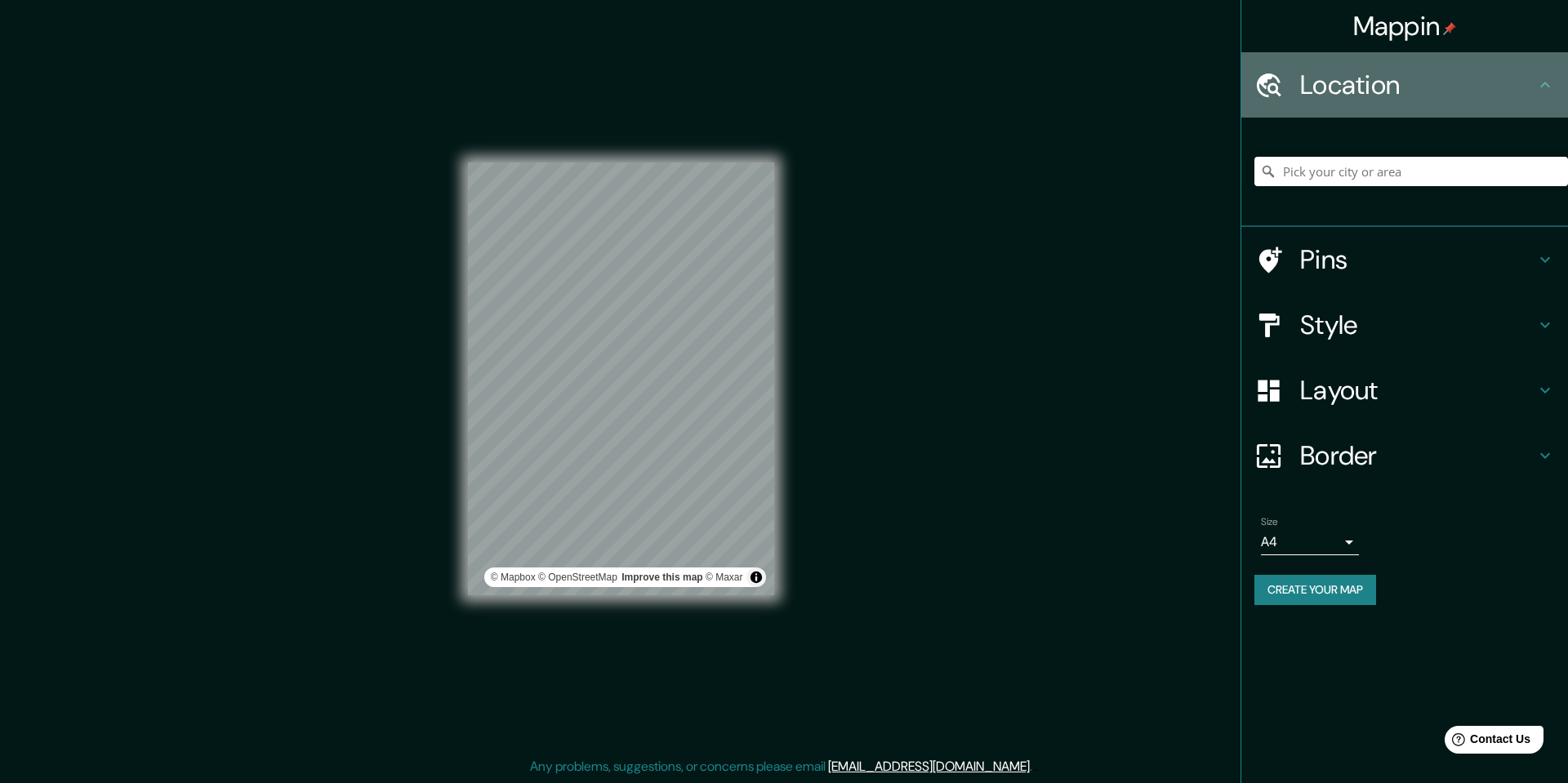 click 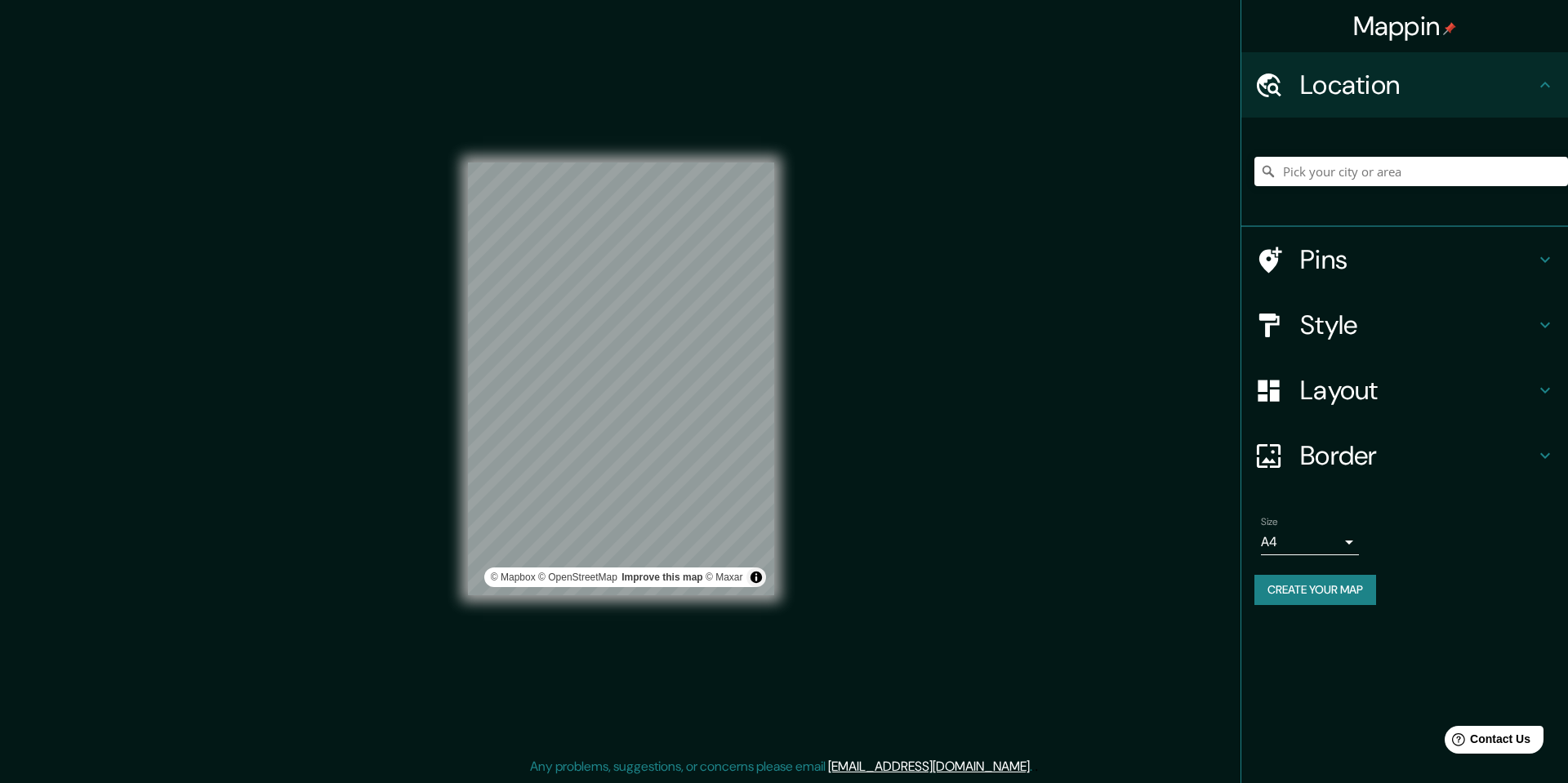 click on "Mappin Location Pins Style Layout Border Choose a border.  Hint : you can make layers of the frame opaque to create some cool effects. None Simple Transparent Fancy Size A4 single Create your map © Mapbox   © OpenStreetMap   Improve this map   © Maxar Any problems, suggestions, or concerns please email    help@mappin.pro . . ." at bounding box center (784, 391) 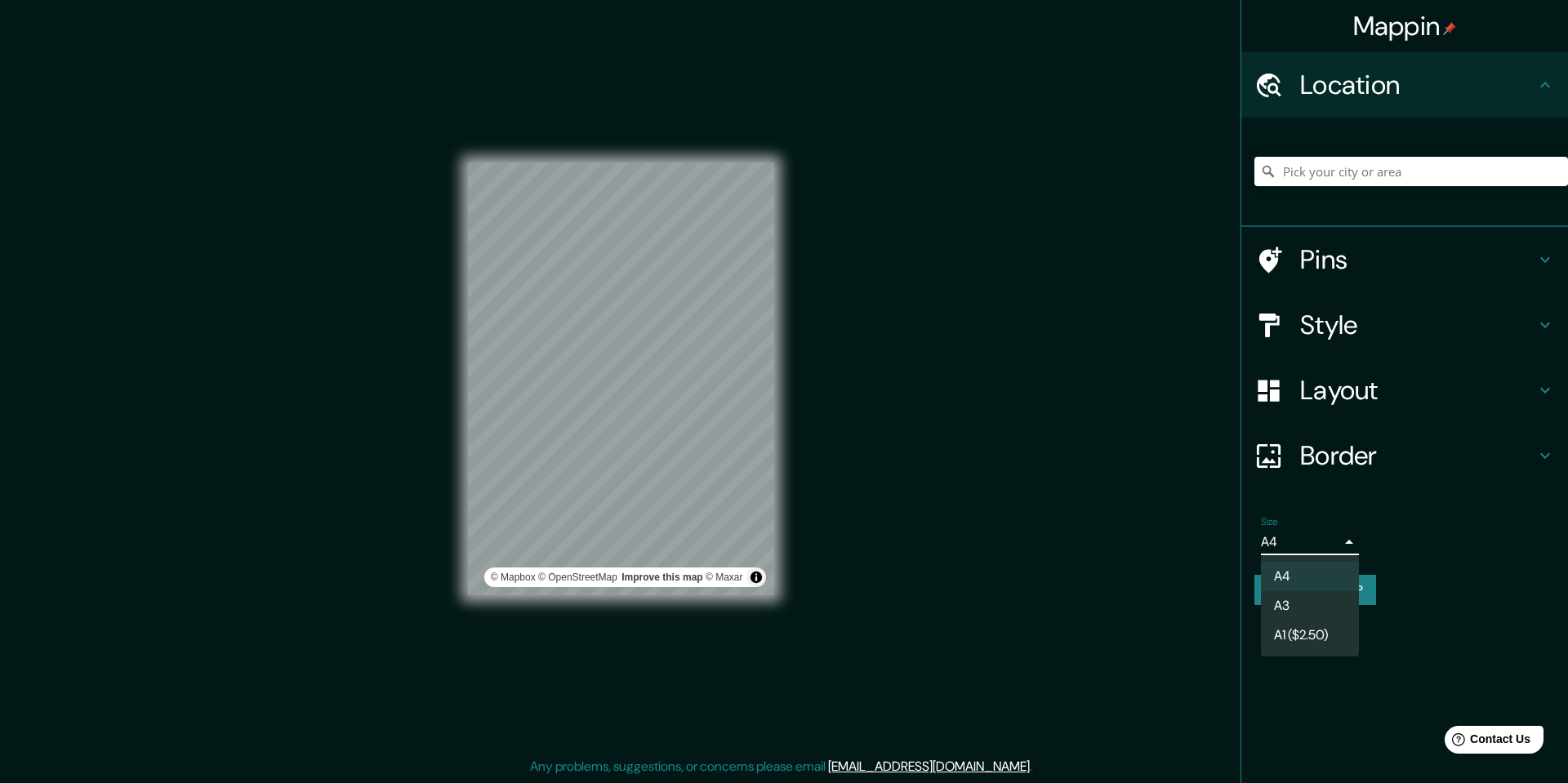 click at bounding box center (784, 391) 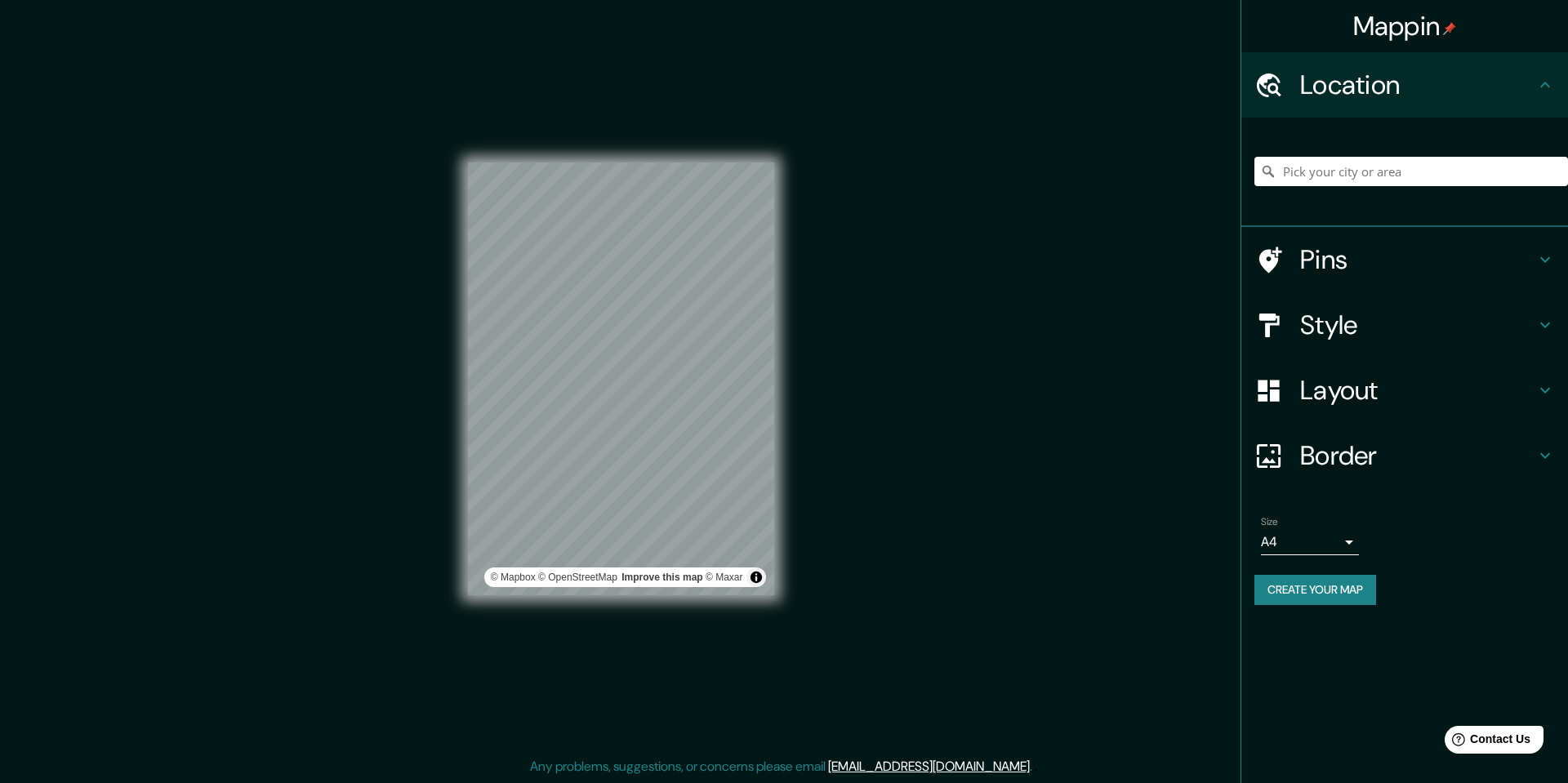 click on "Create your map" at bounding box center [1315, 589] 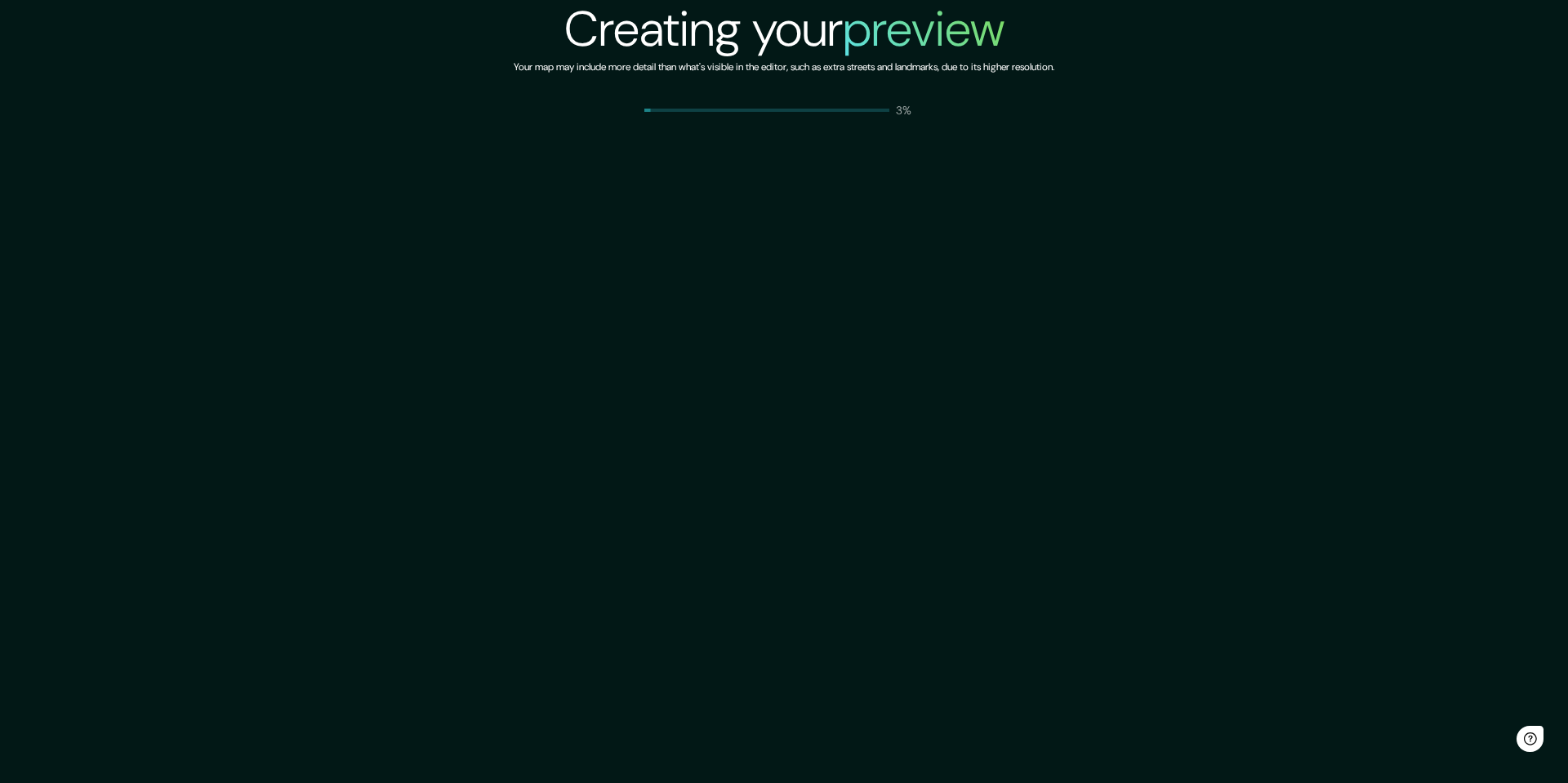 scroll, scrollTop: 0, scrollLeft: 0, axis: both 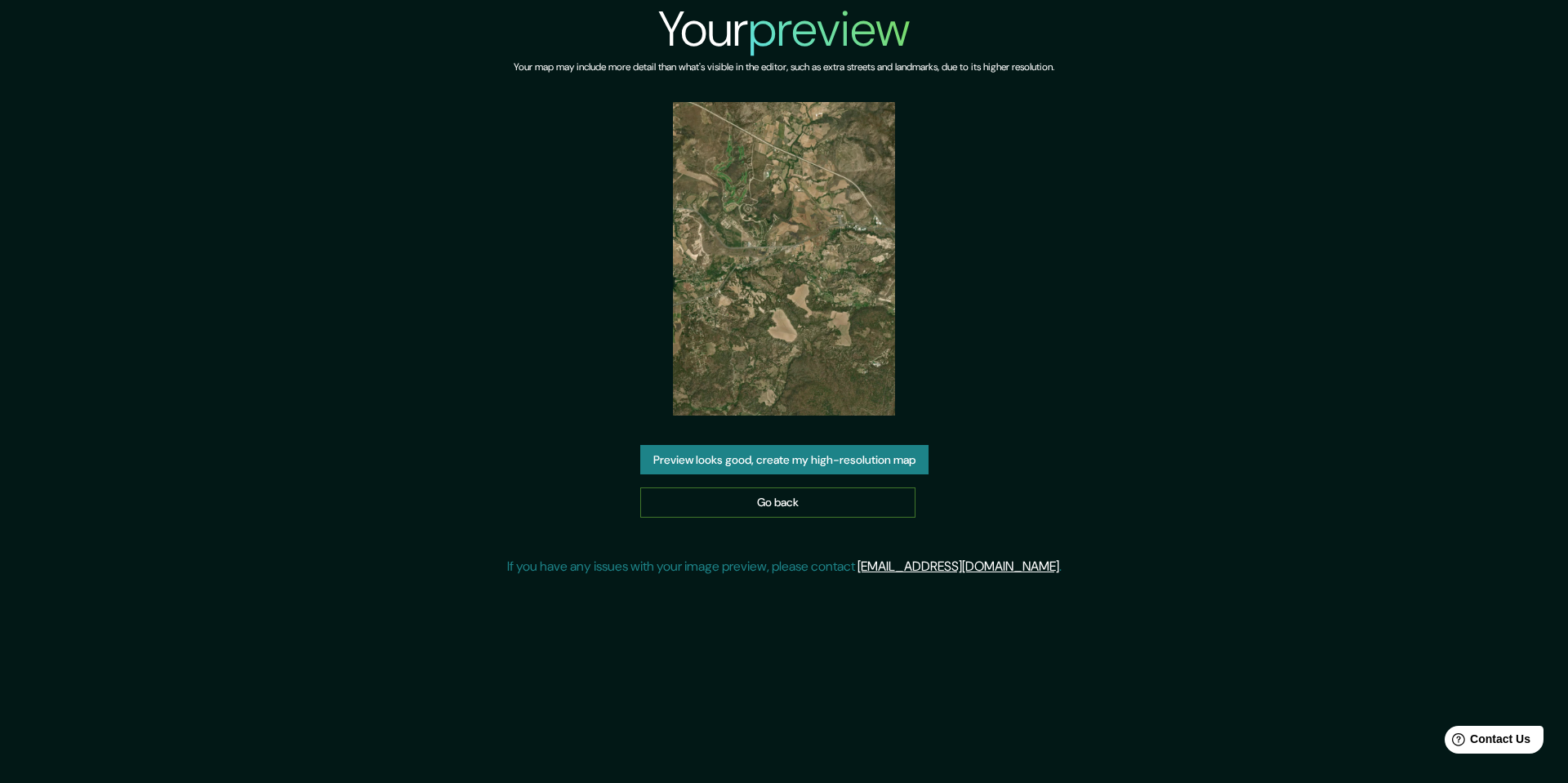 click on "Go back" at bounding box center [777, 502] 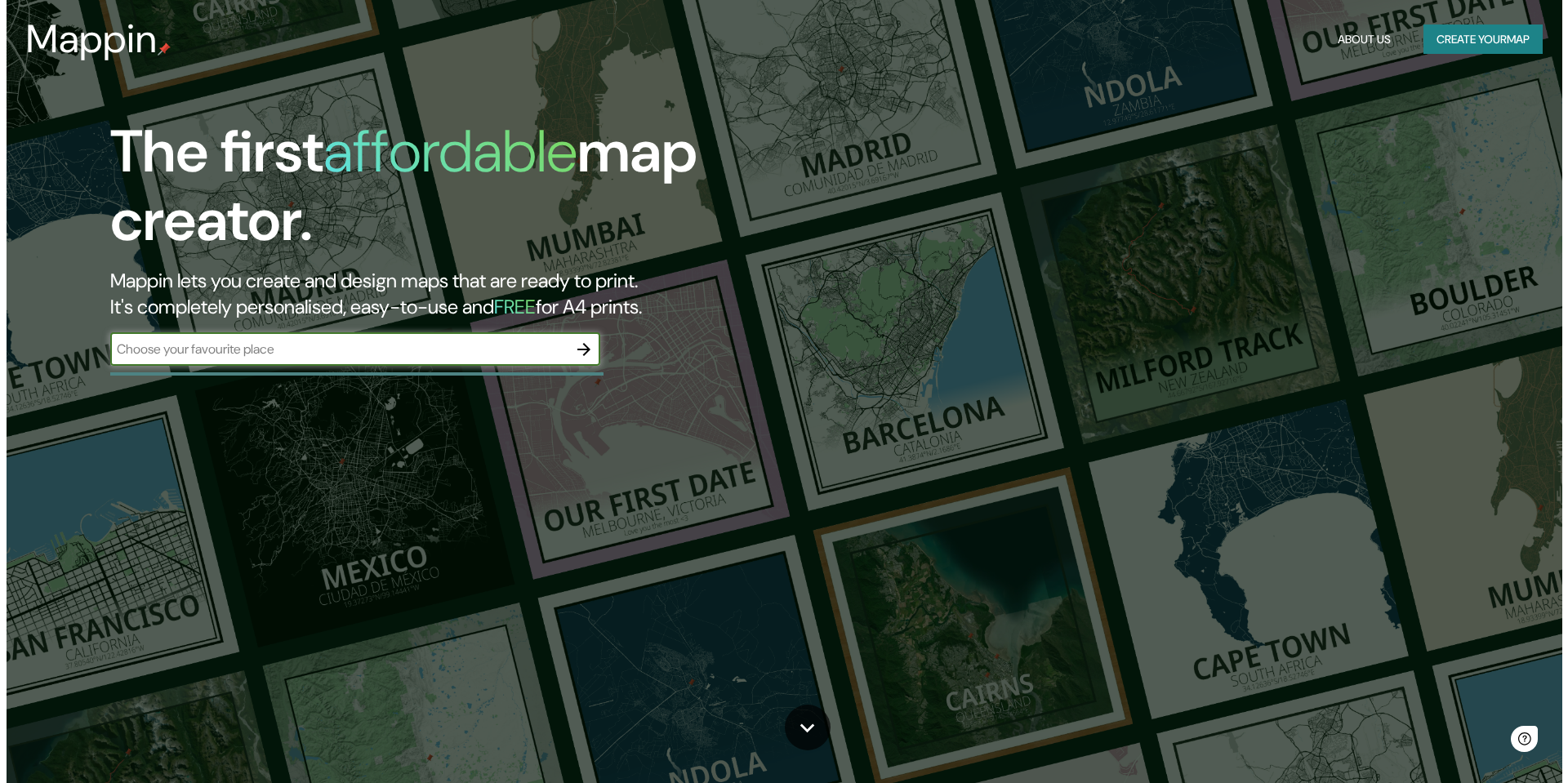 scroll, scrollTop: 0, scrollLeft: 0, axis: both 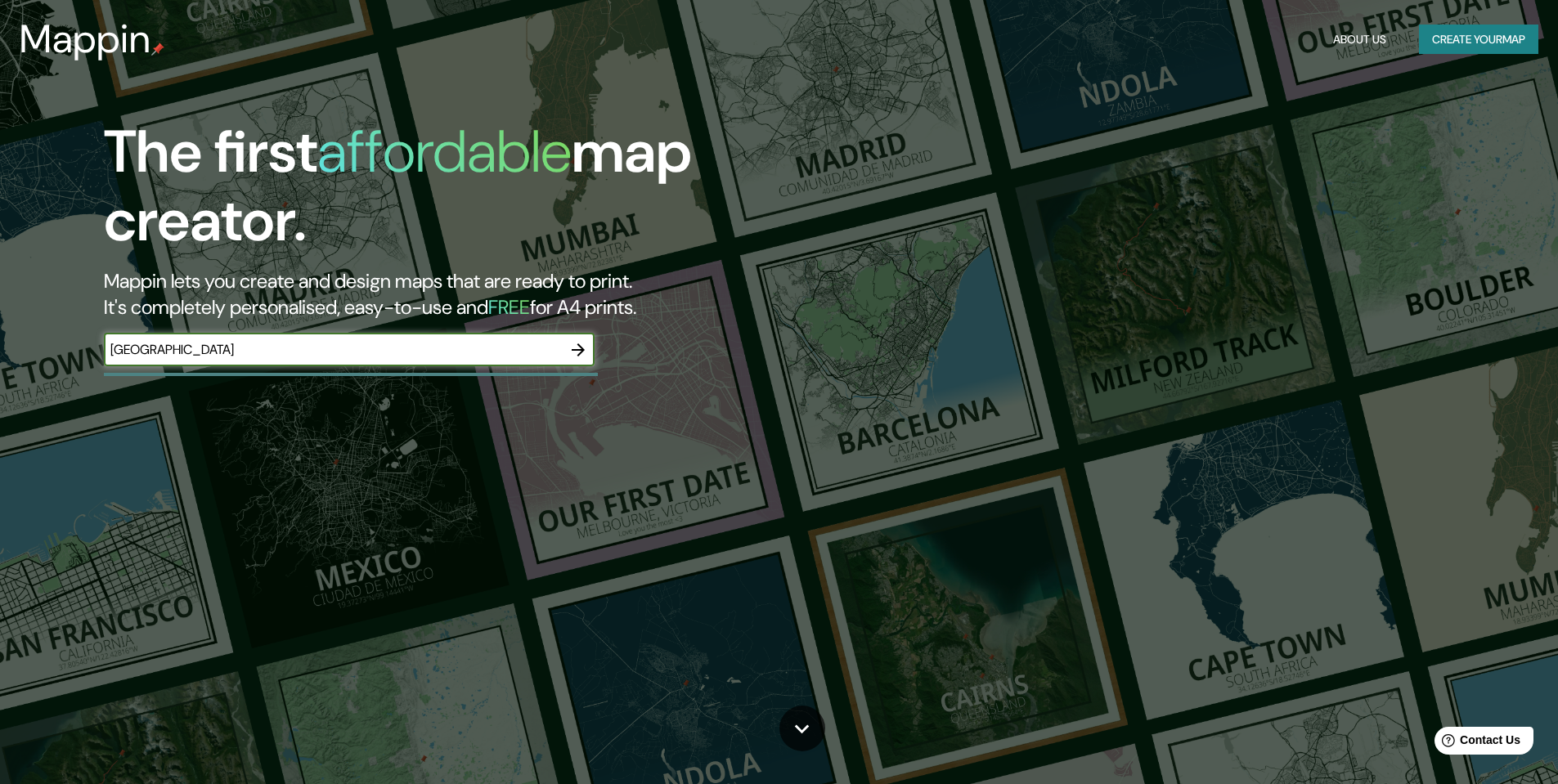 type on "[GEOGRAPHIC_DATA]" 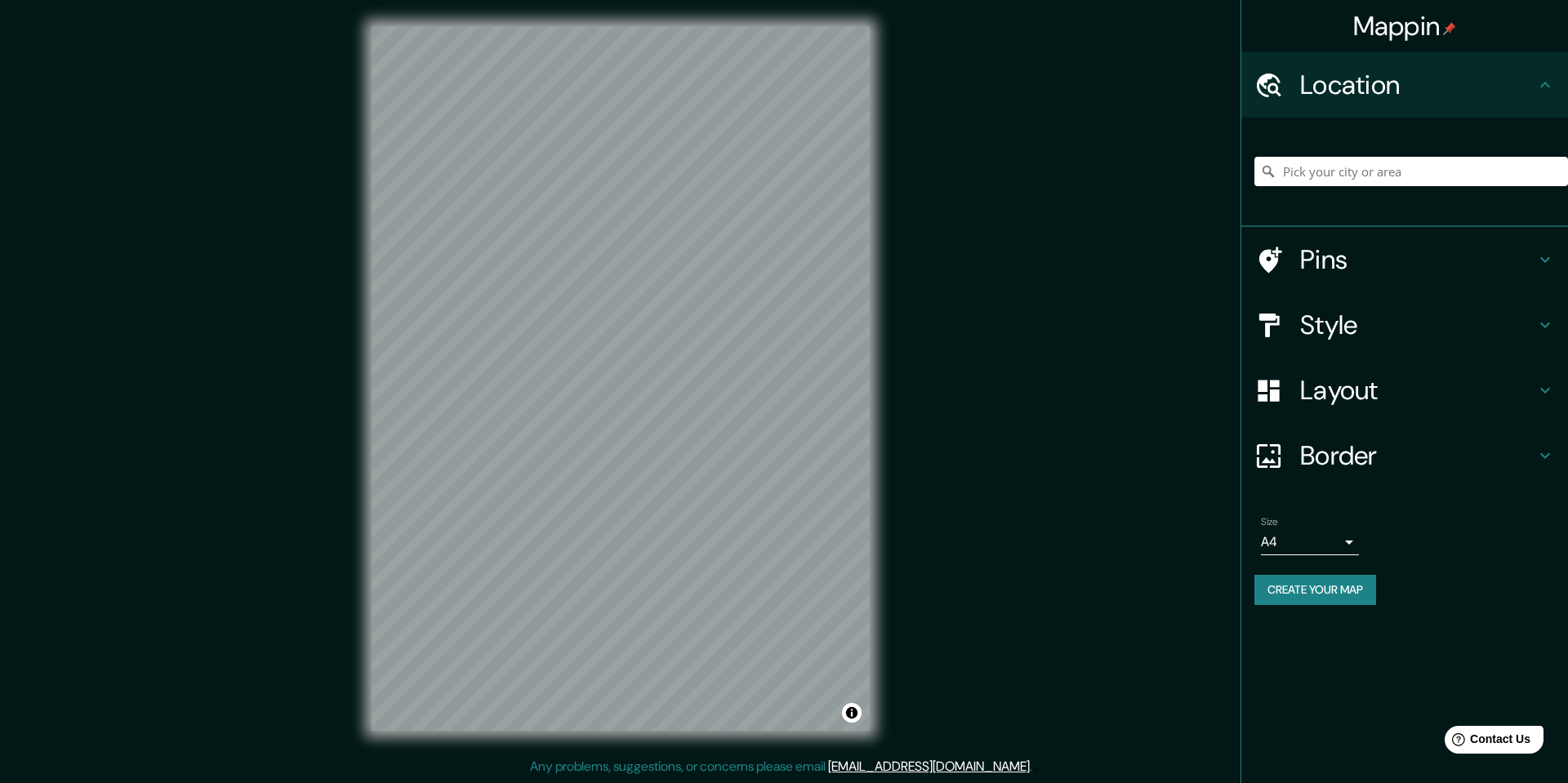 click on "Mappin Location Pins Style Layout Border Choose a border.  Hint : you can make layers of the frame opaque to create some cool effects. None Simple Transparent Fancy Size A4 single Create your map © Mapbox   © OpenStreetMap   Improve this map Any problems, suggestions, or concerns please email    [EMAIL_ADDRESS][DOMAIN_NAME] . . ." at bounding box center [784, 391] 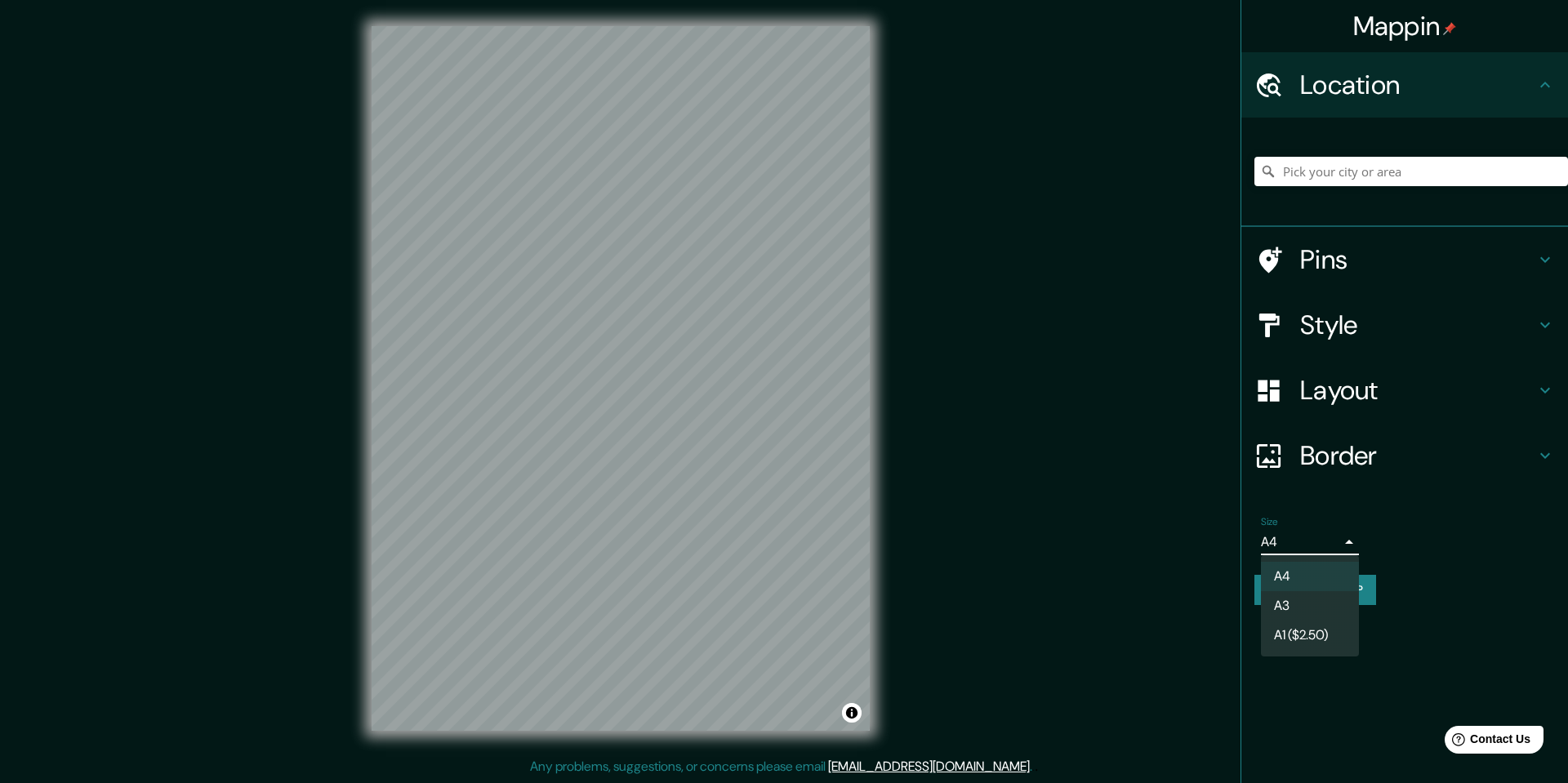 click at bounding box center (784, 391) 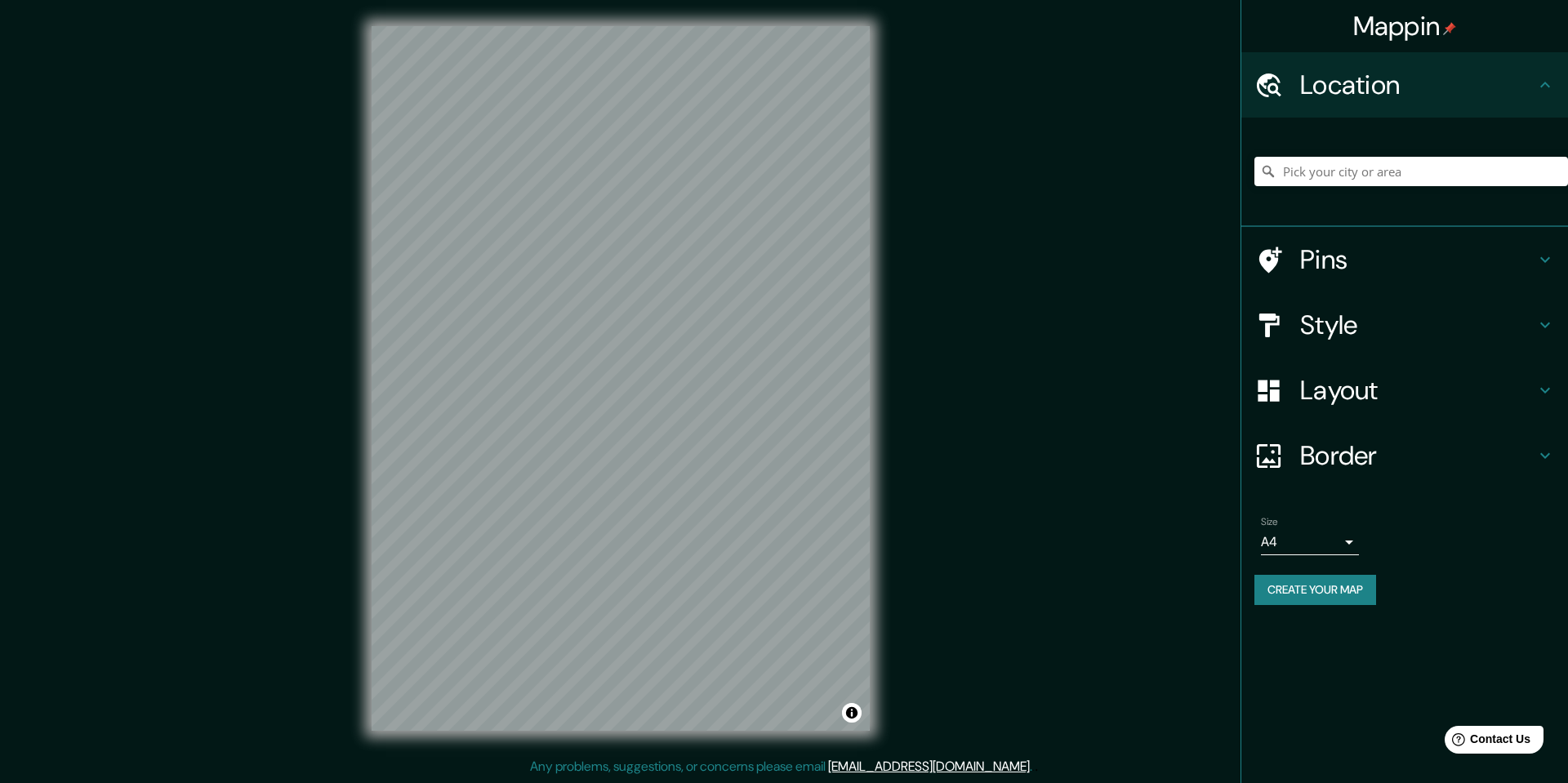 click on "Border" at bounding box center (1418, 456) 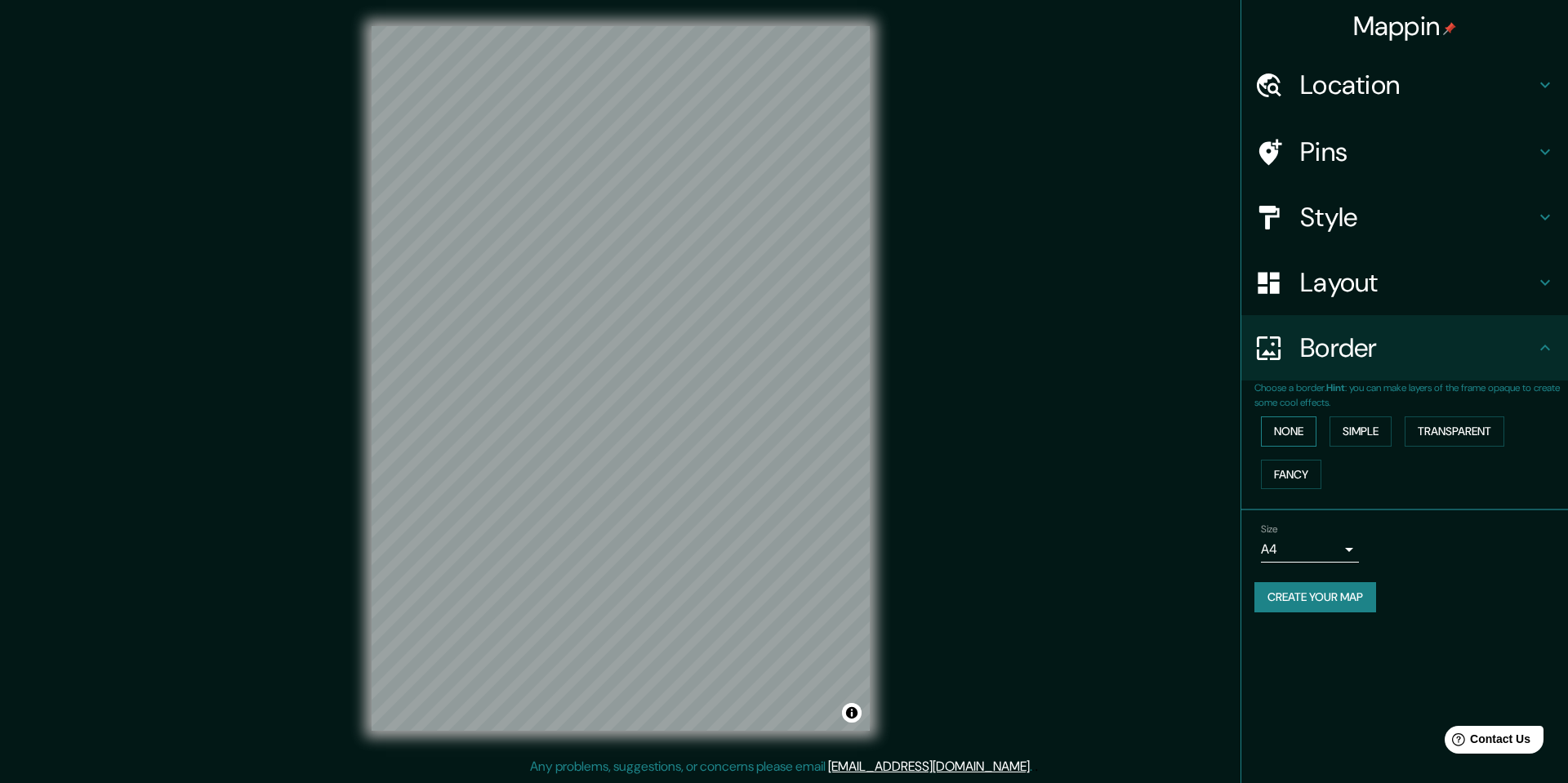 click on "None" at bounding box center (1289, 431) 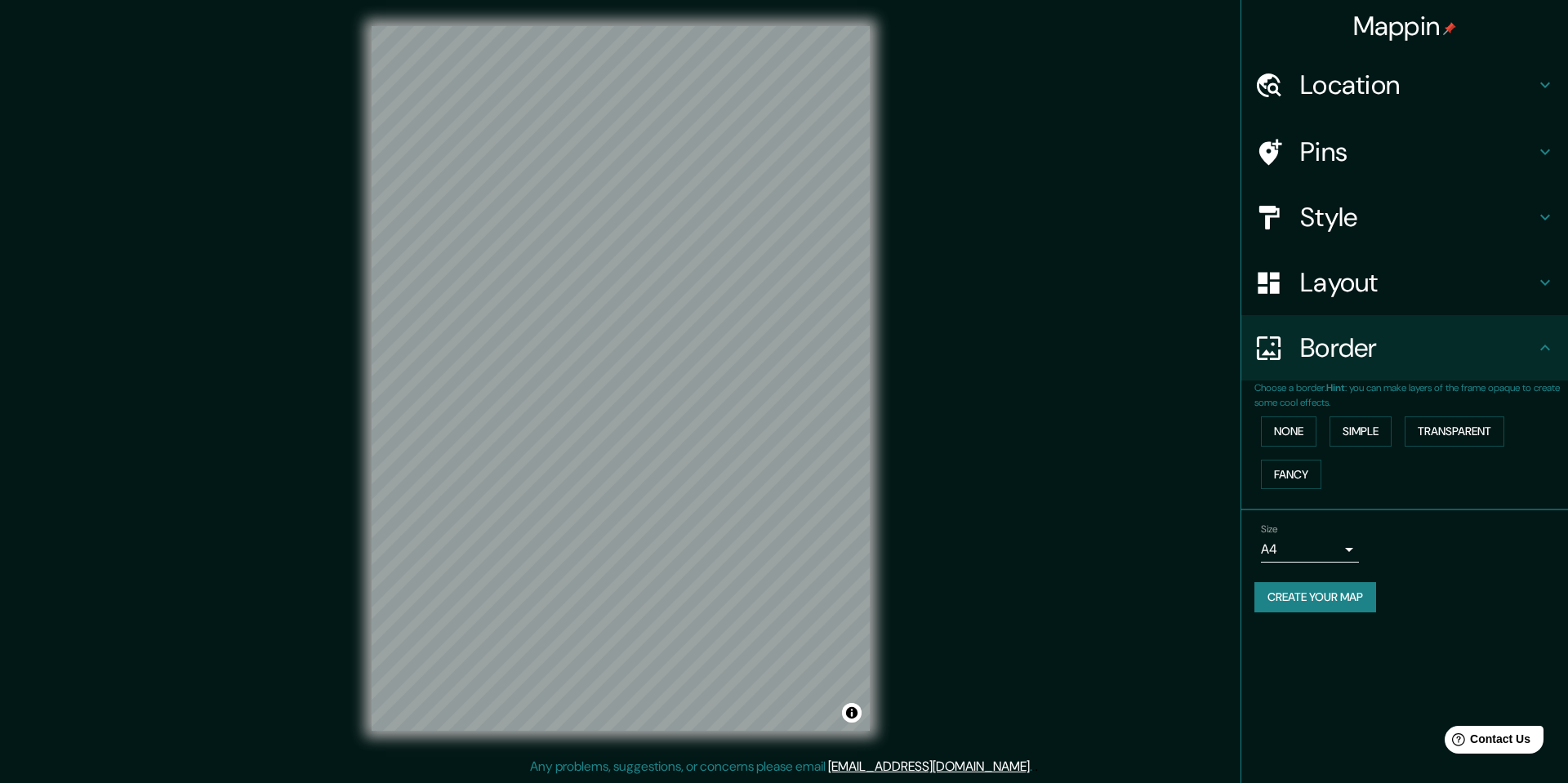 click on "Layout" at bounding box center (1418, 283) 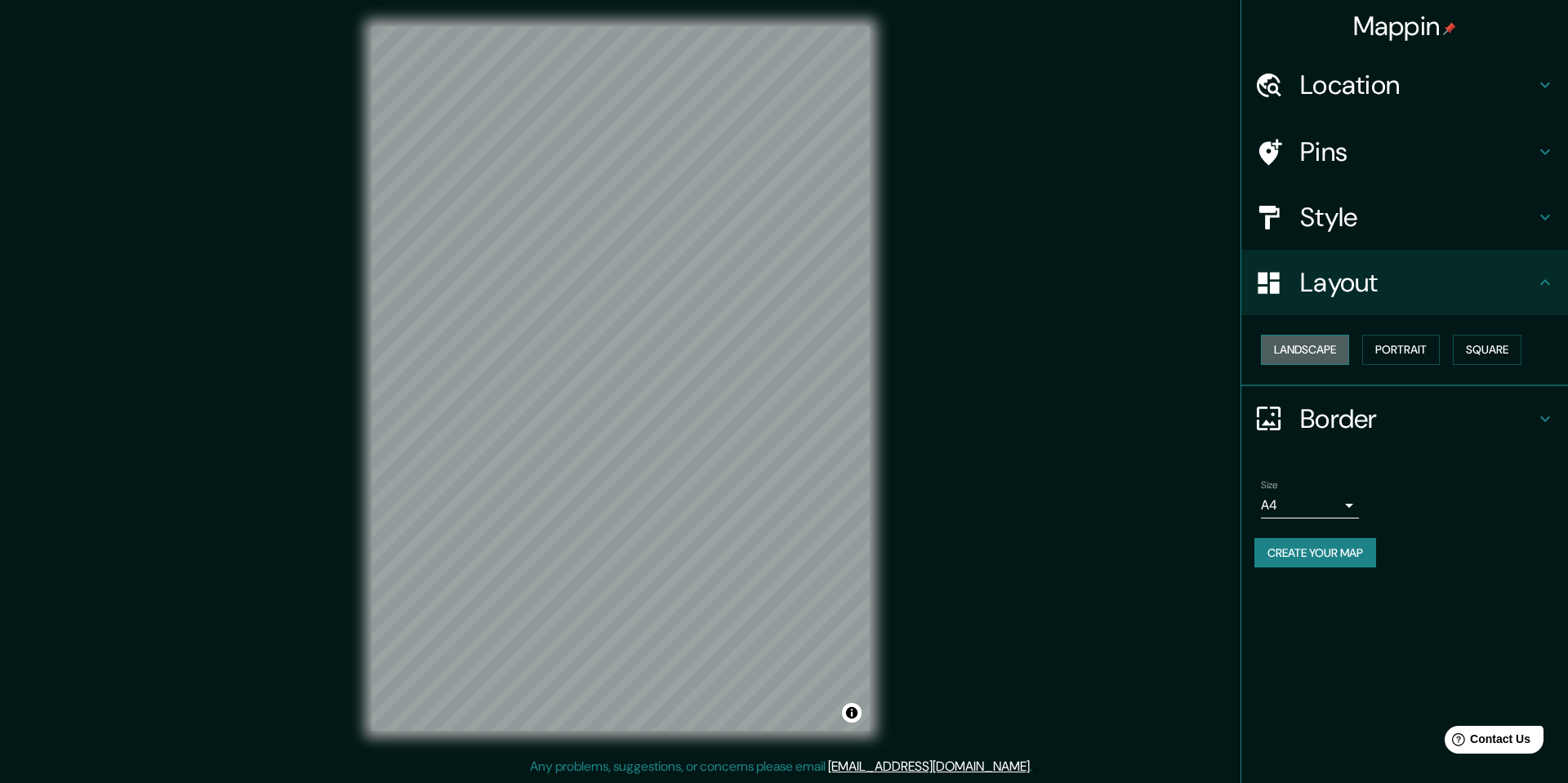 click on "Landscape" at bounding box center (1305, 349) 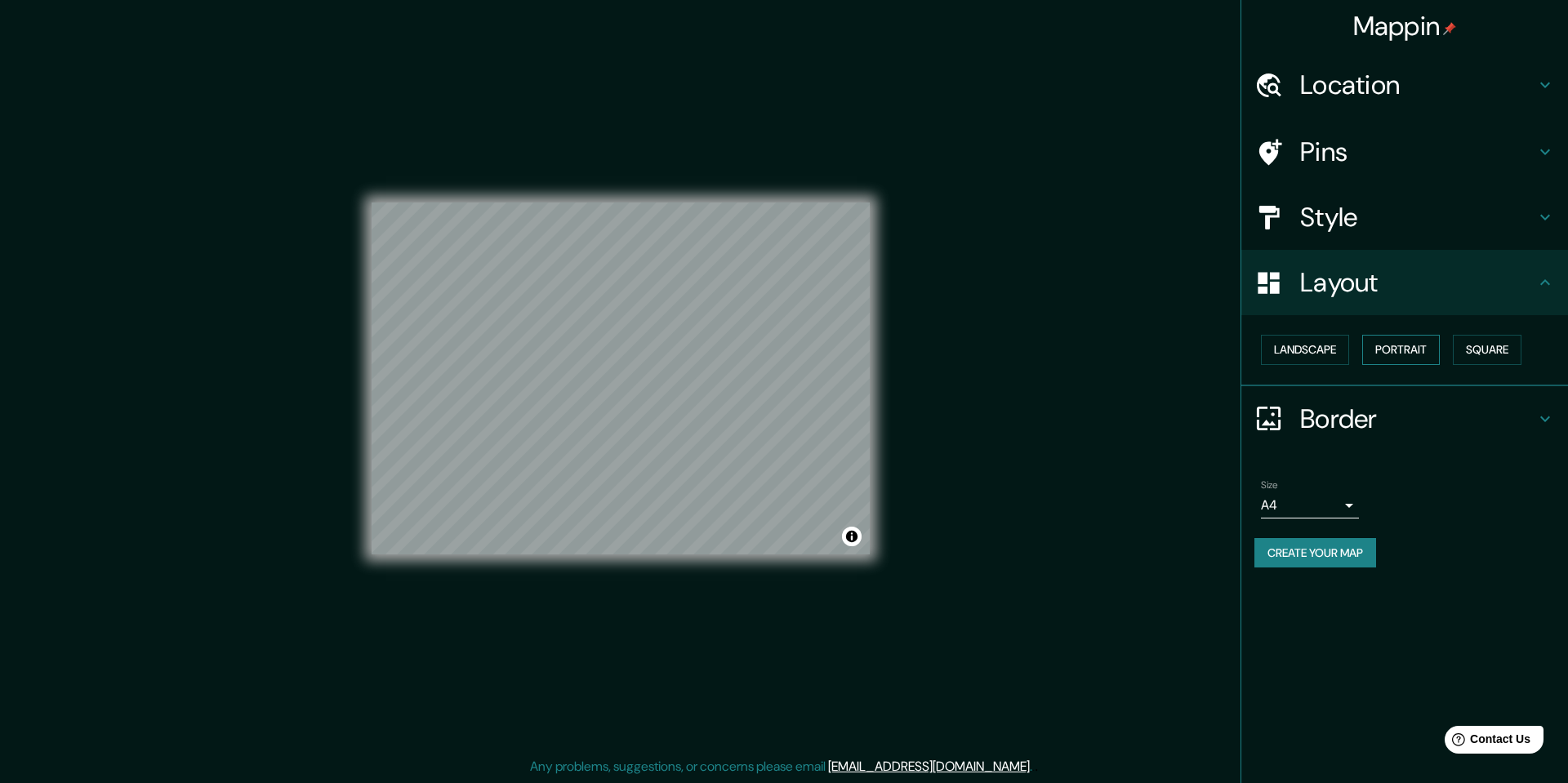 click on "Portrait" at bounding box center (1401, 349) 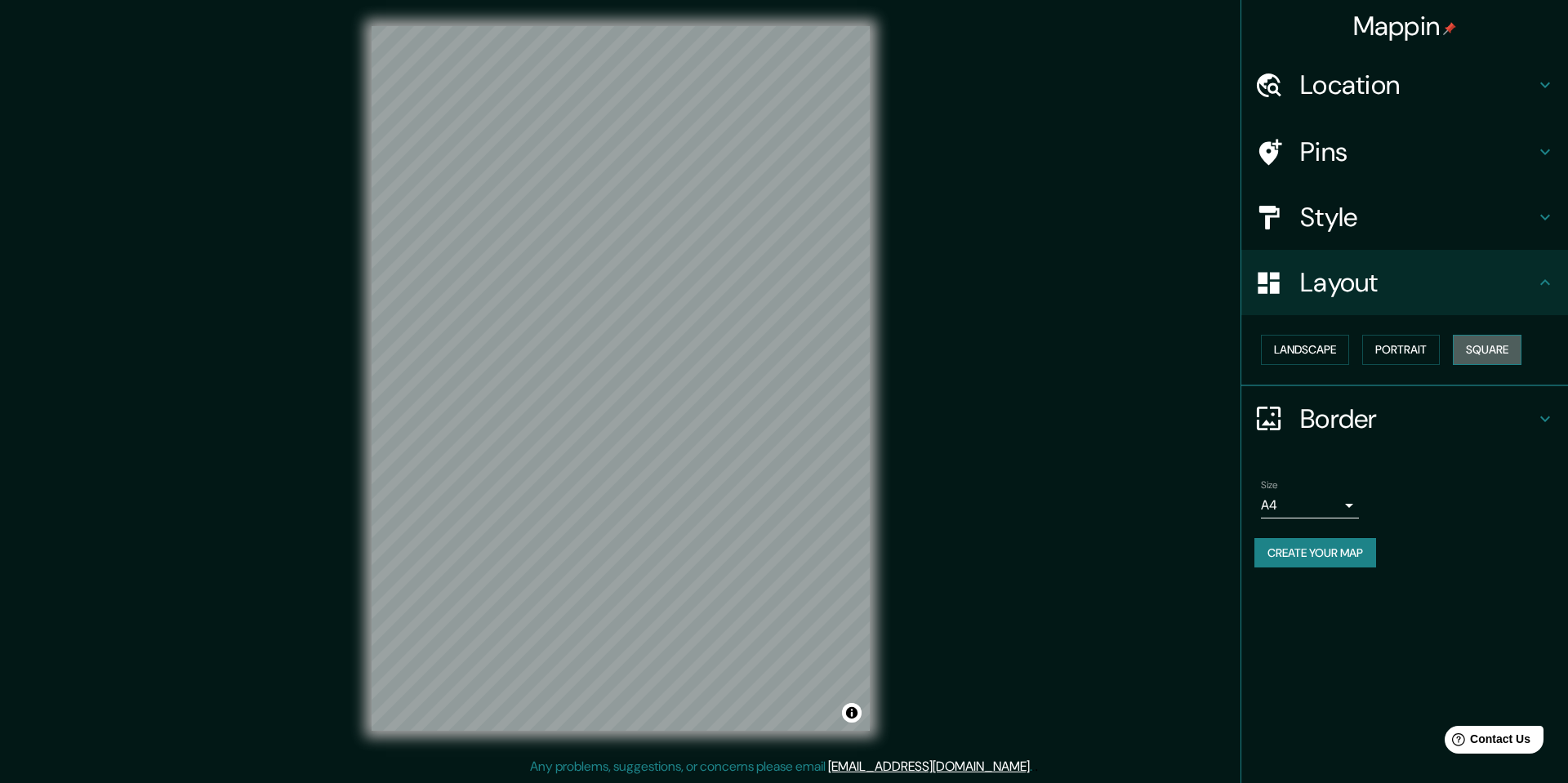 click on "Square" at bounding box center [1487, 349] 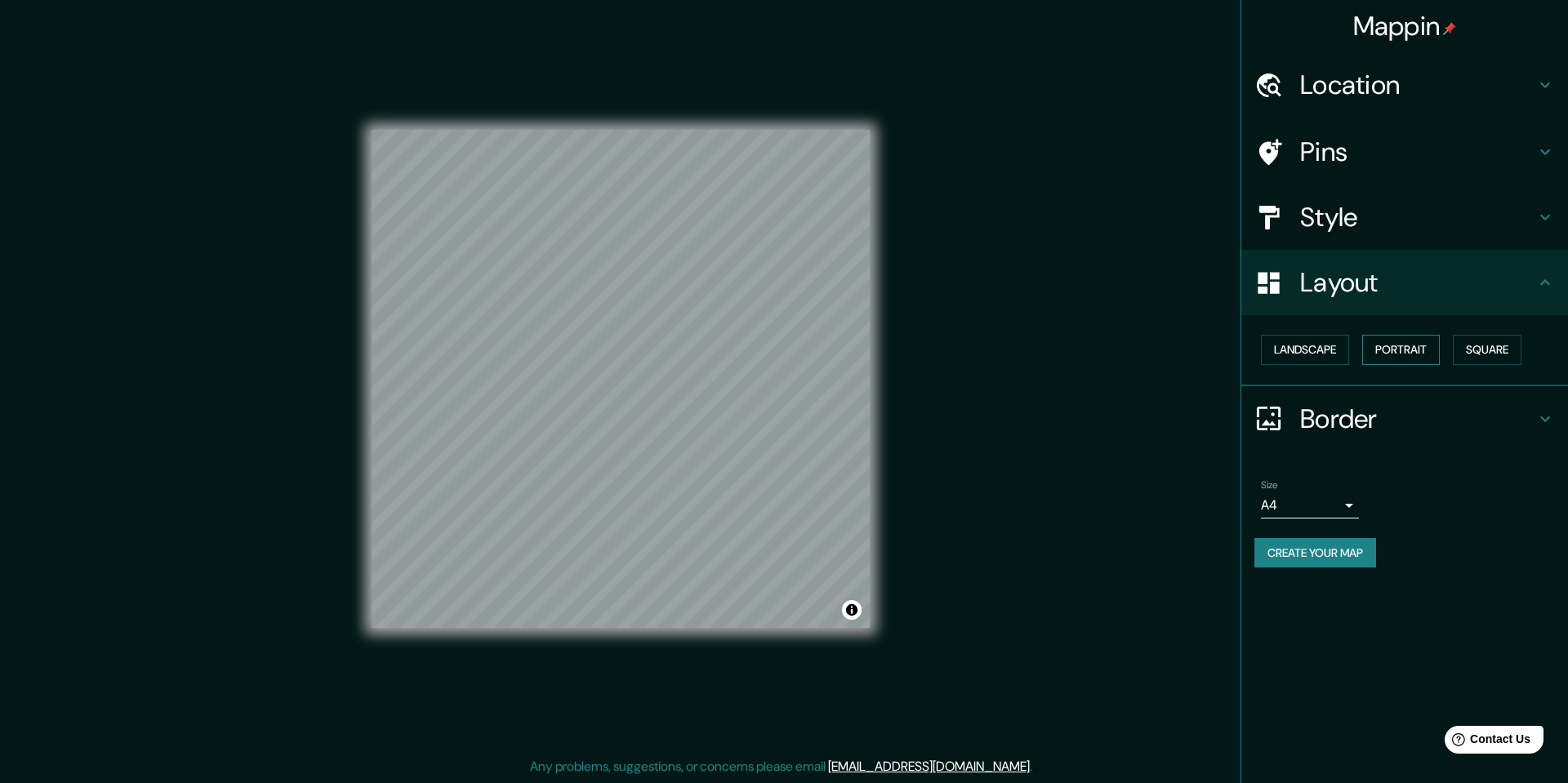click on "Portrait" at bounding box center [1401, 349] 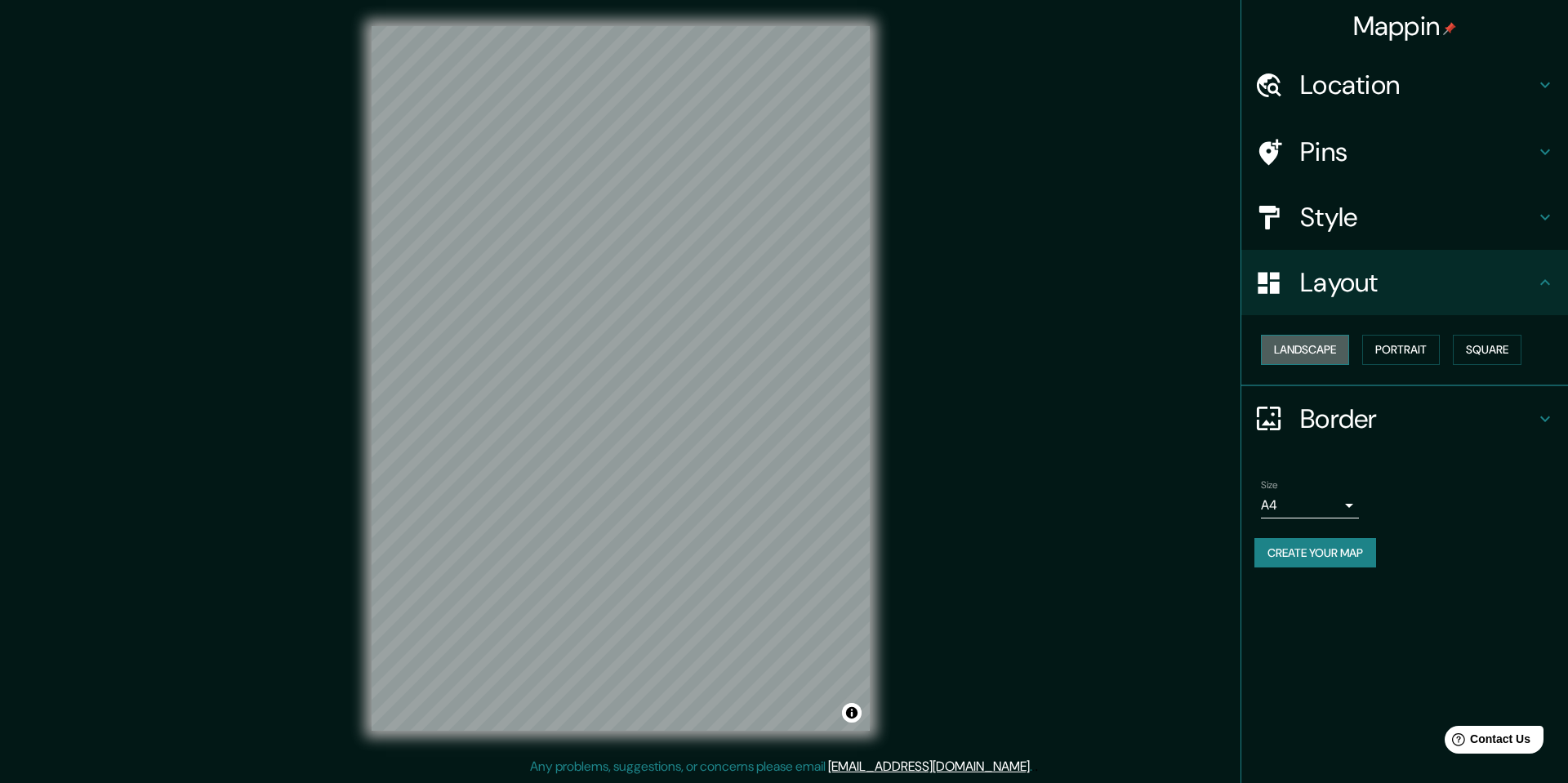 click on "Landscape" at bounding box center [1305, 349] 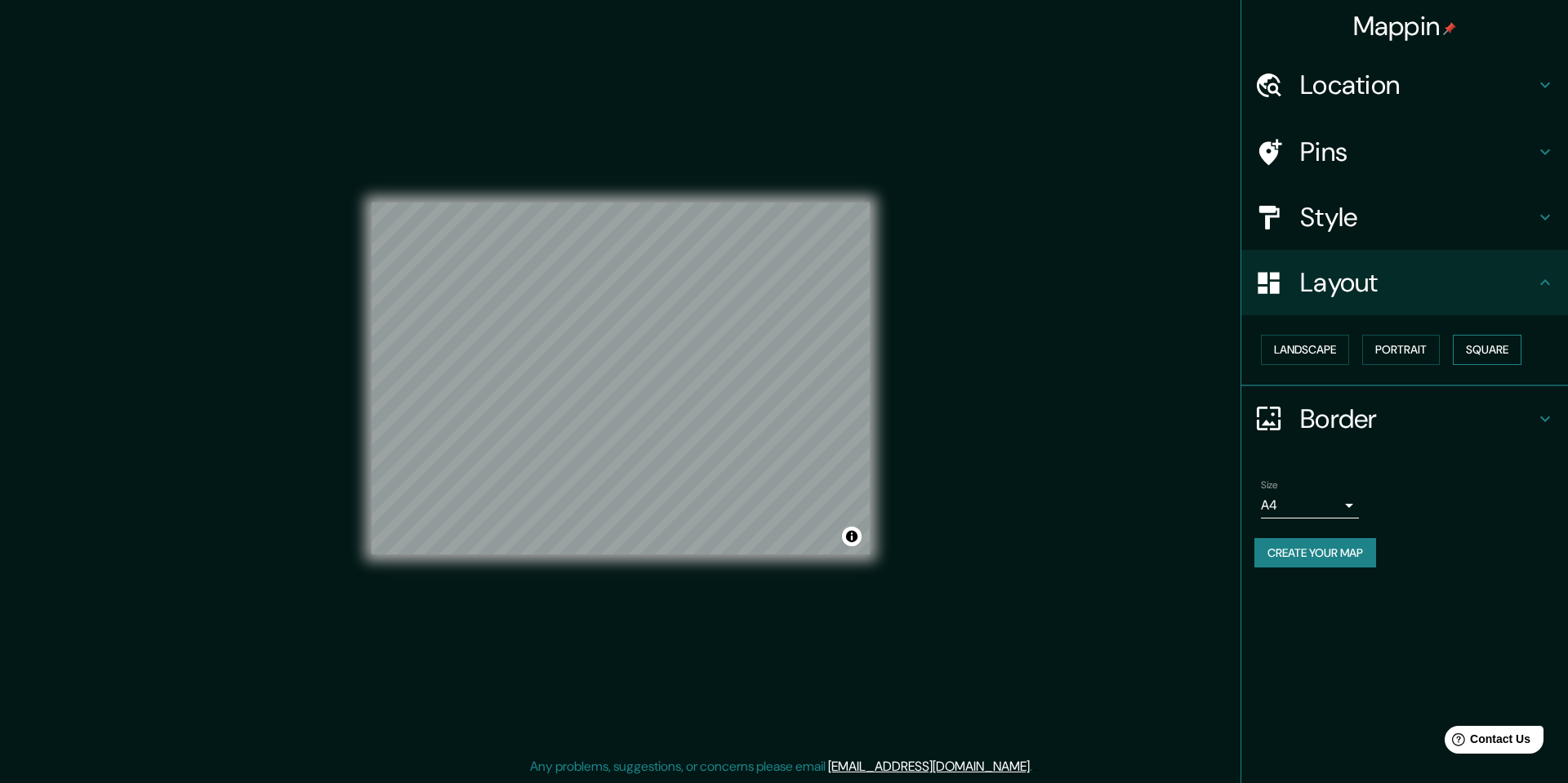 click on "Square" at bounding box center (1487, 349) 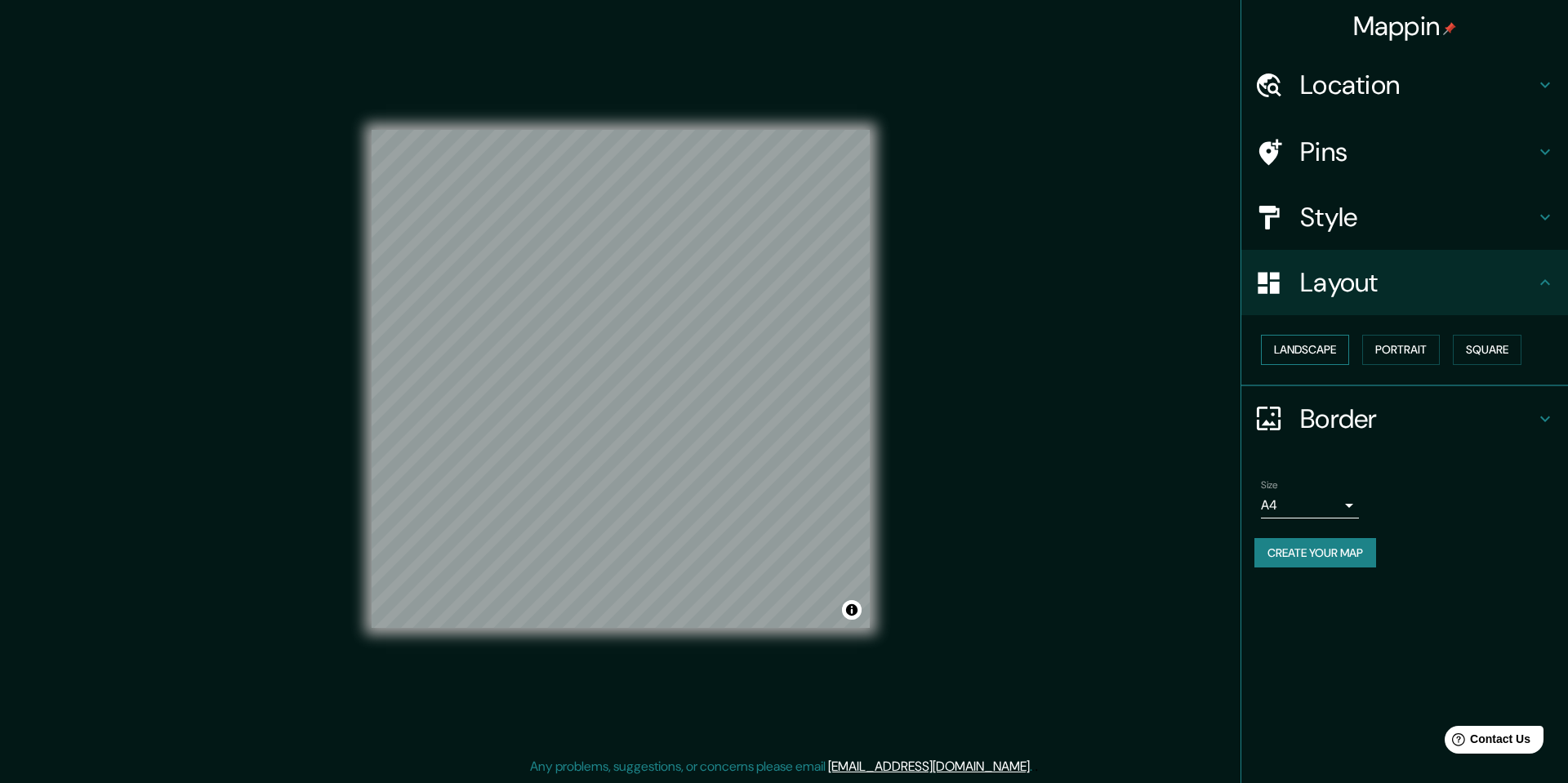 click on "Landscape" at bounding box center (1305, 349) 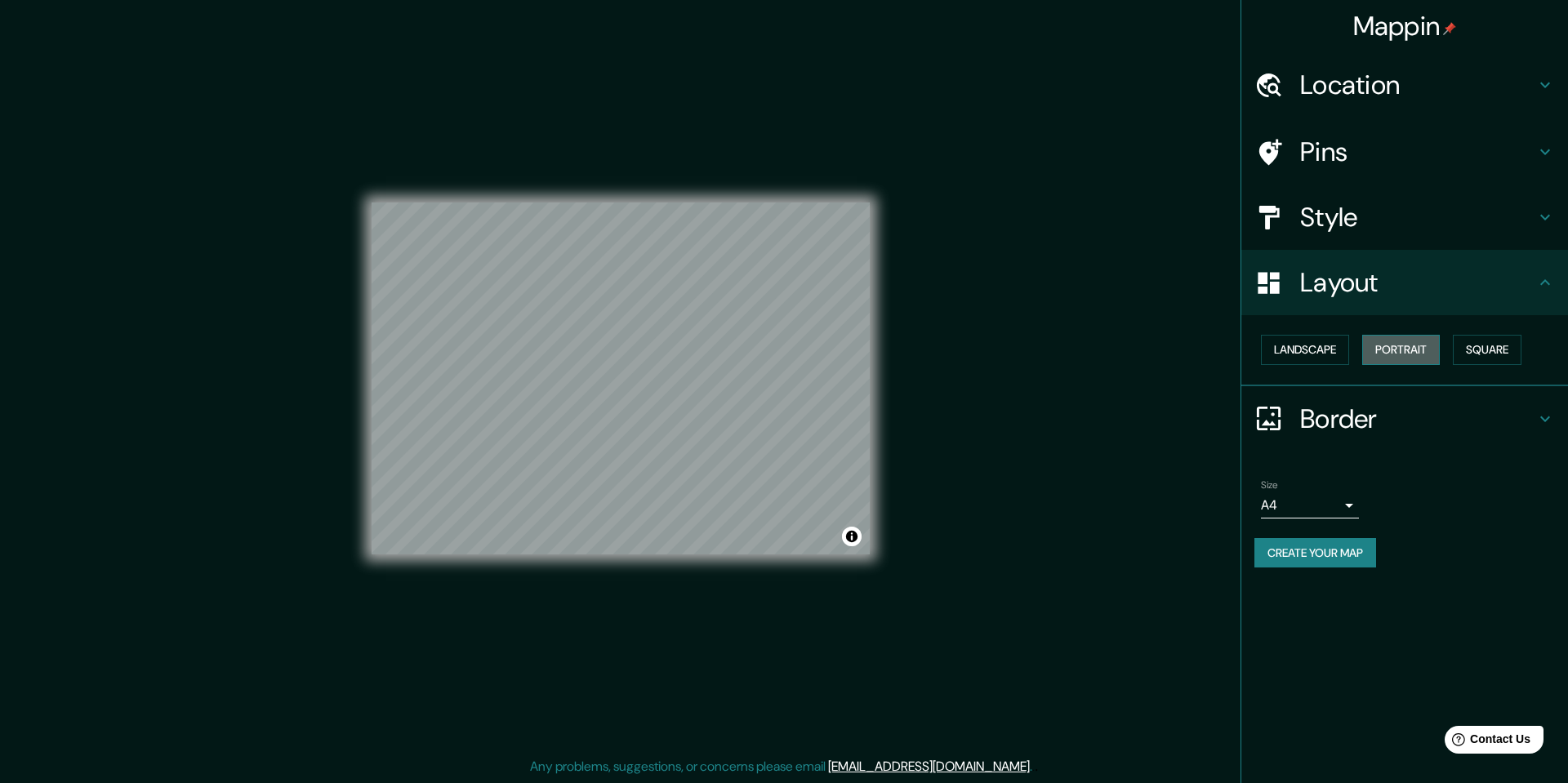 click on "Portrait" at bounding box center [1401, 349] 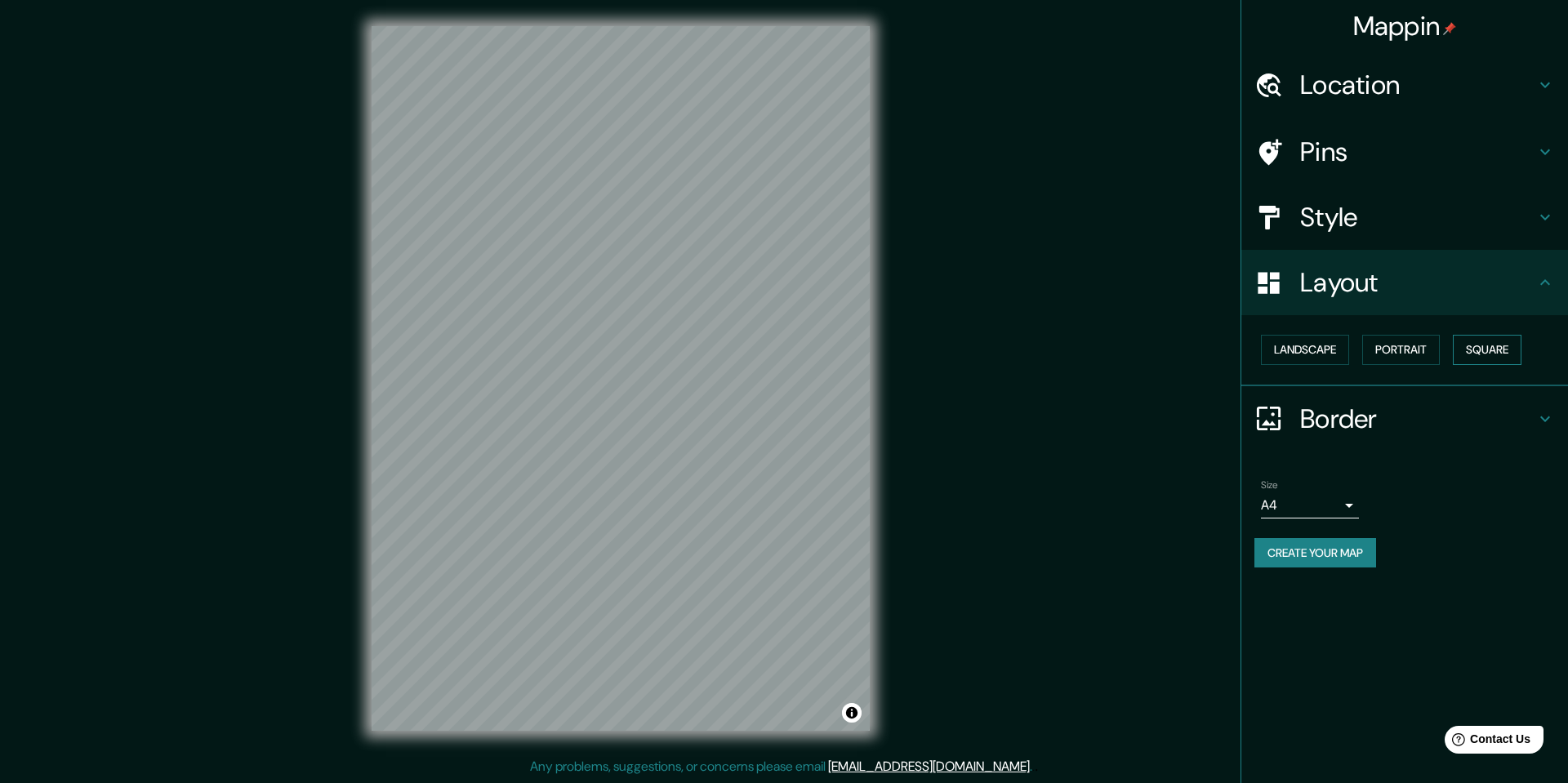click on "Square" at bounding box center (1487, 349) 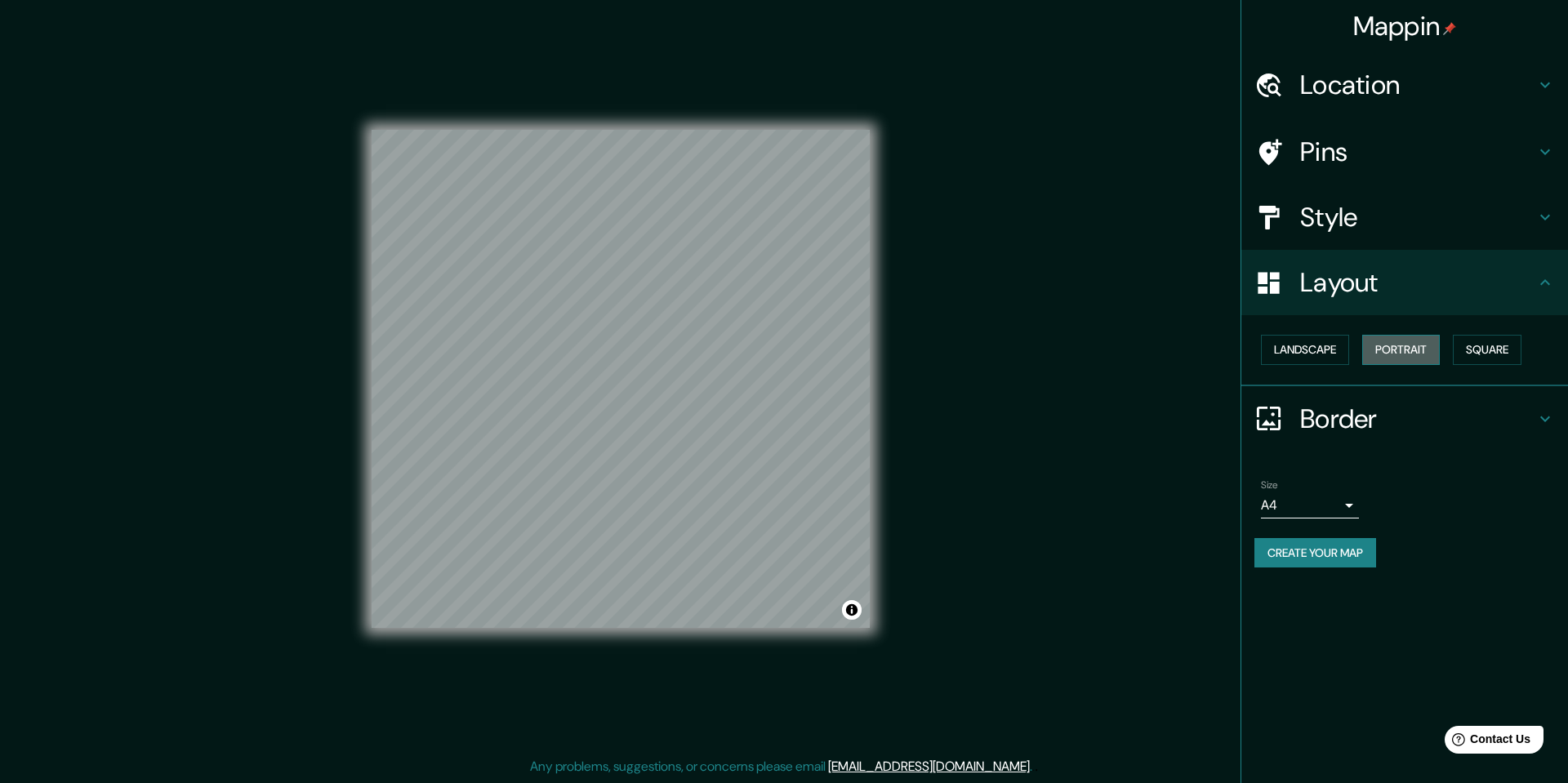 click on "Portrait" at bounding box center (1401, 349) 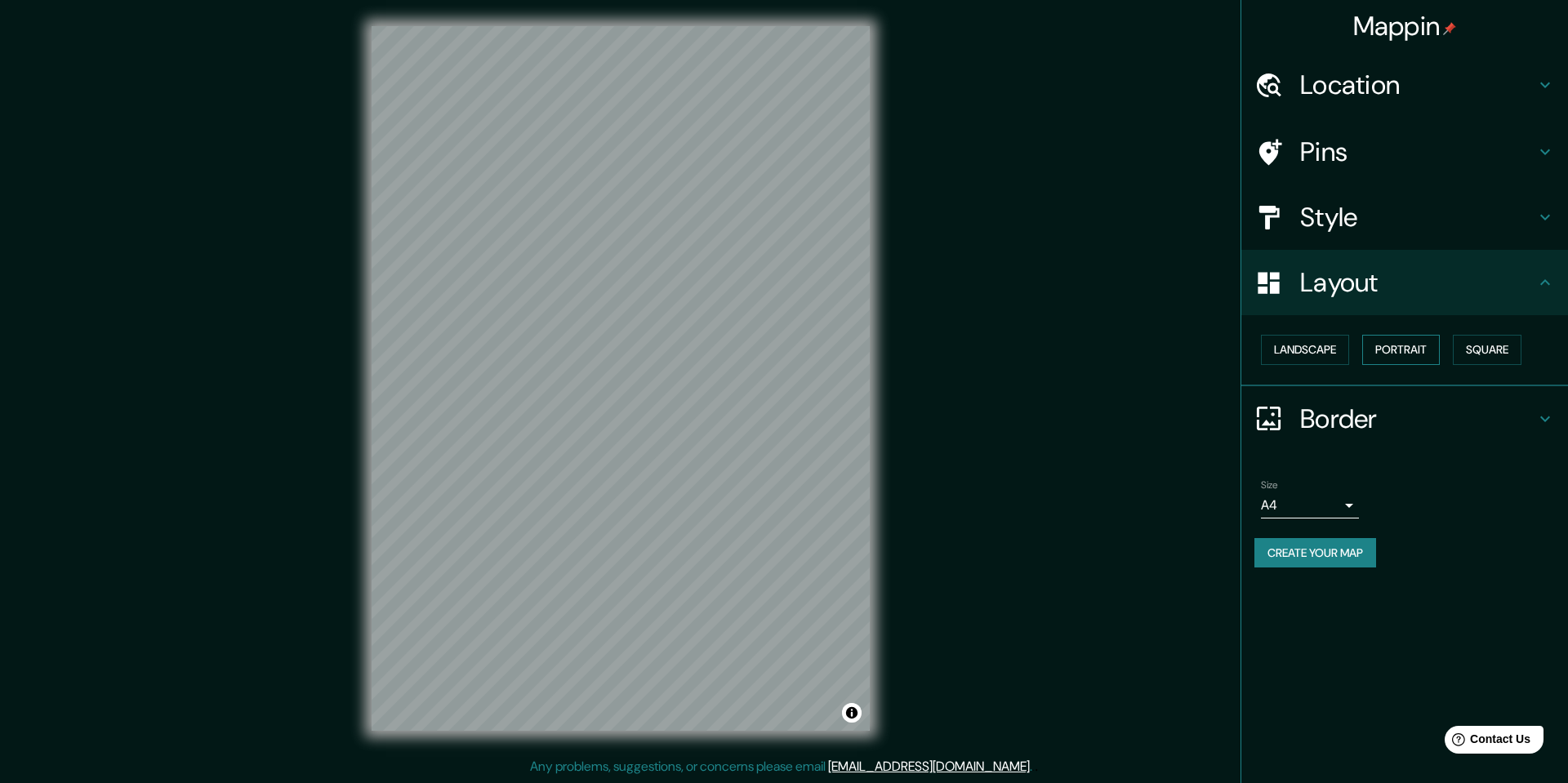 click on "Portrait" at bounding box center (1401, 349) 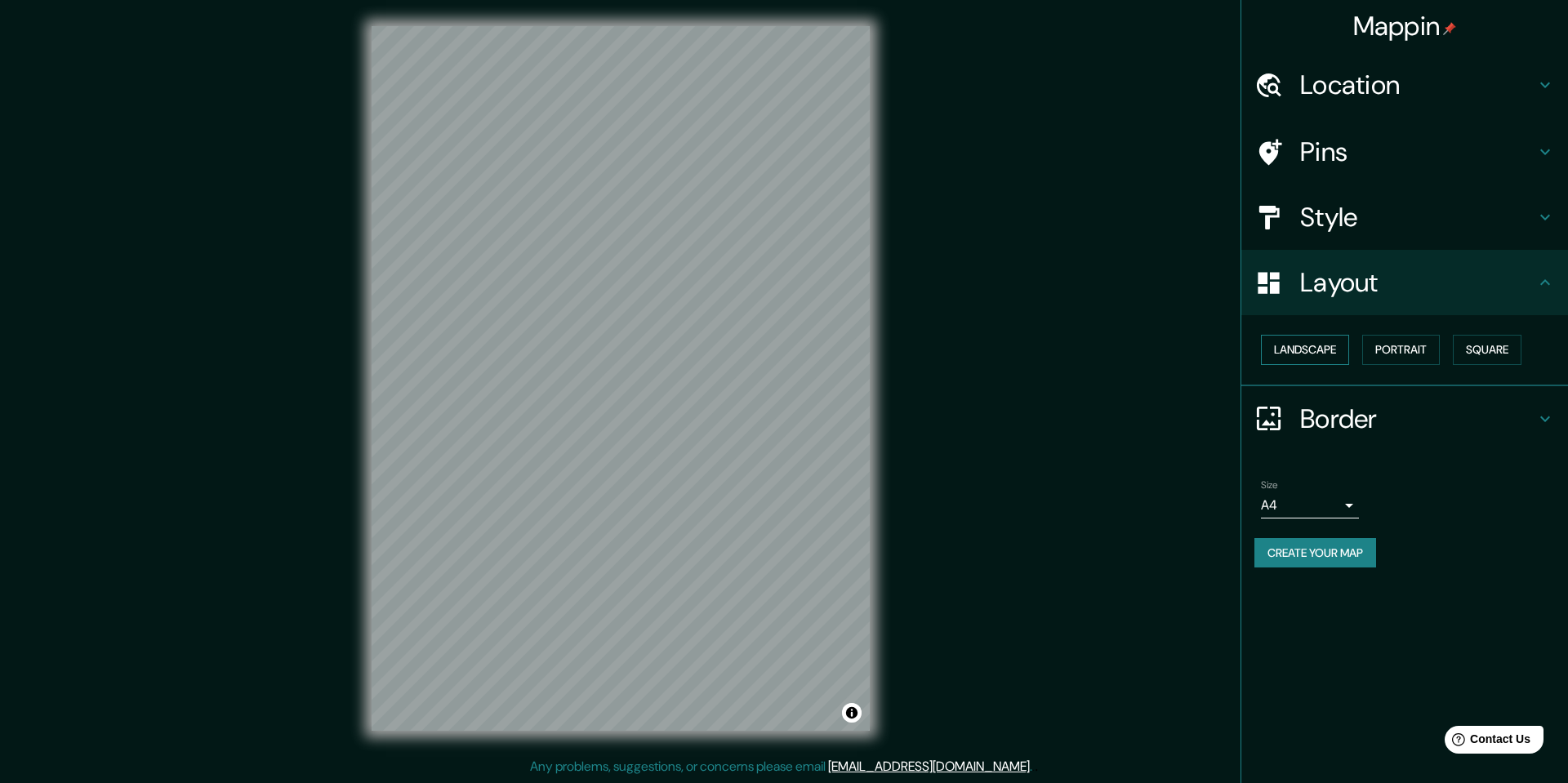click on "Landscape" at bounding box center (1305, 349) 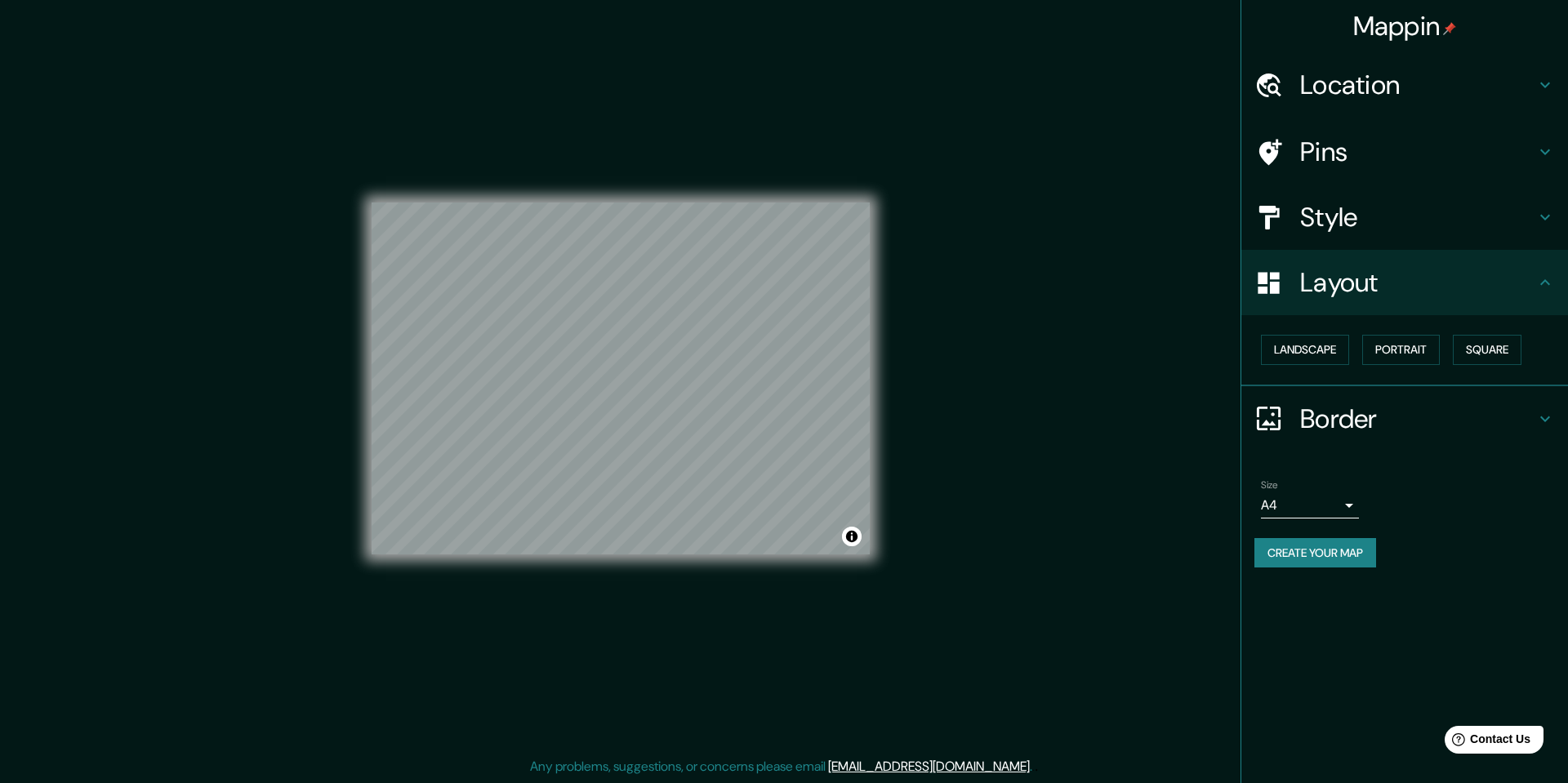click on "Landscape [GEOGRAPHIC_DATA]" at bounding box center [1411, 349] 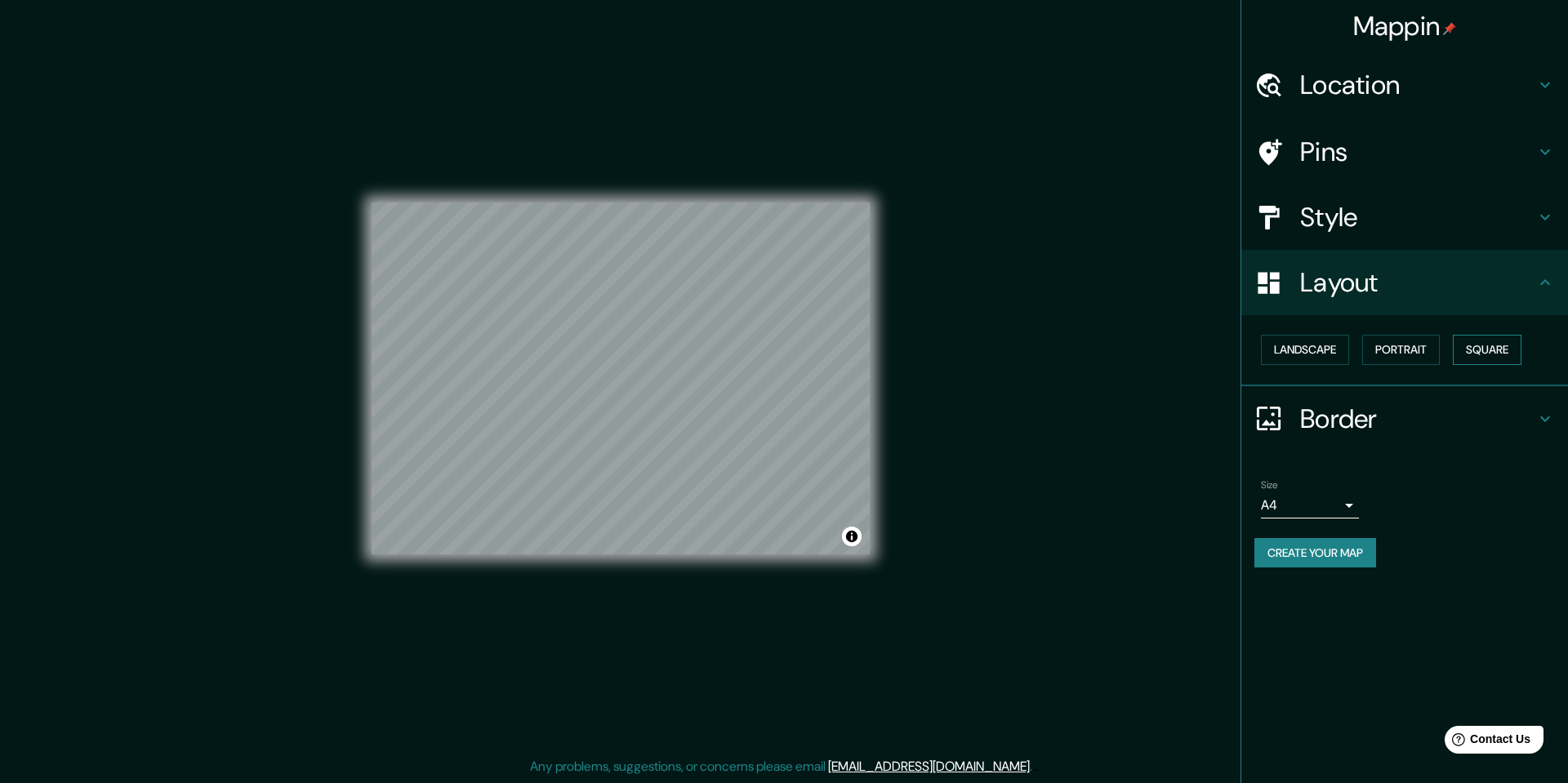 click on "Square" at bounding box center [1487, 349] 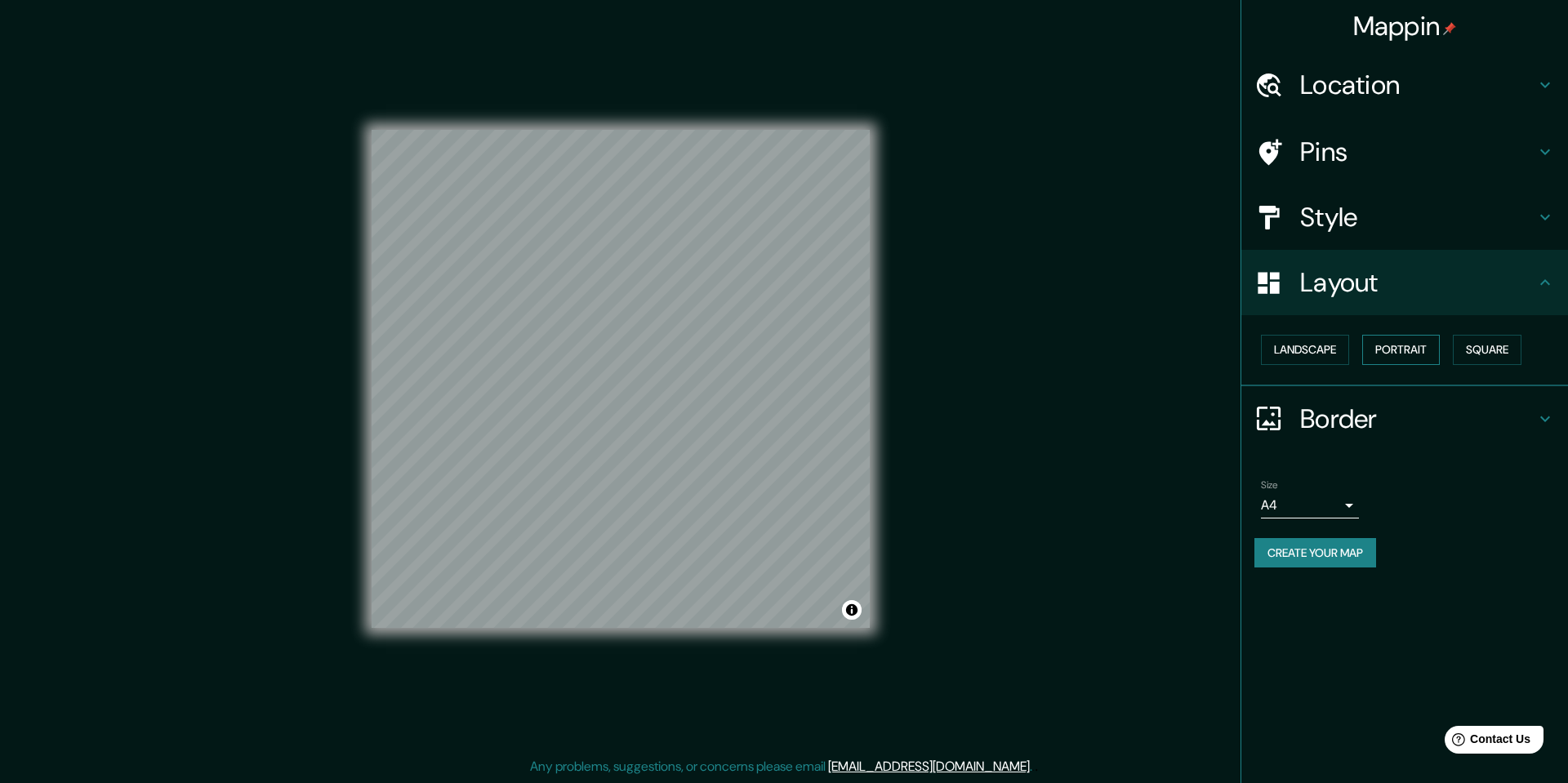 click on "Portrait" at bounding box center (1401, 349) 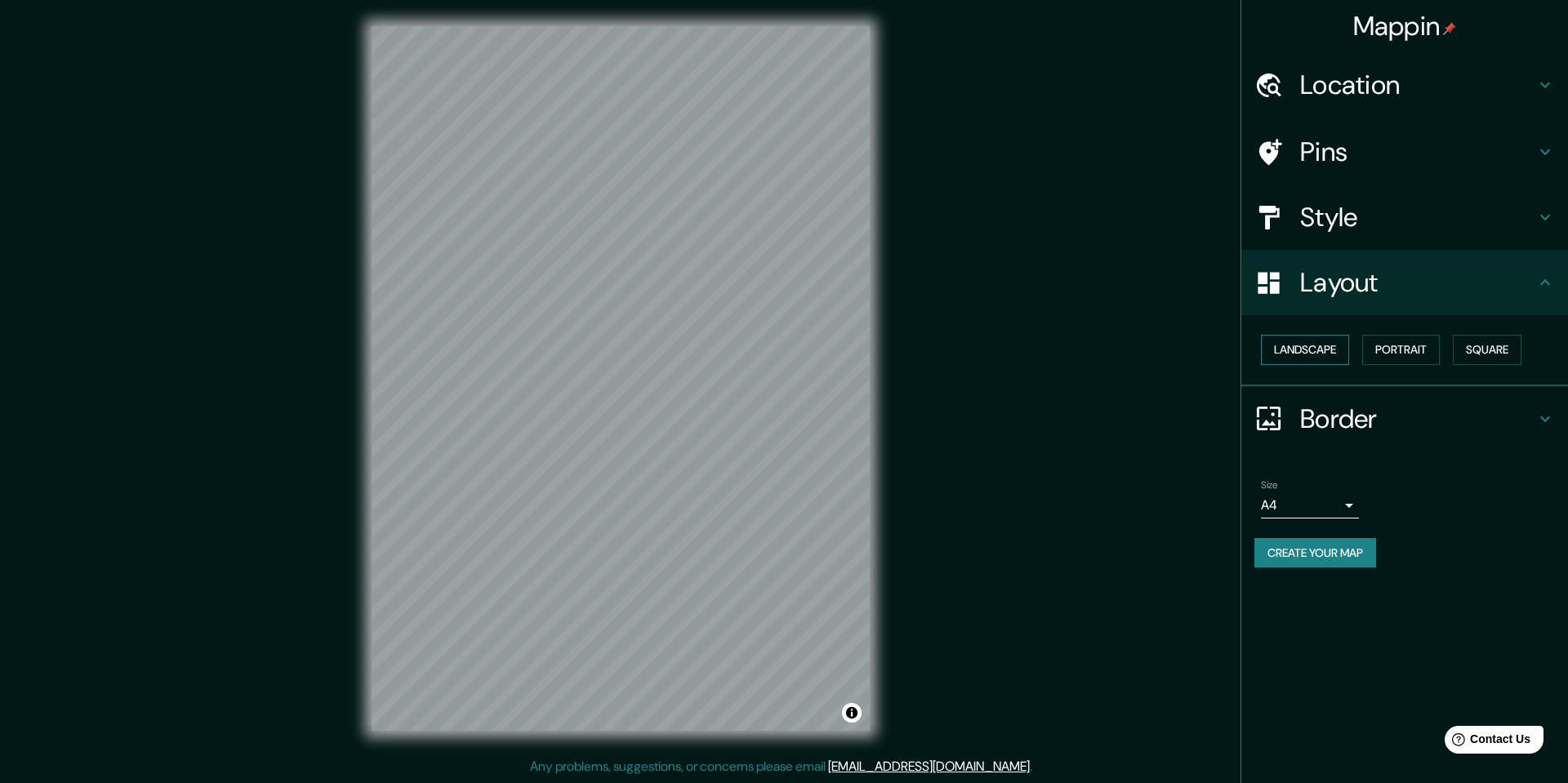 click on "Landscape" at bounding box center [1305, 349] 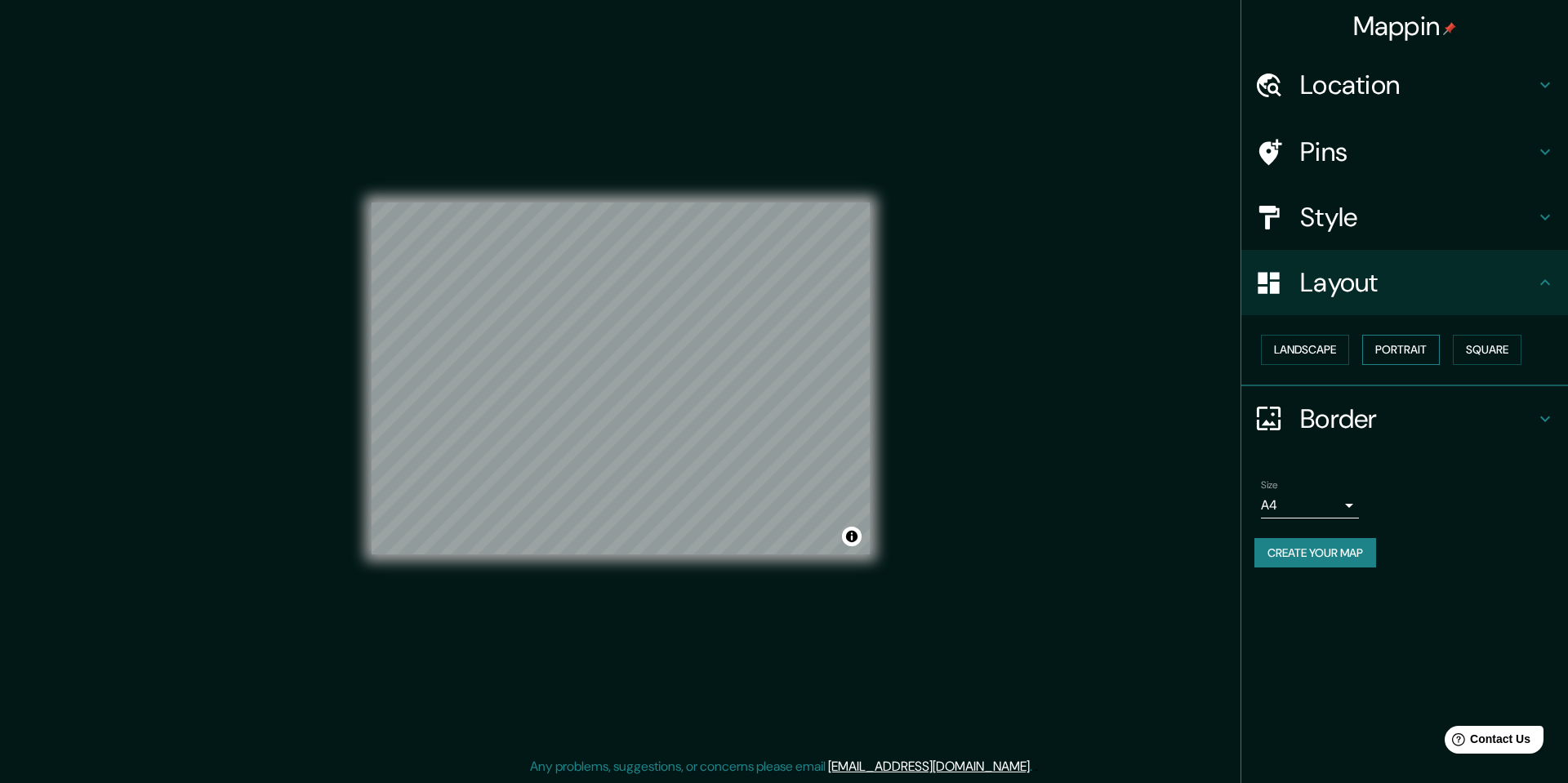 click on "Portrait" at bounding box center (1401, 349) 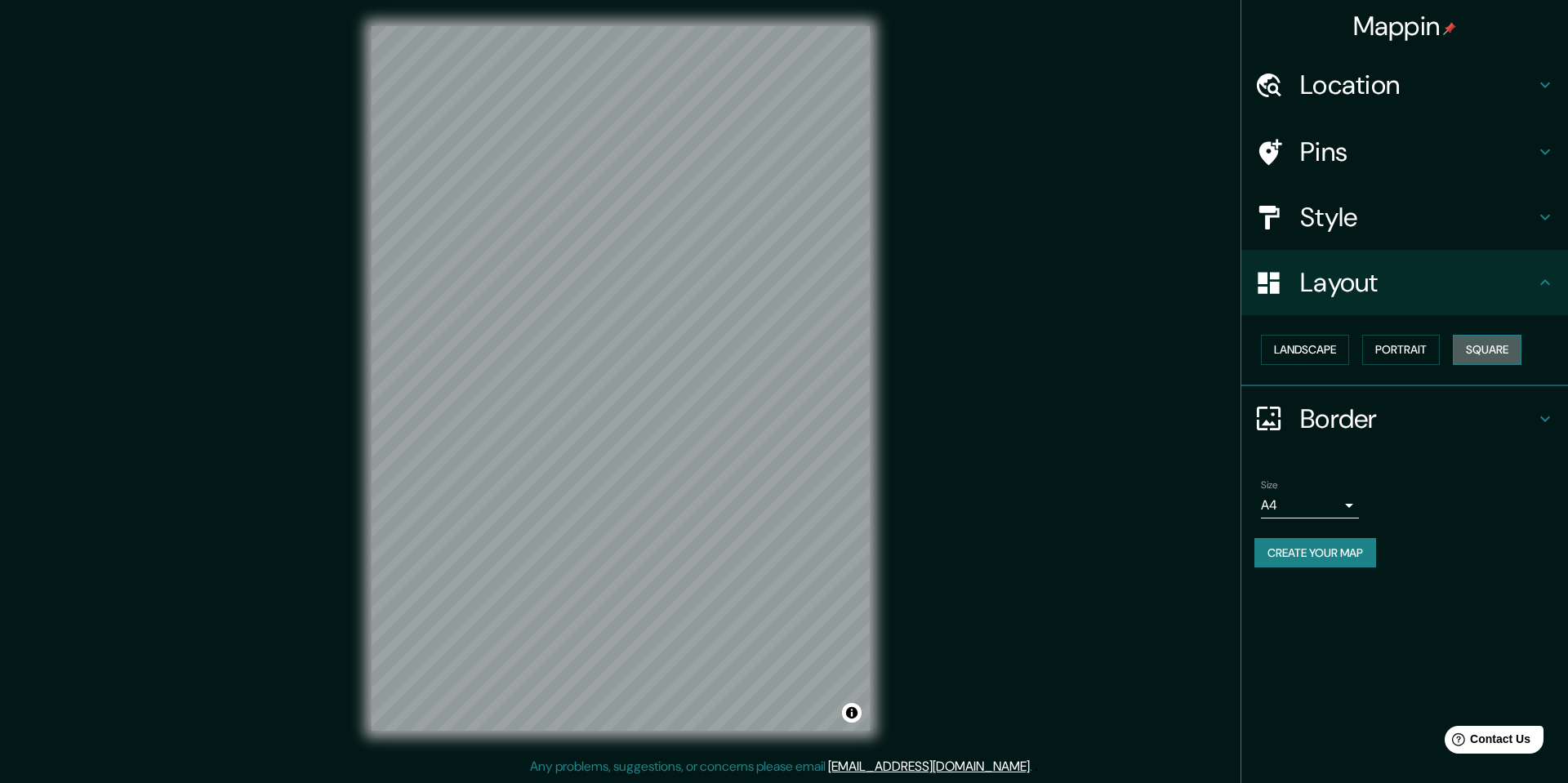 click on "Square" at bounding box center [1487, 349] 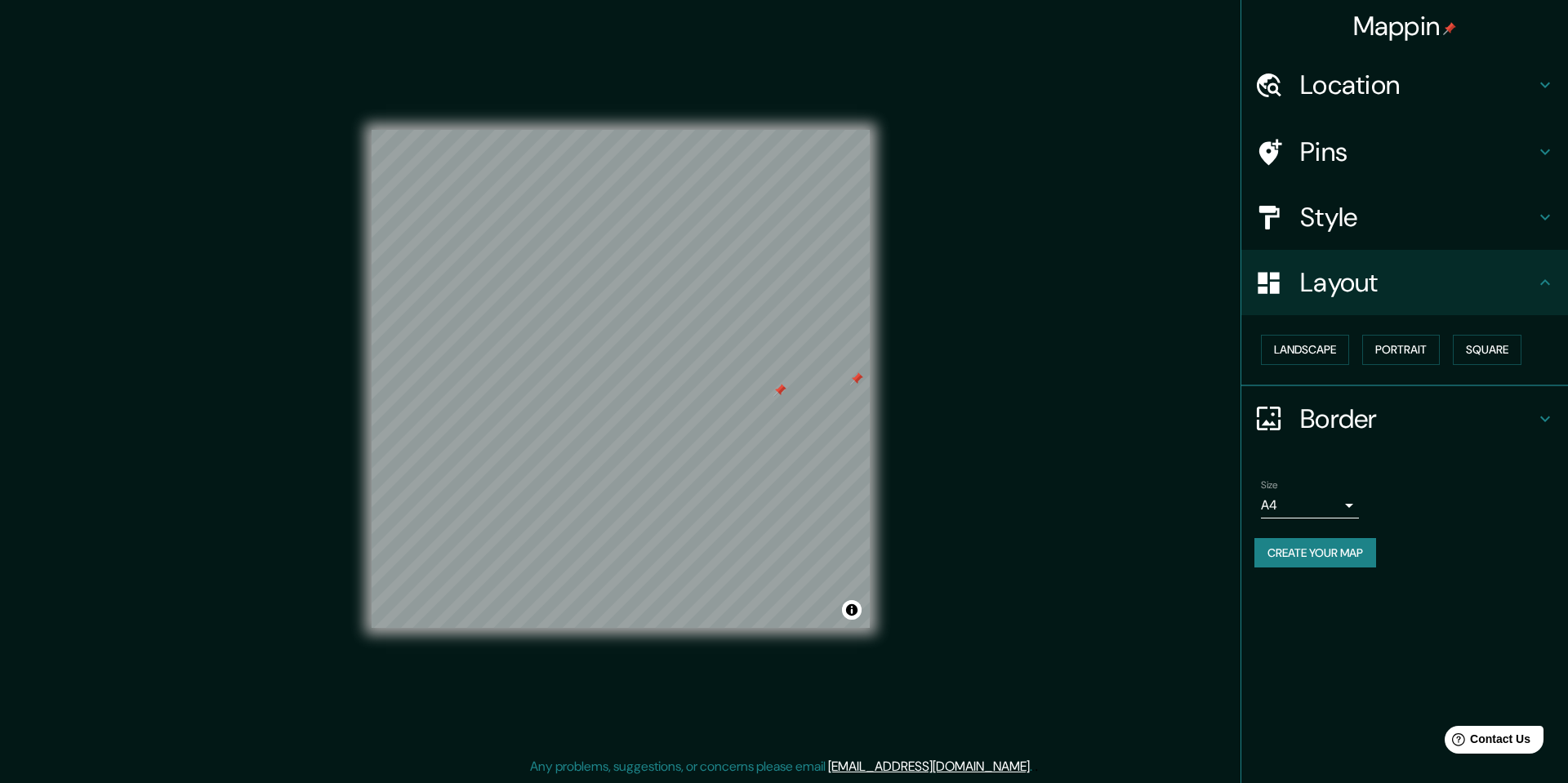 click on "Pins" at bounding box center (1418, 152) 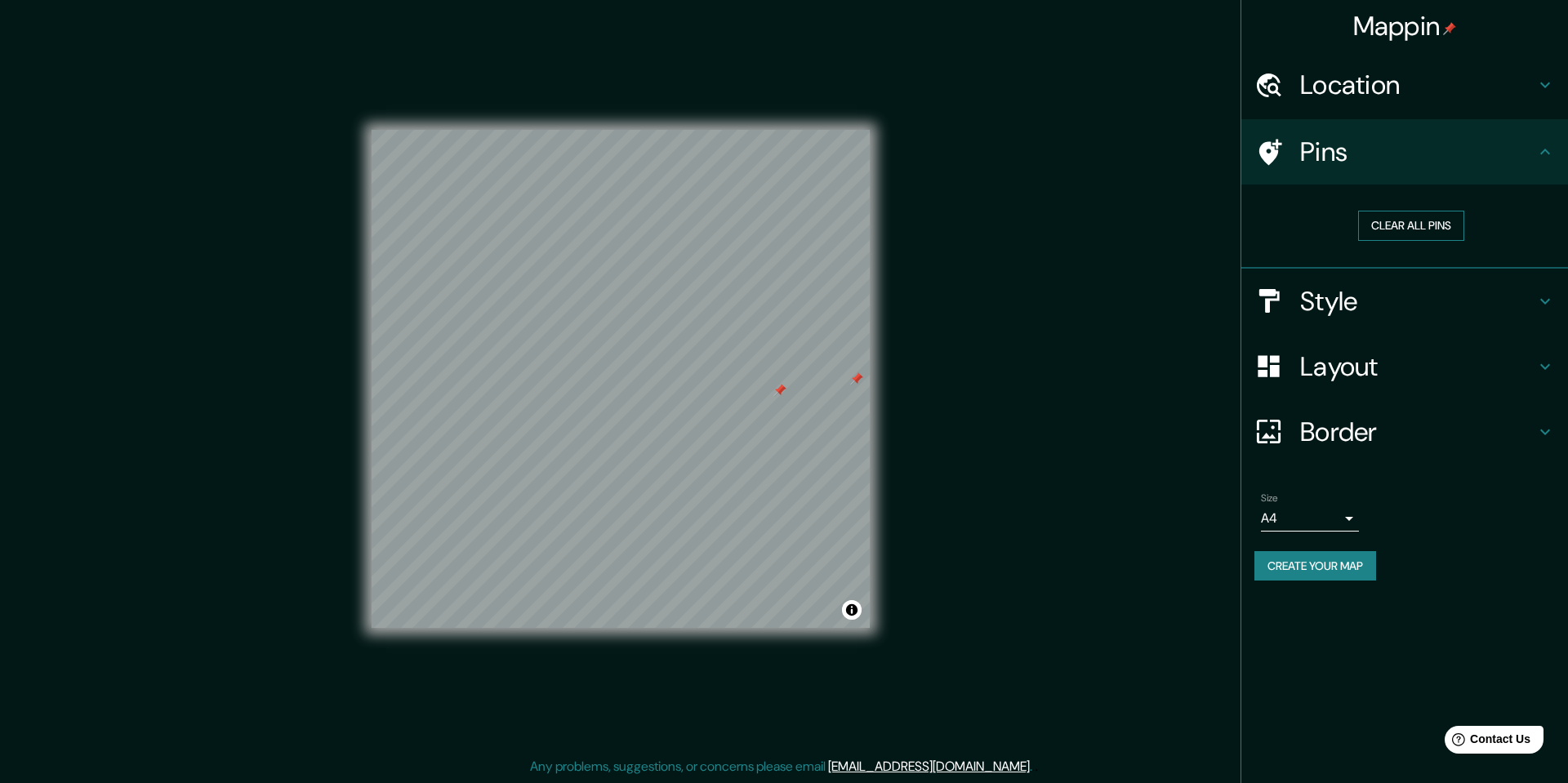 click on "Clear all pins" at bounding box center (1411, 225) 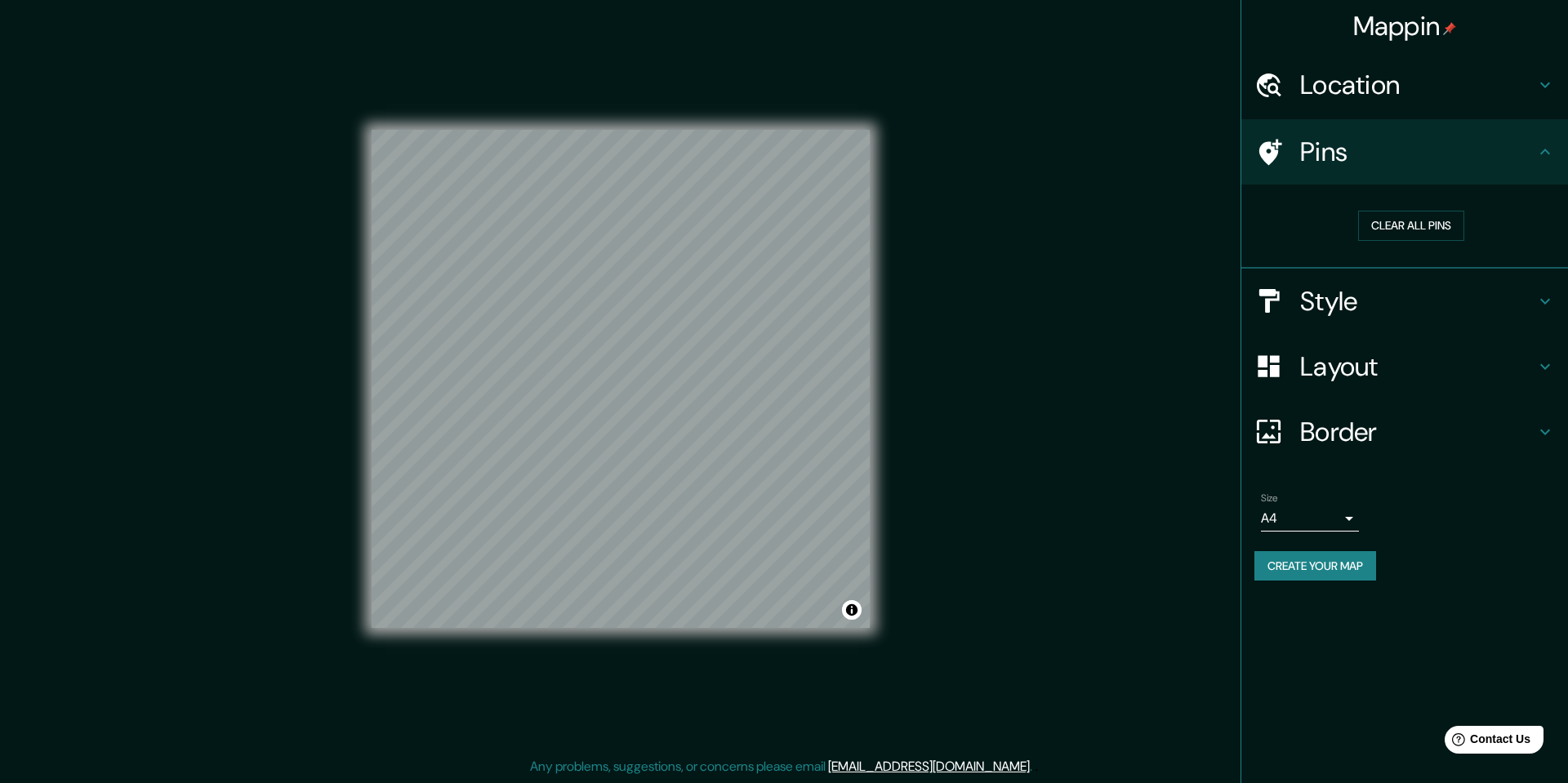 click on "Layout" at bounding box center (1418, 367) 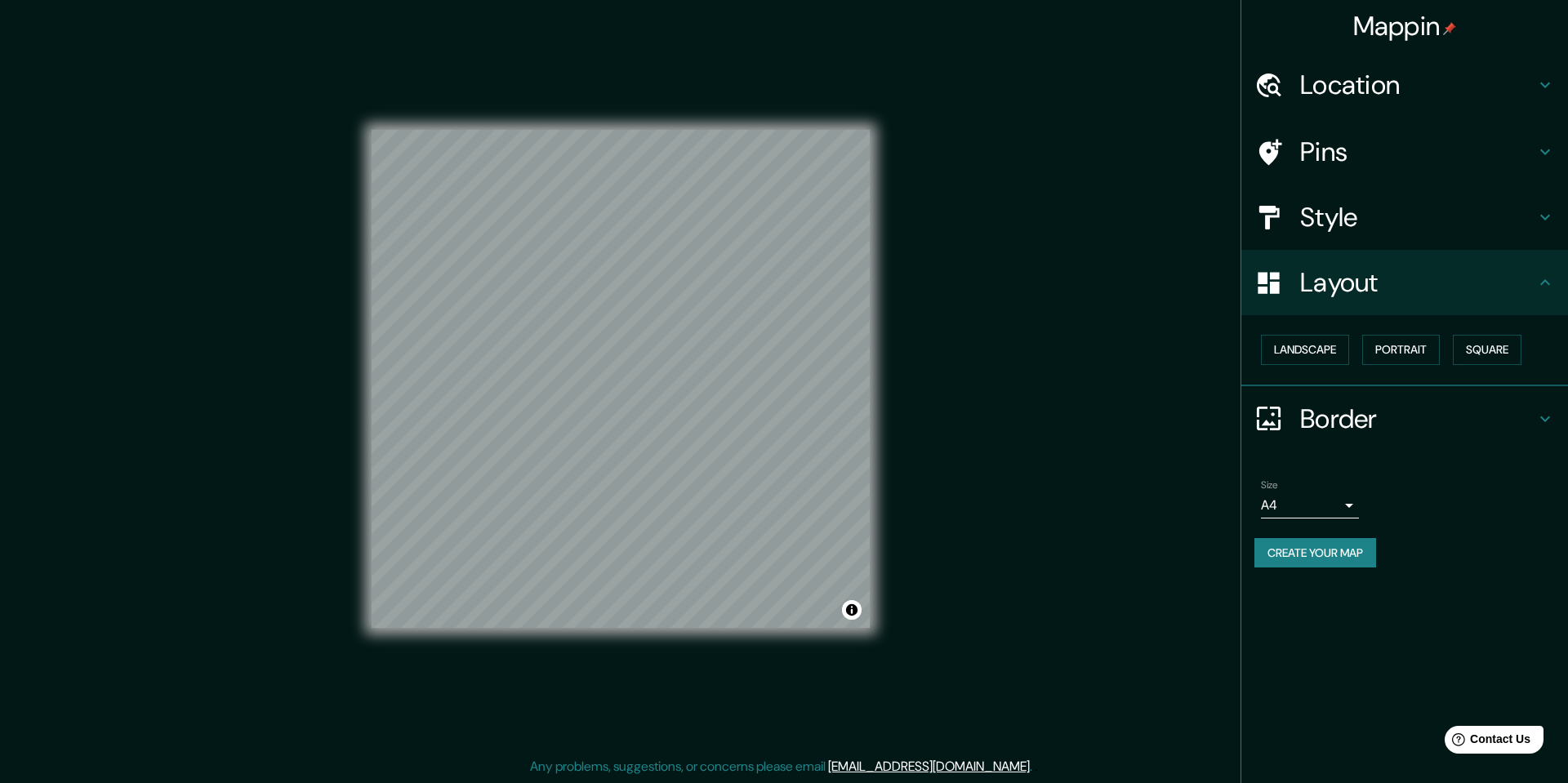 click on "Style" at bounding box center (1418, 217) 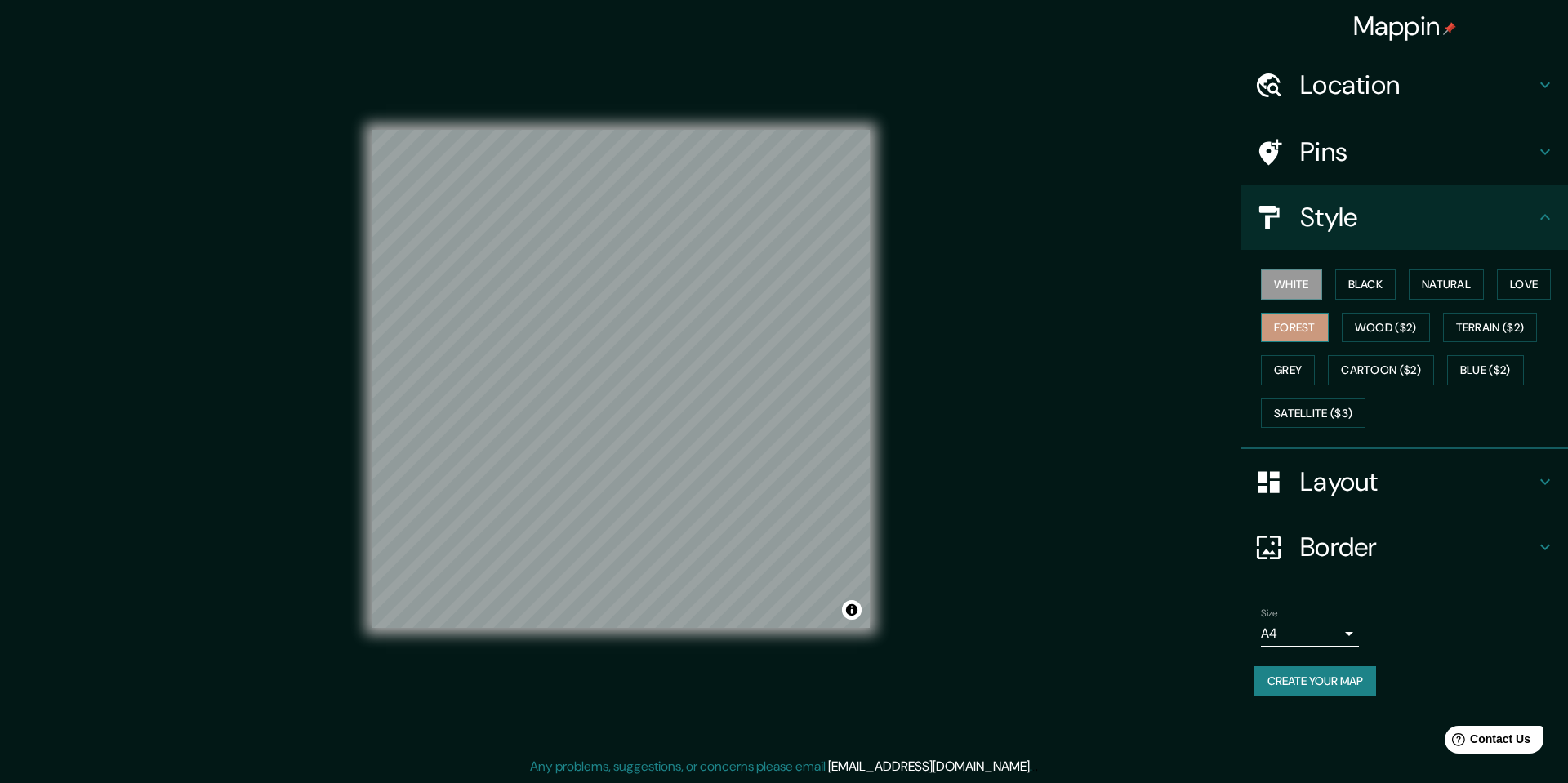 click on "Forest" at bounding box center (1294, 327) 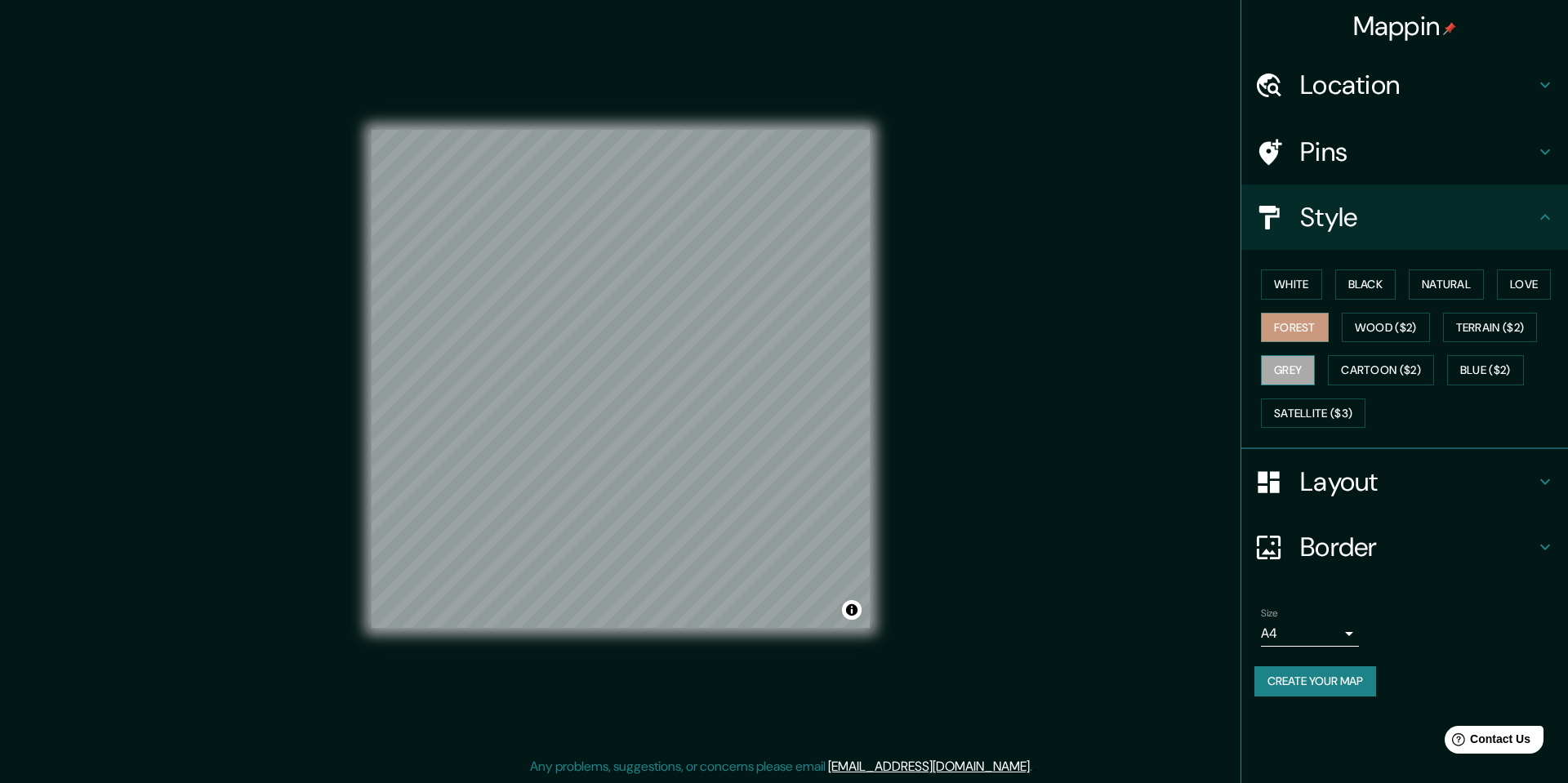 click on "Grey" at bounding box center [1288, 370] 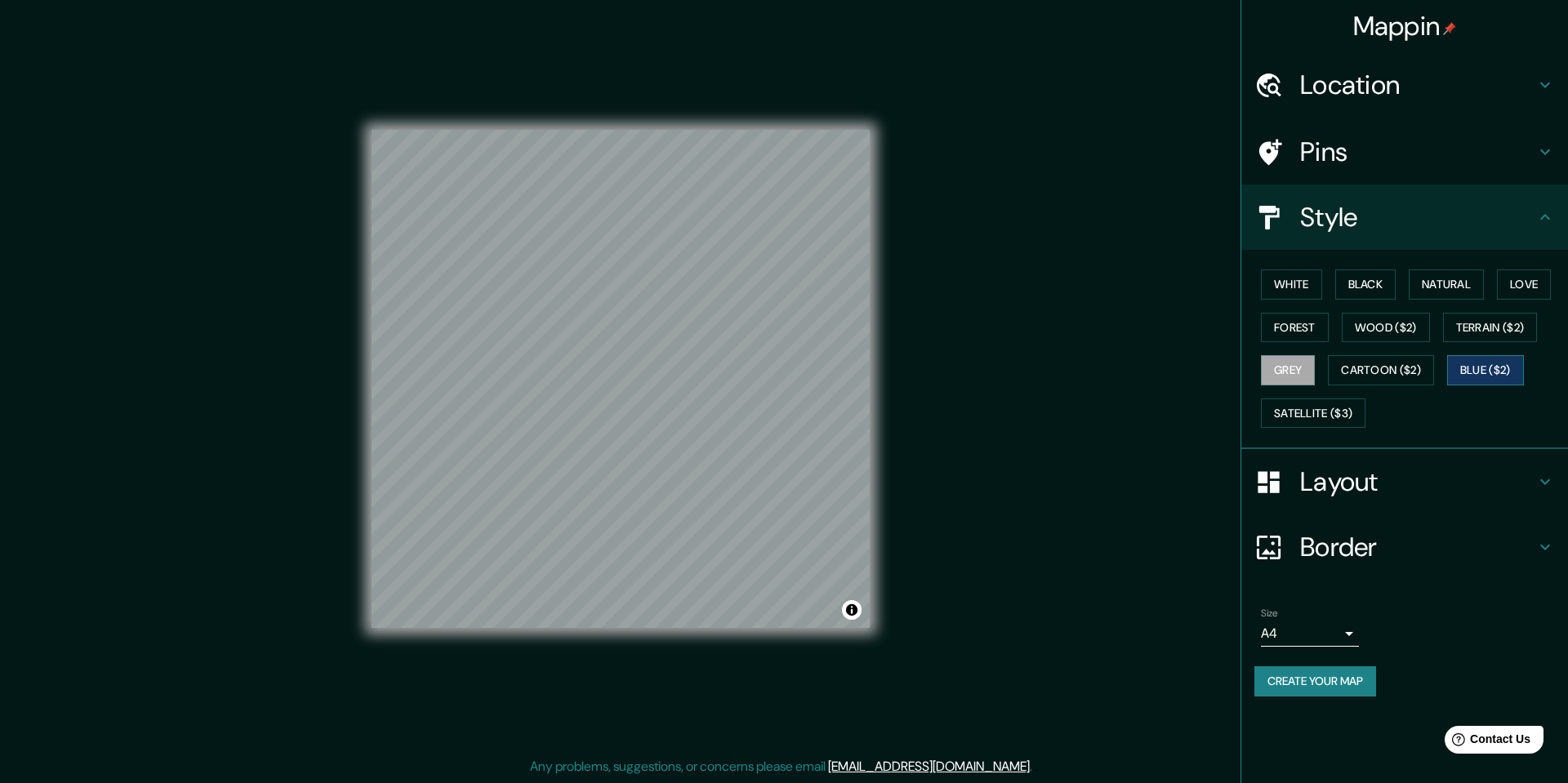 click on "Blue ($2)" at bounding box center (1486, 370) 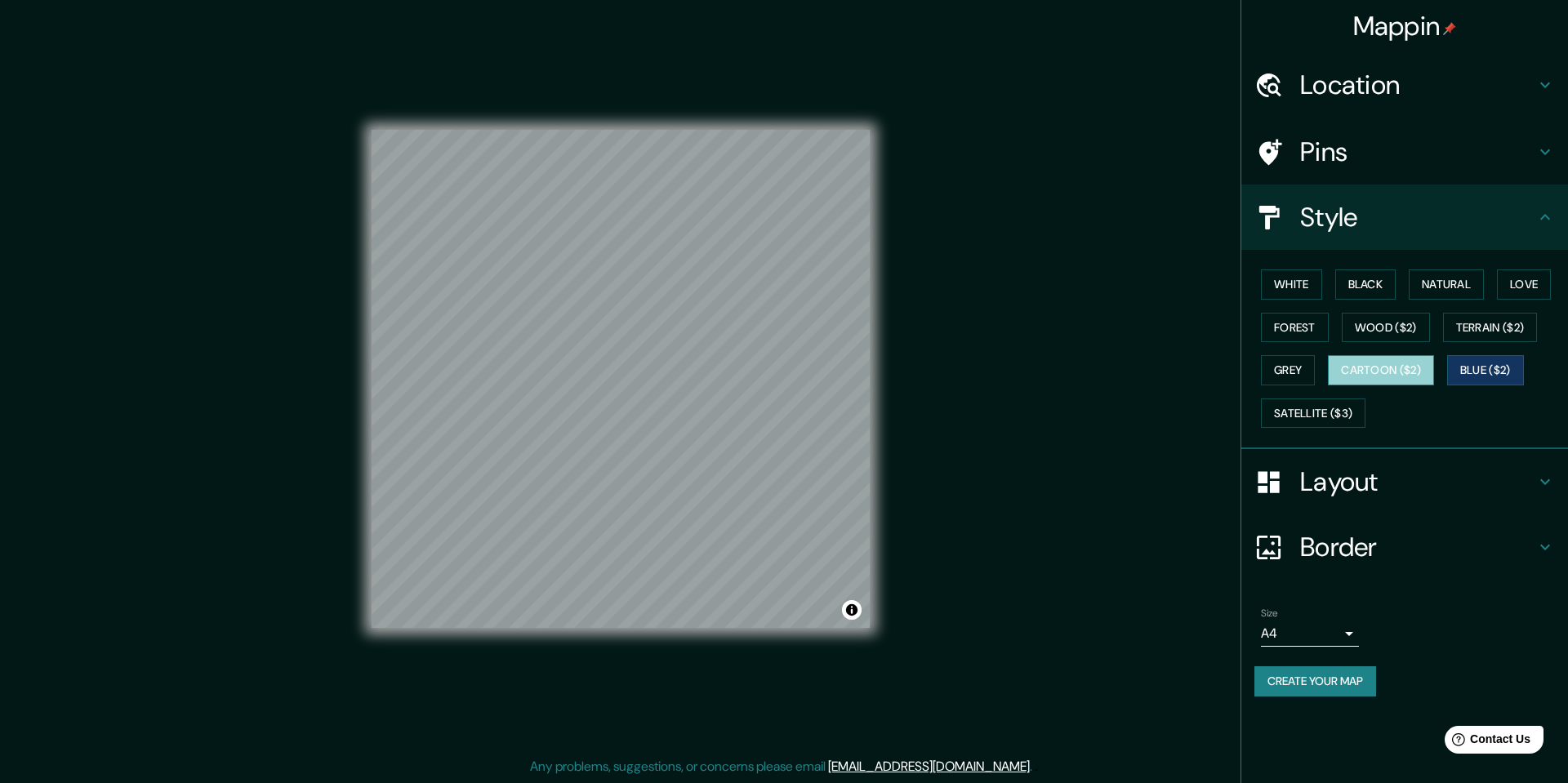 click on "Cartoon ($2)" at bounding box center (1381, 370) 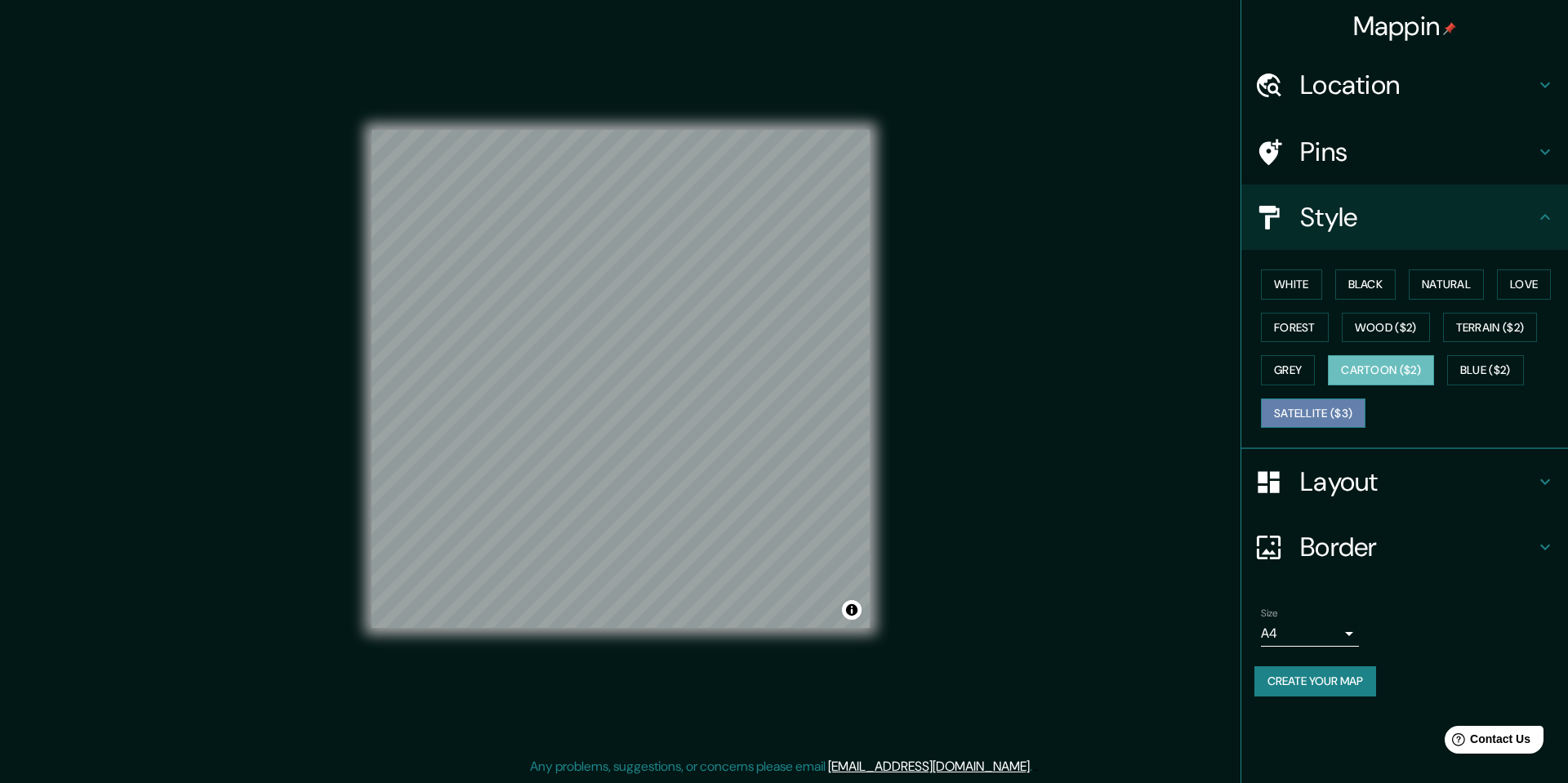 click on "Satellite ($3)" at bounding box center [1313, 413] 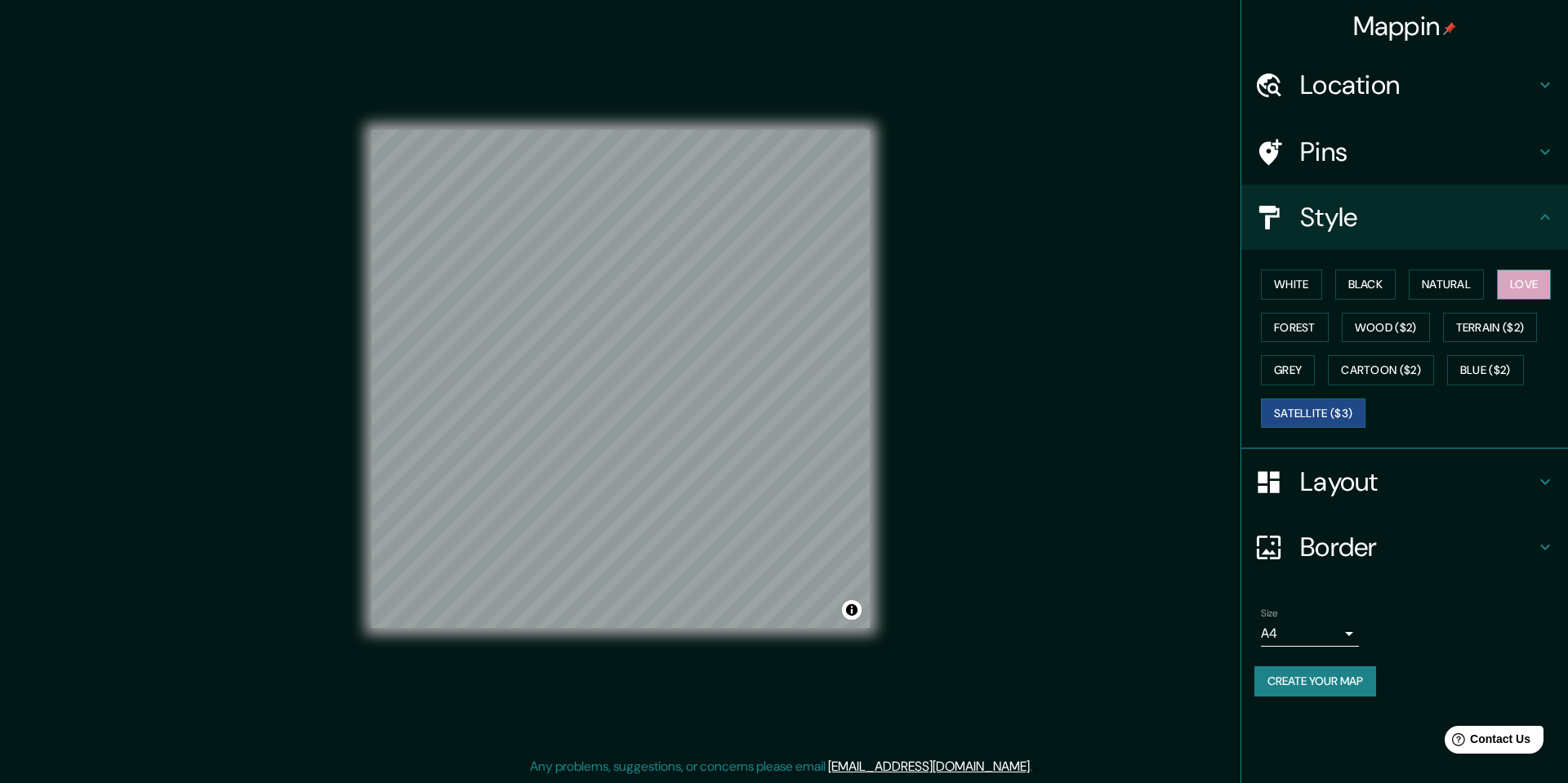 click on "Love" at bounding box center [1524, 284] 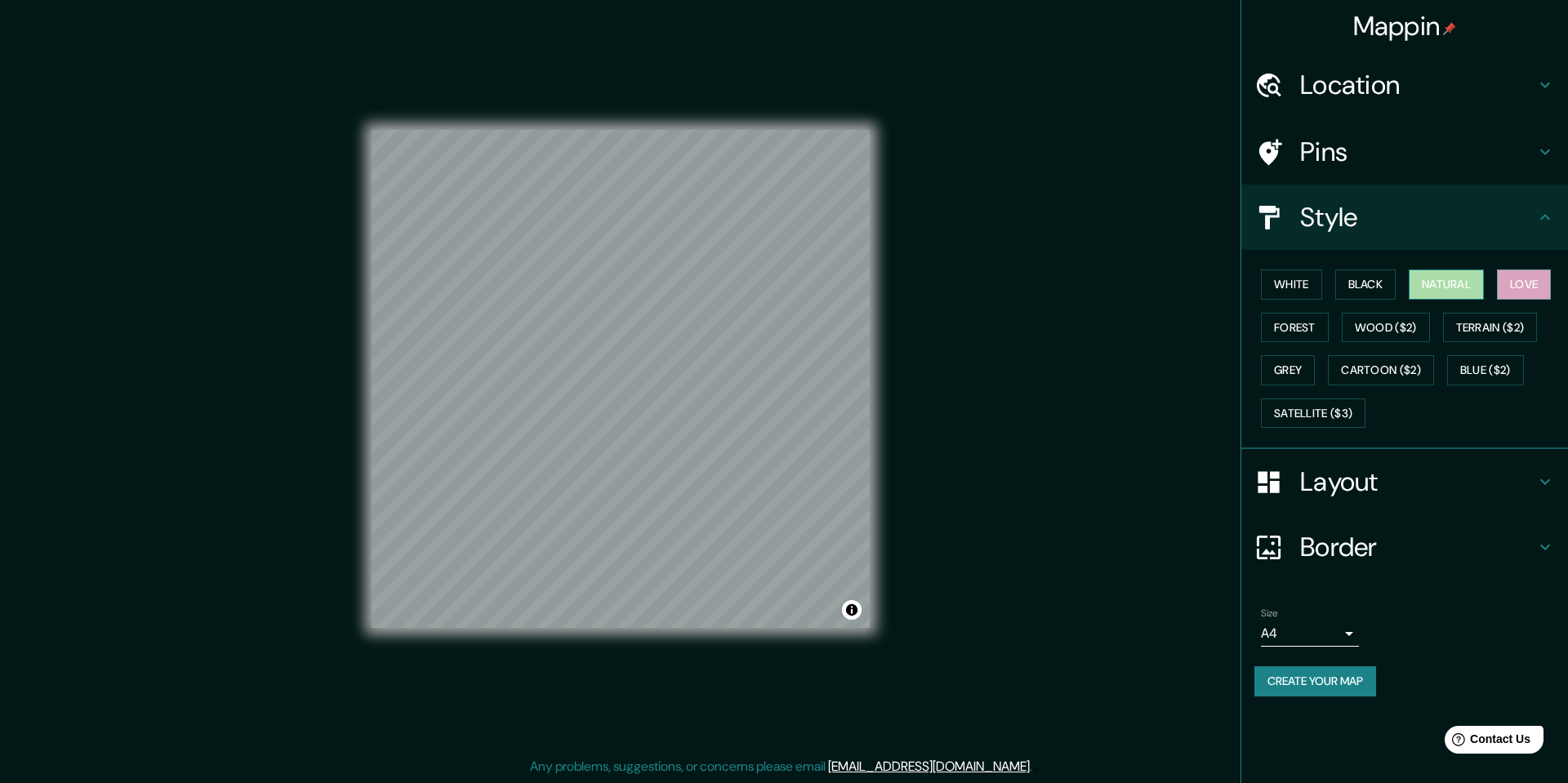 click on "Natural" at bounding box center [1446, 284] 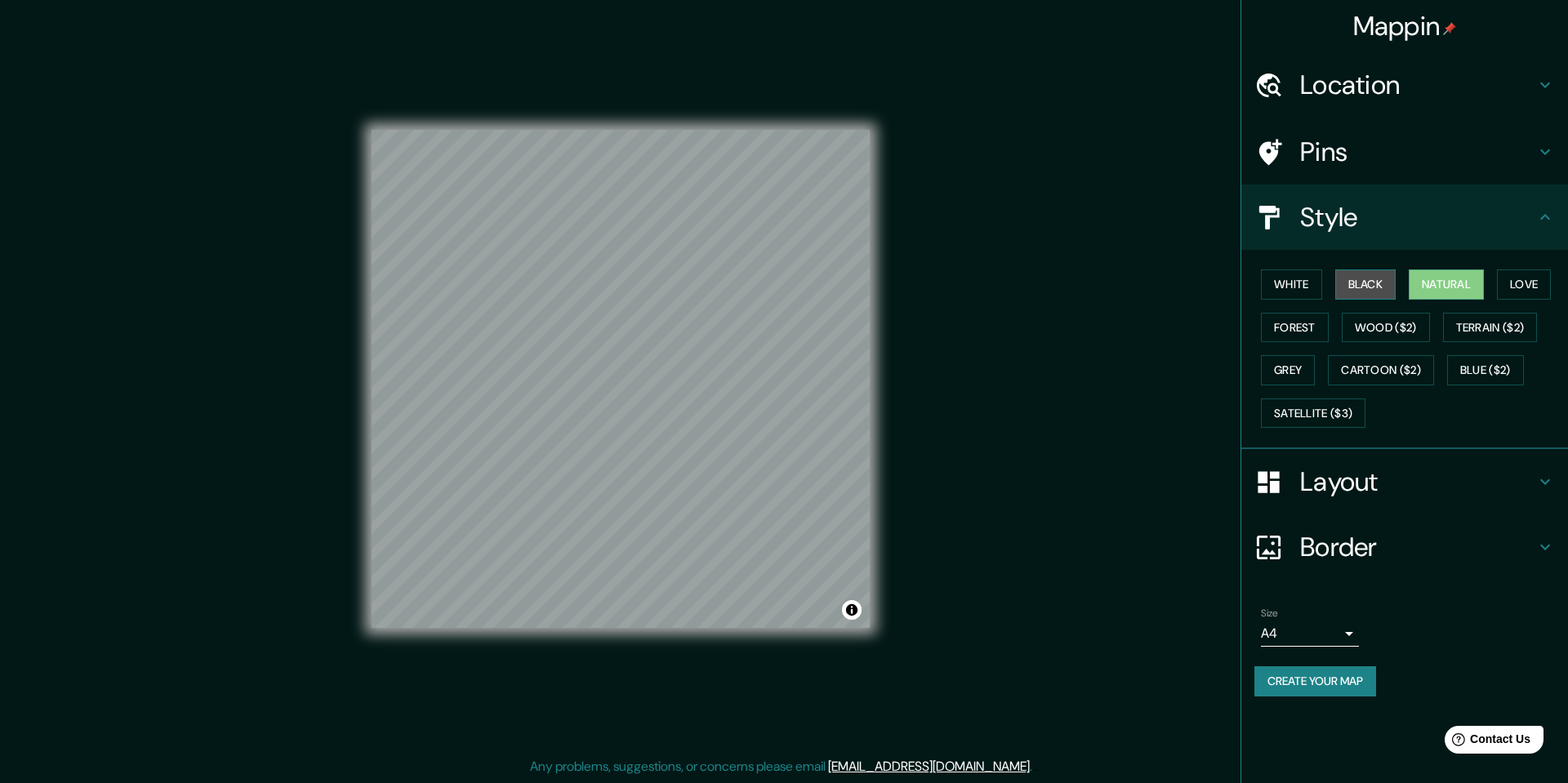 click on "Black" at bounding box center (1365, 284) 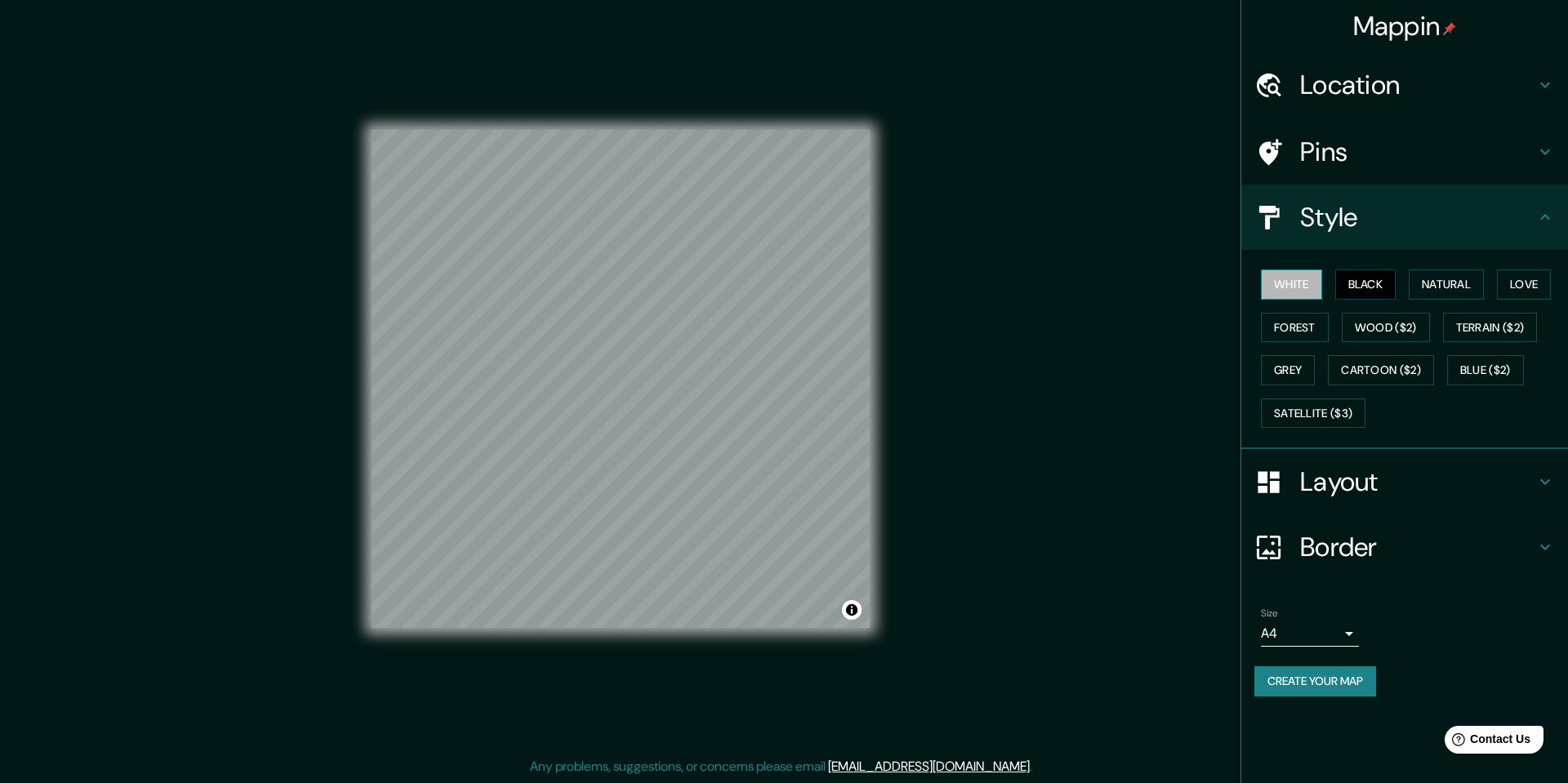click on "White" at bounding box center (1291, 284) 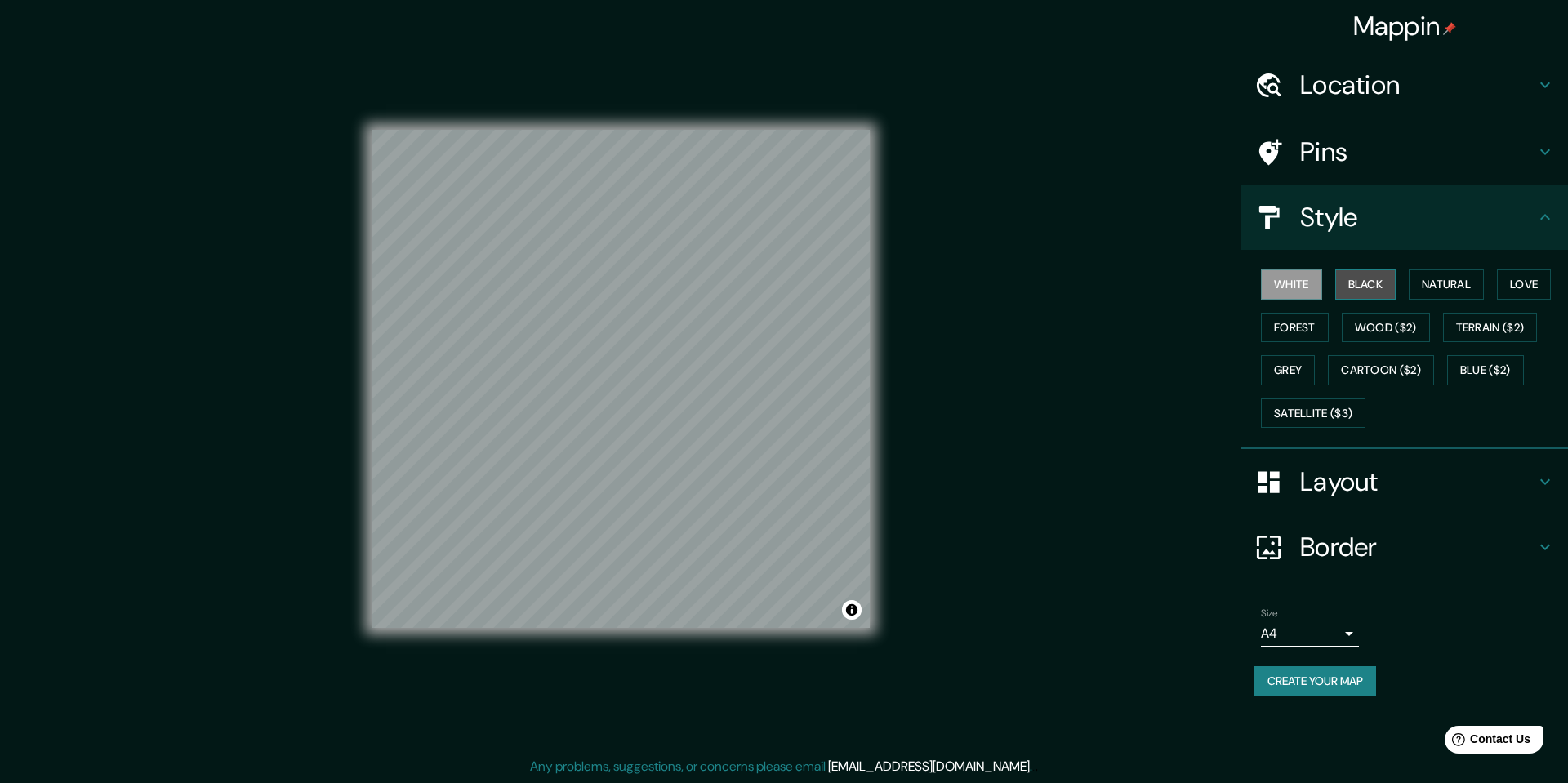 click on "Black" at bounding box center [1365, 284] 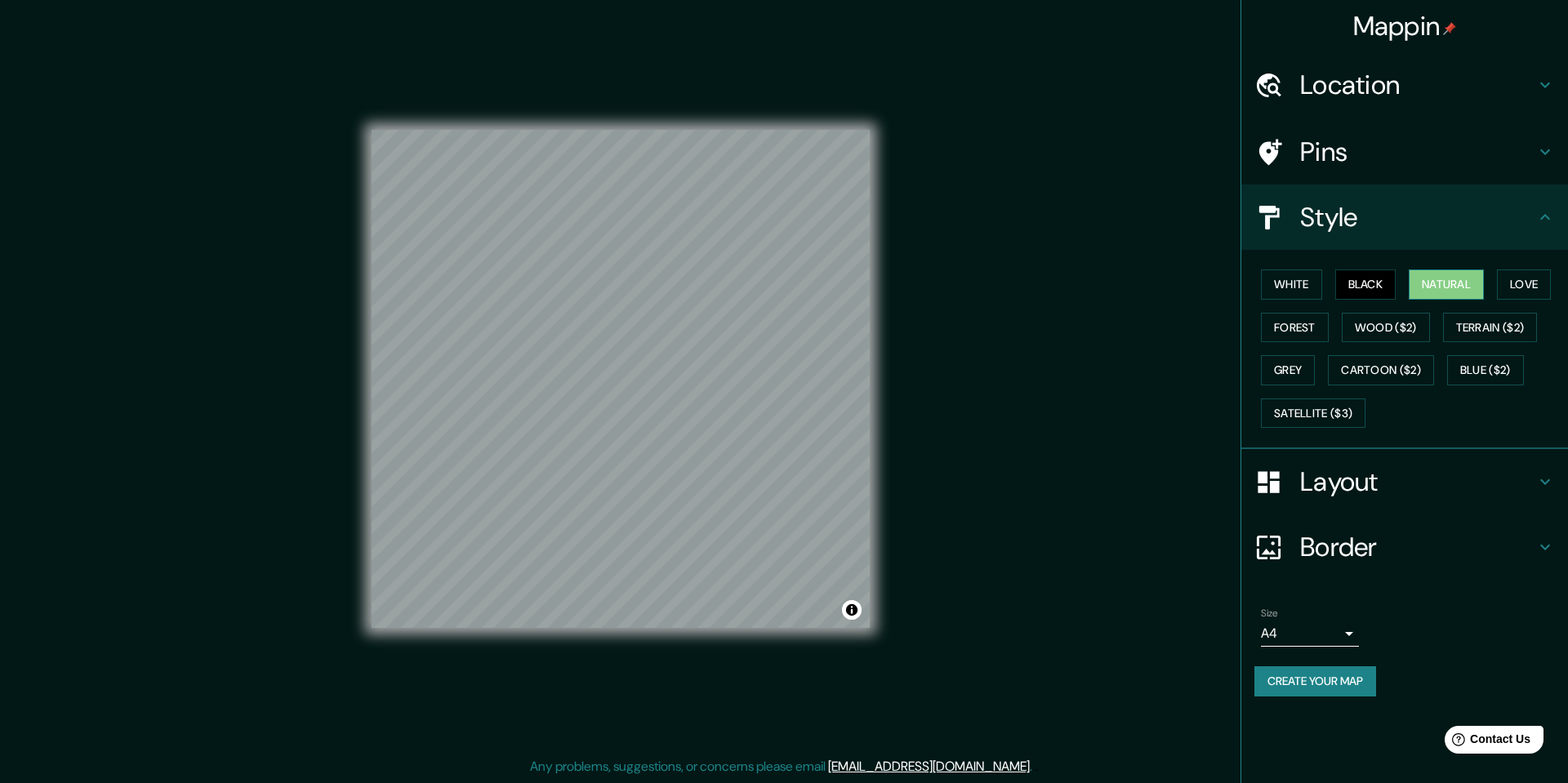 click on "Natural" at bounding box center [1446, 284] 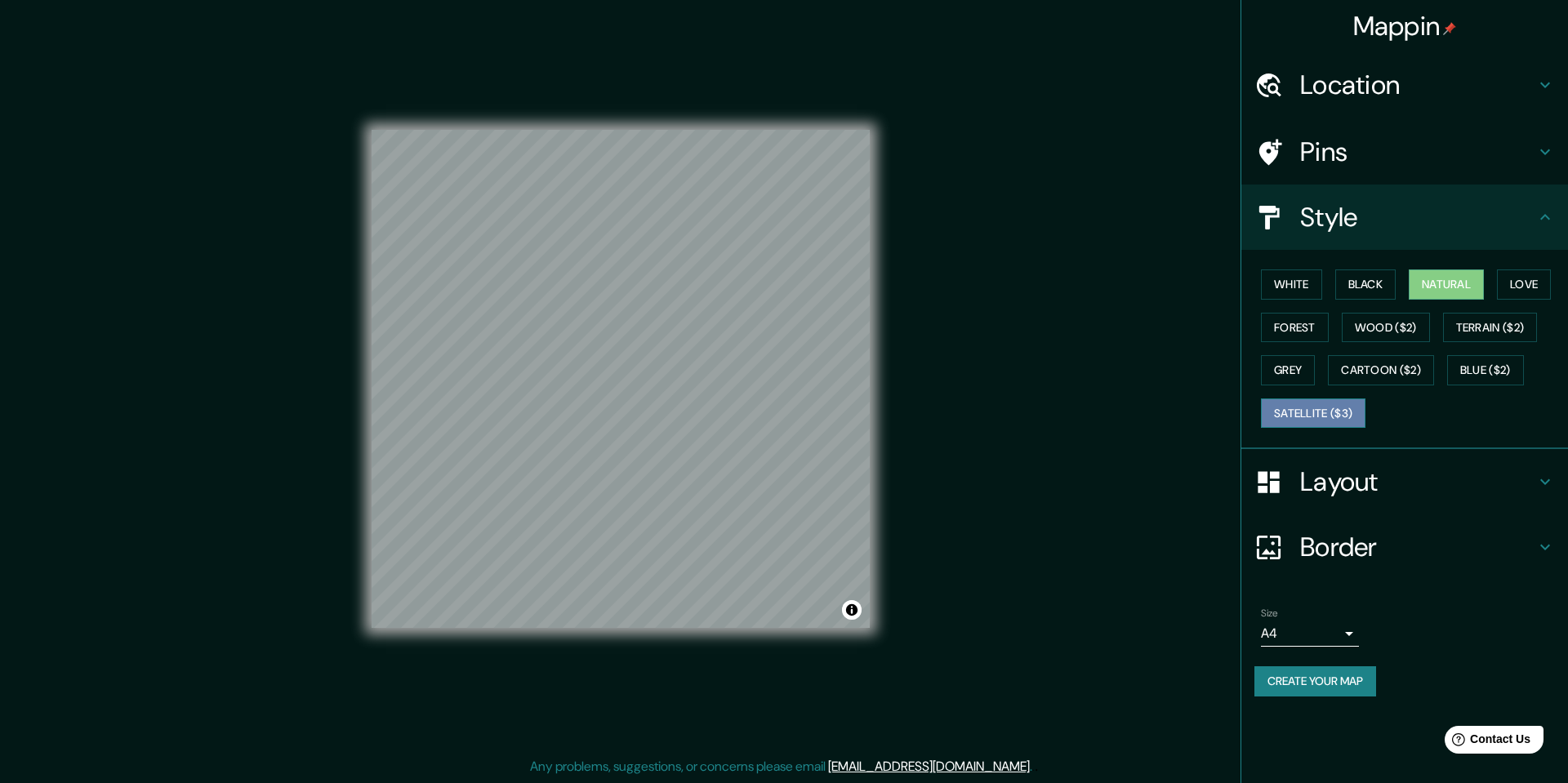 click on "Satellite ($3)" at bounding box center [1313, 413] 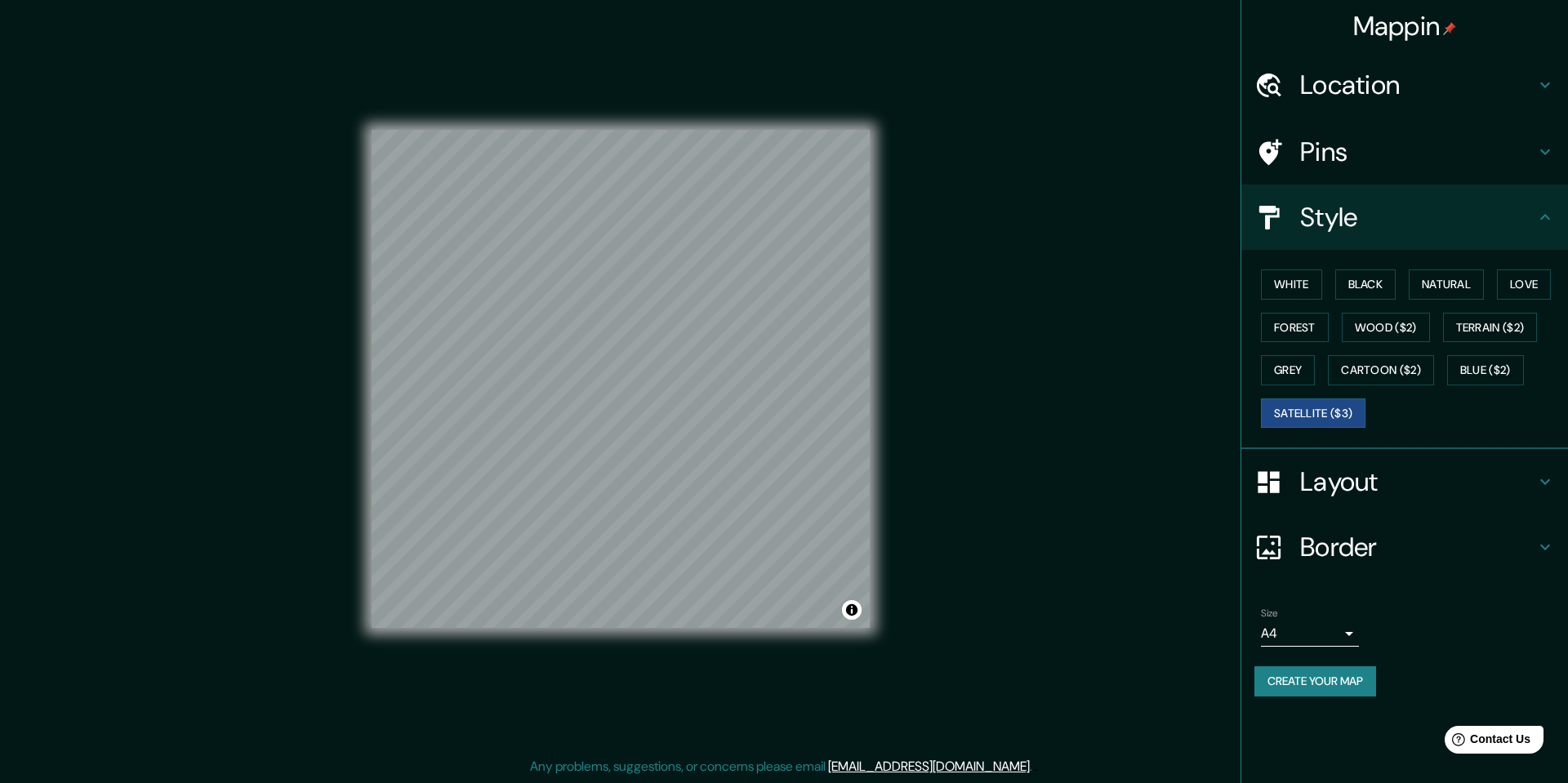 click at bounding box center (1277, 152) 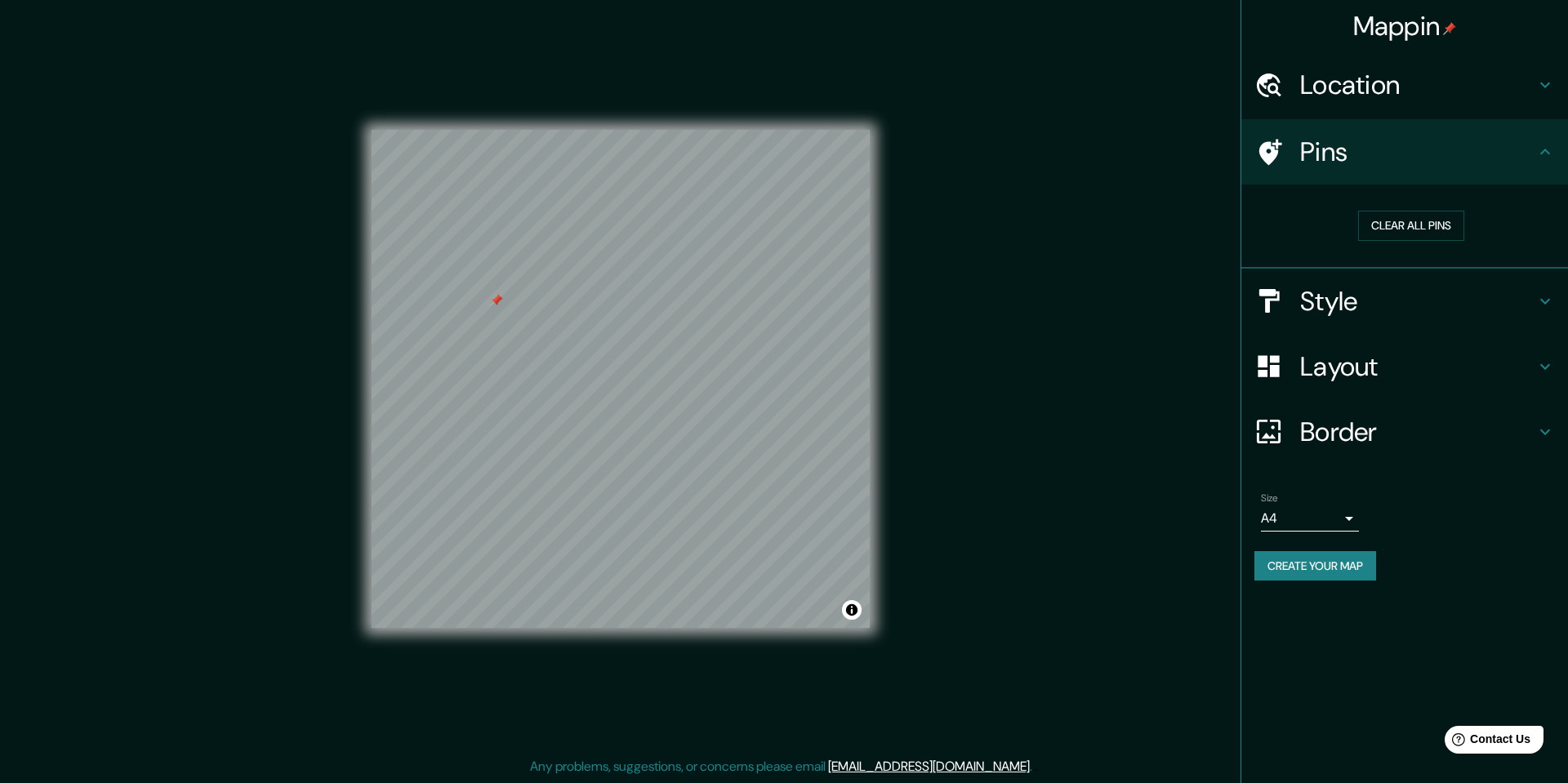 click on "Style" at bounding box center [1418, 301] 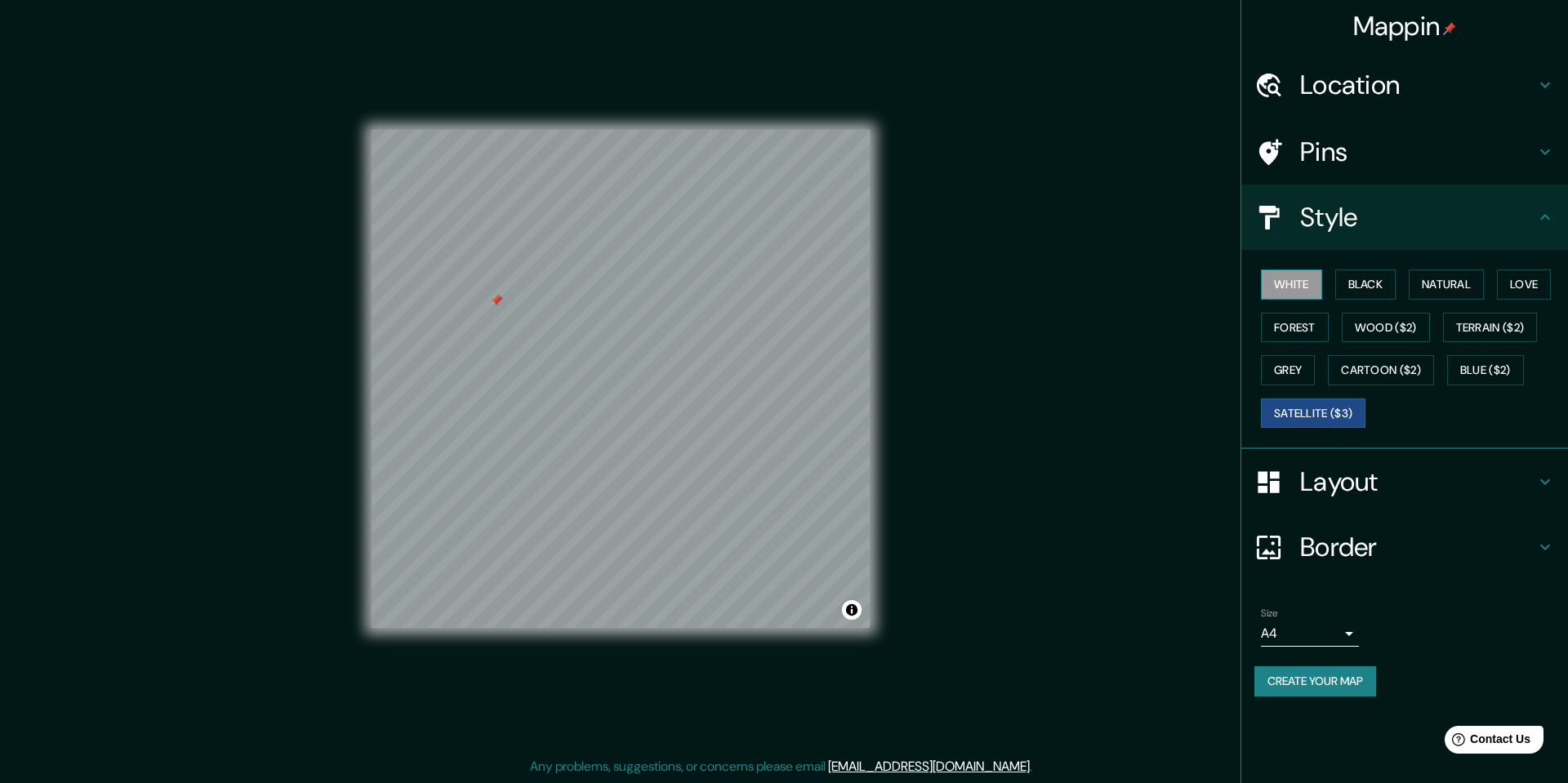 click on "White" at bounding box center [1291, 284] 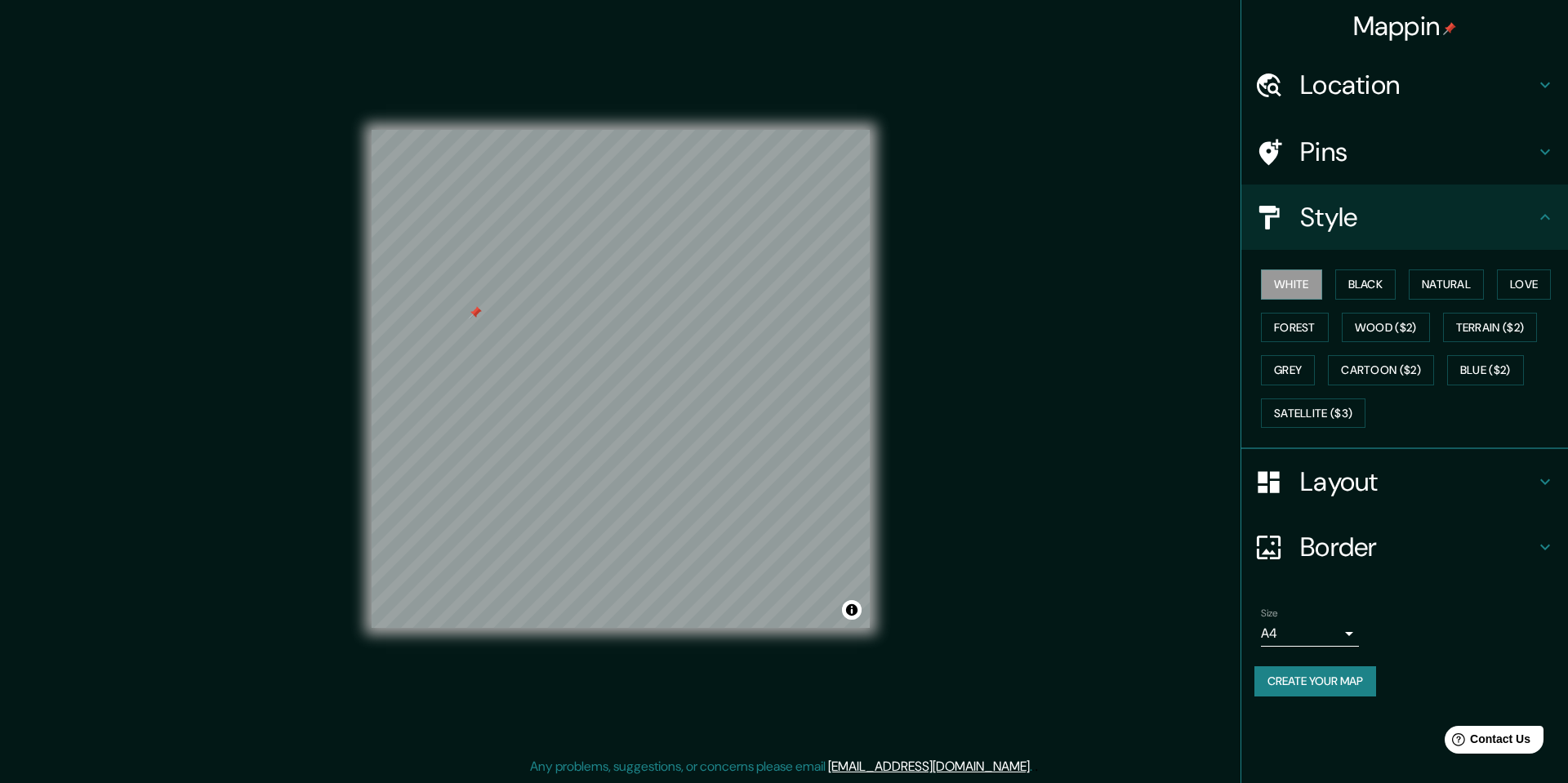 click at bounding box center (475, 313) 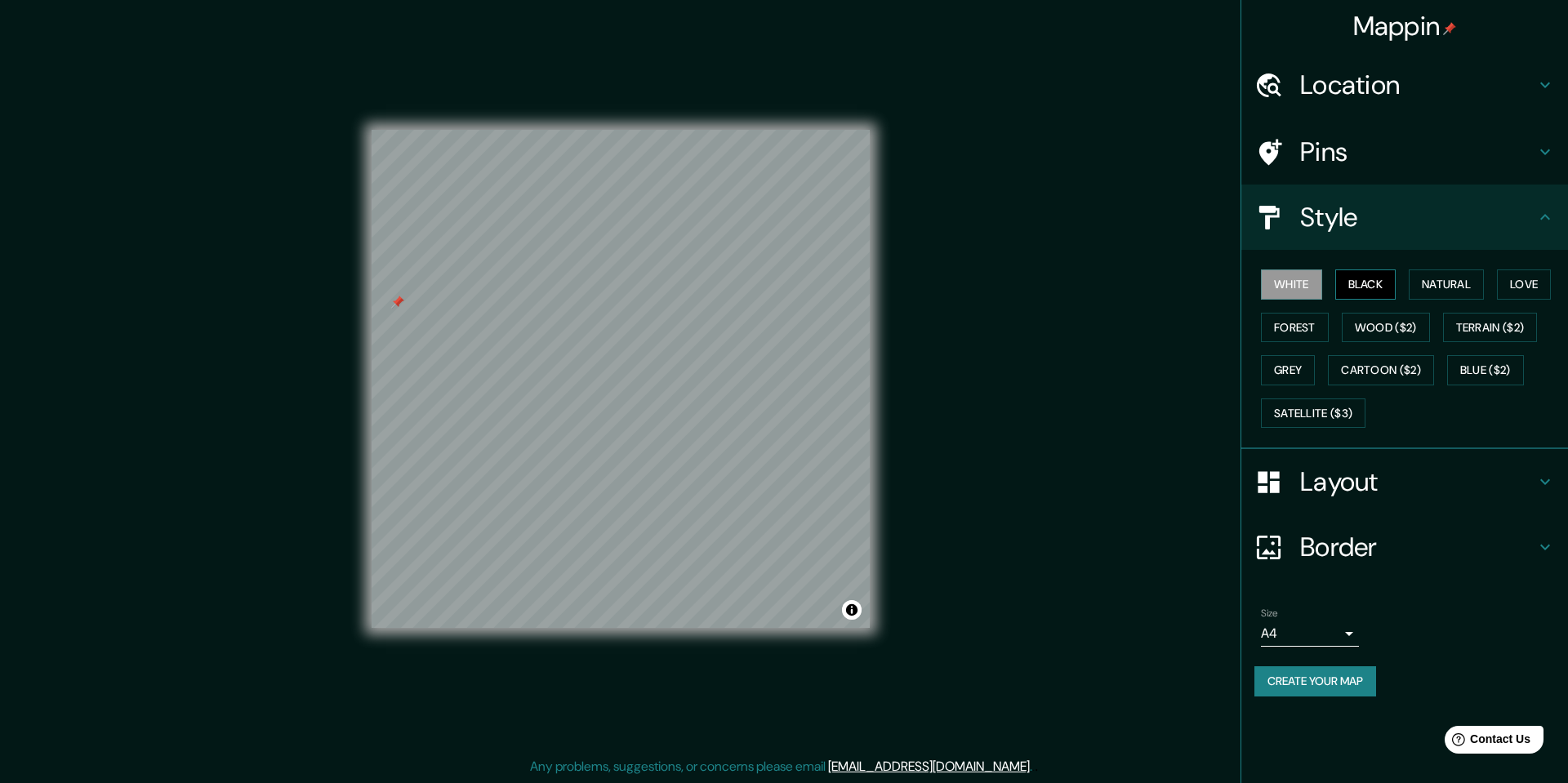 click on "Black" at bounding box center [1365, 284] 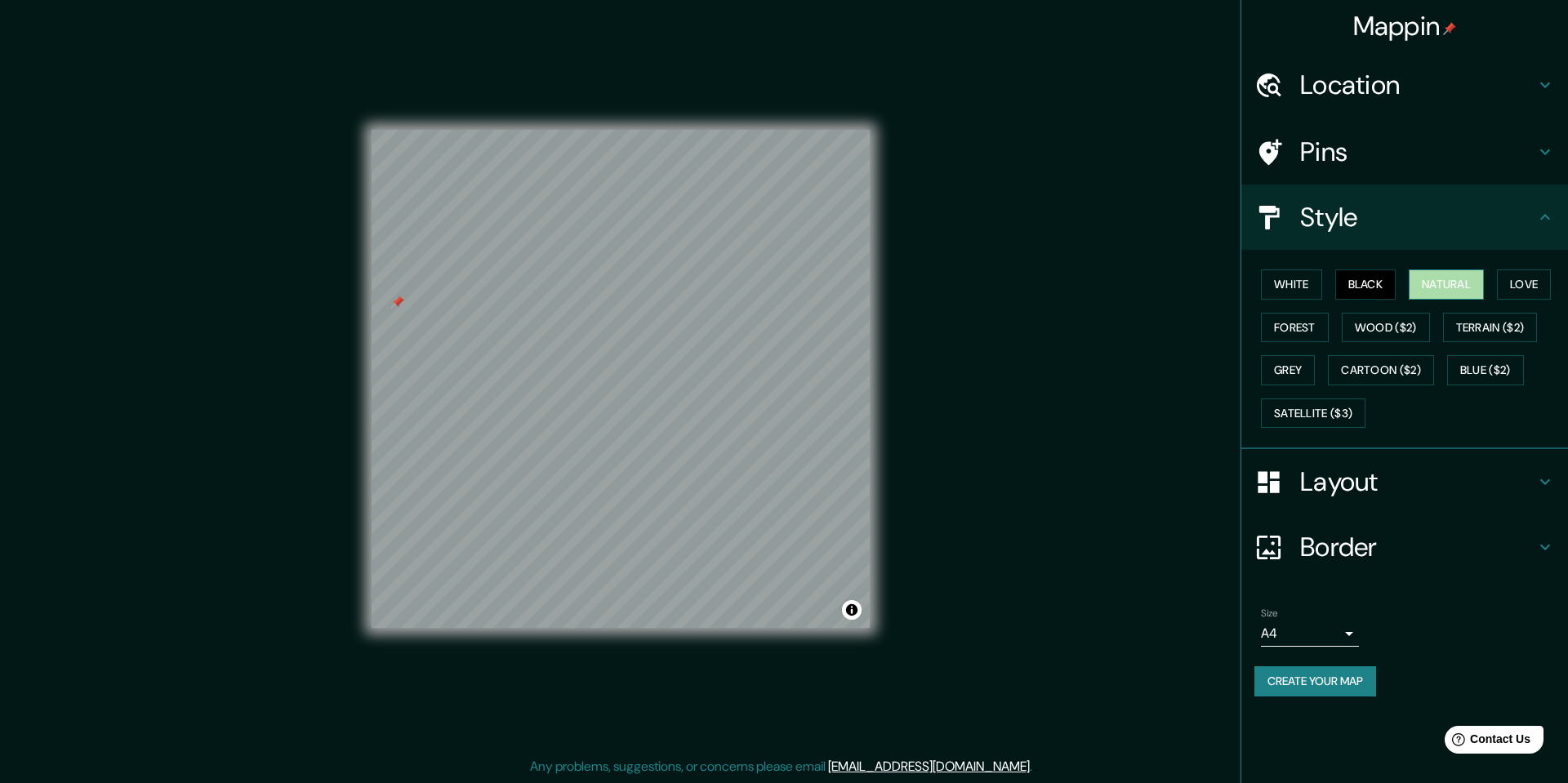 click on "Natural" at bounding box center [1446, 284] 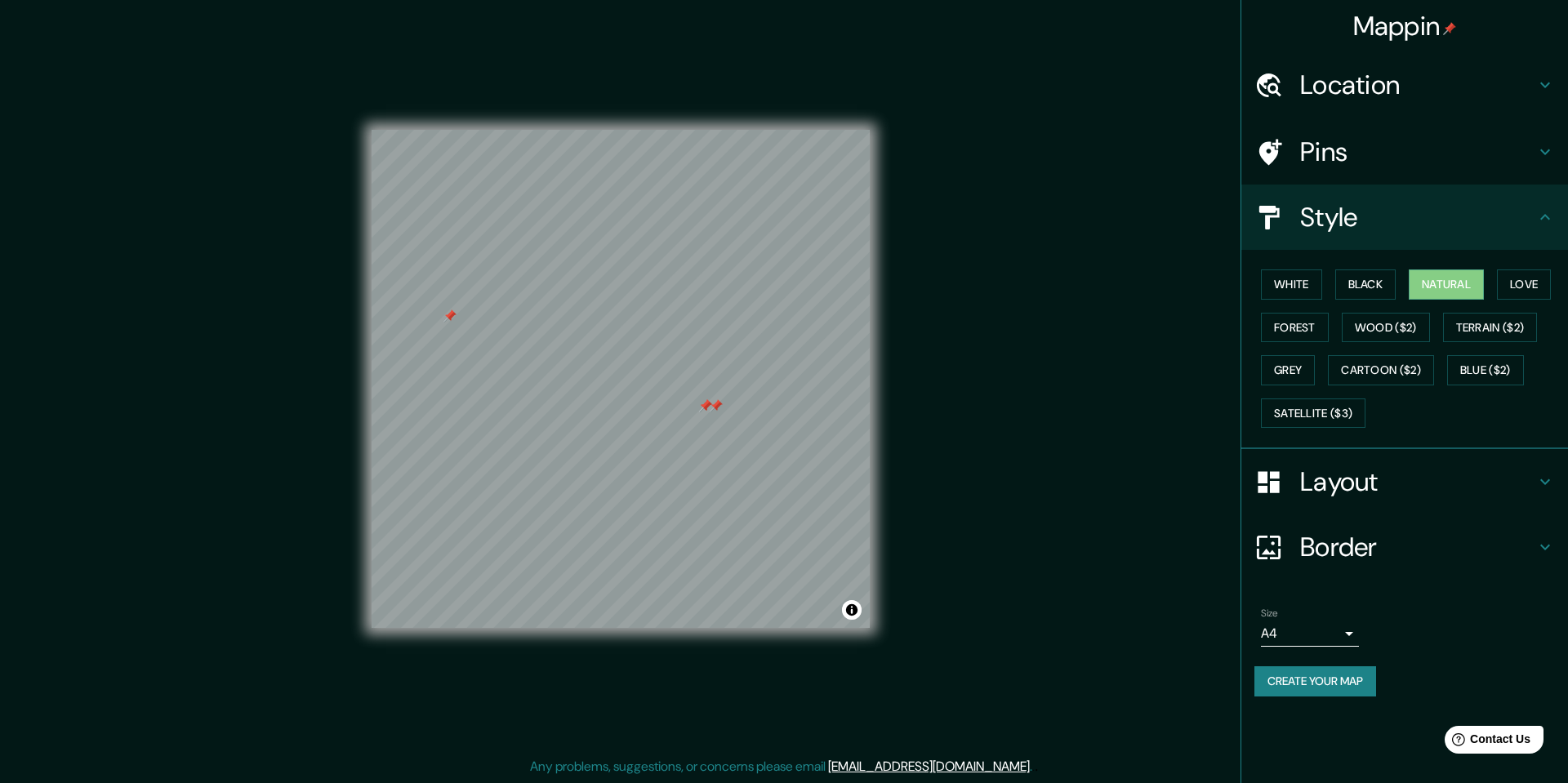 click at bounding box center [706, 406] 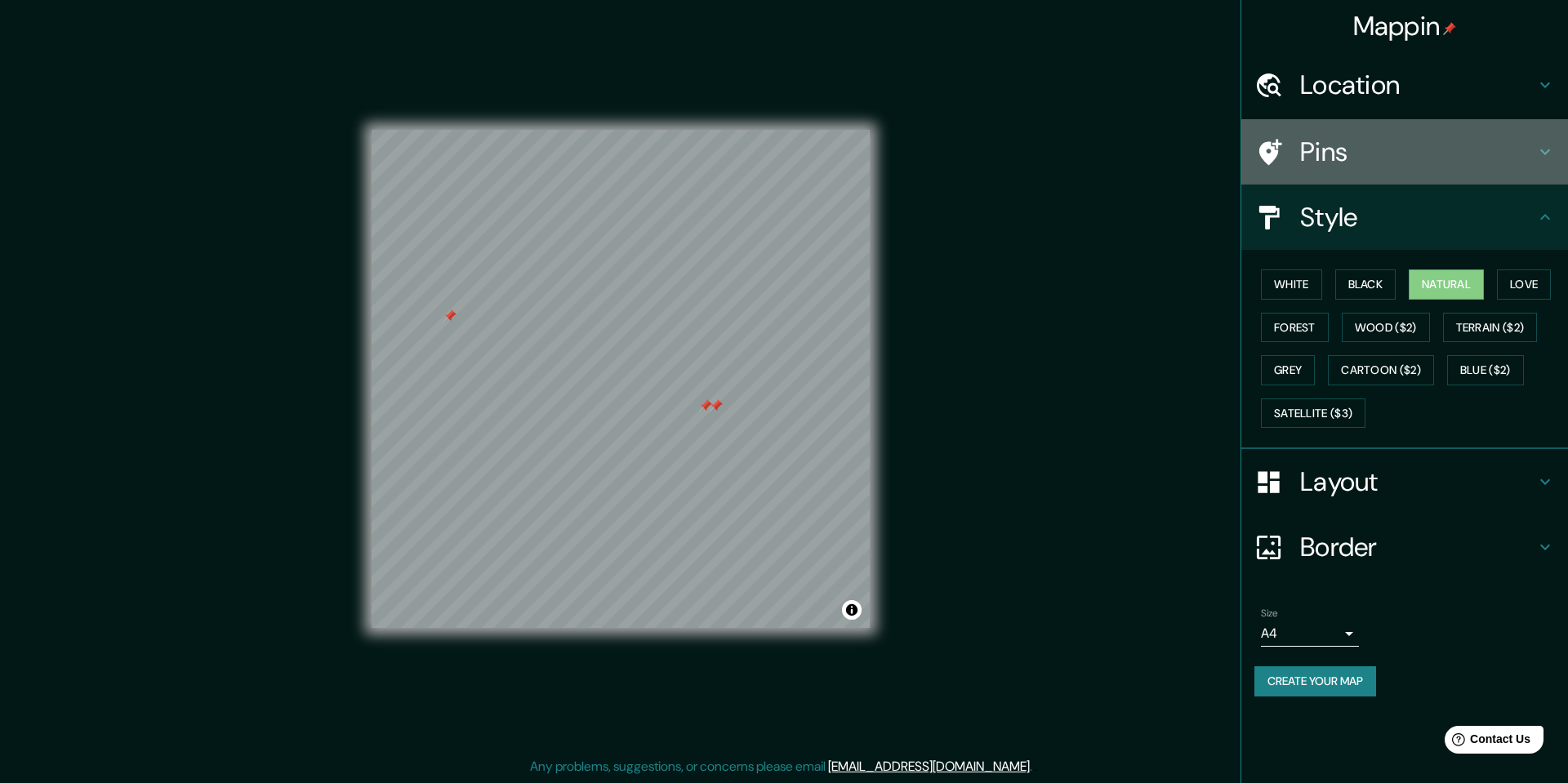 click on "Pins" at bounding box center (1418, 152) 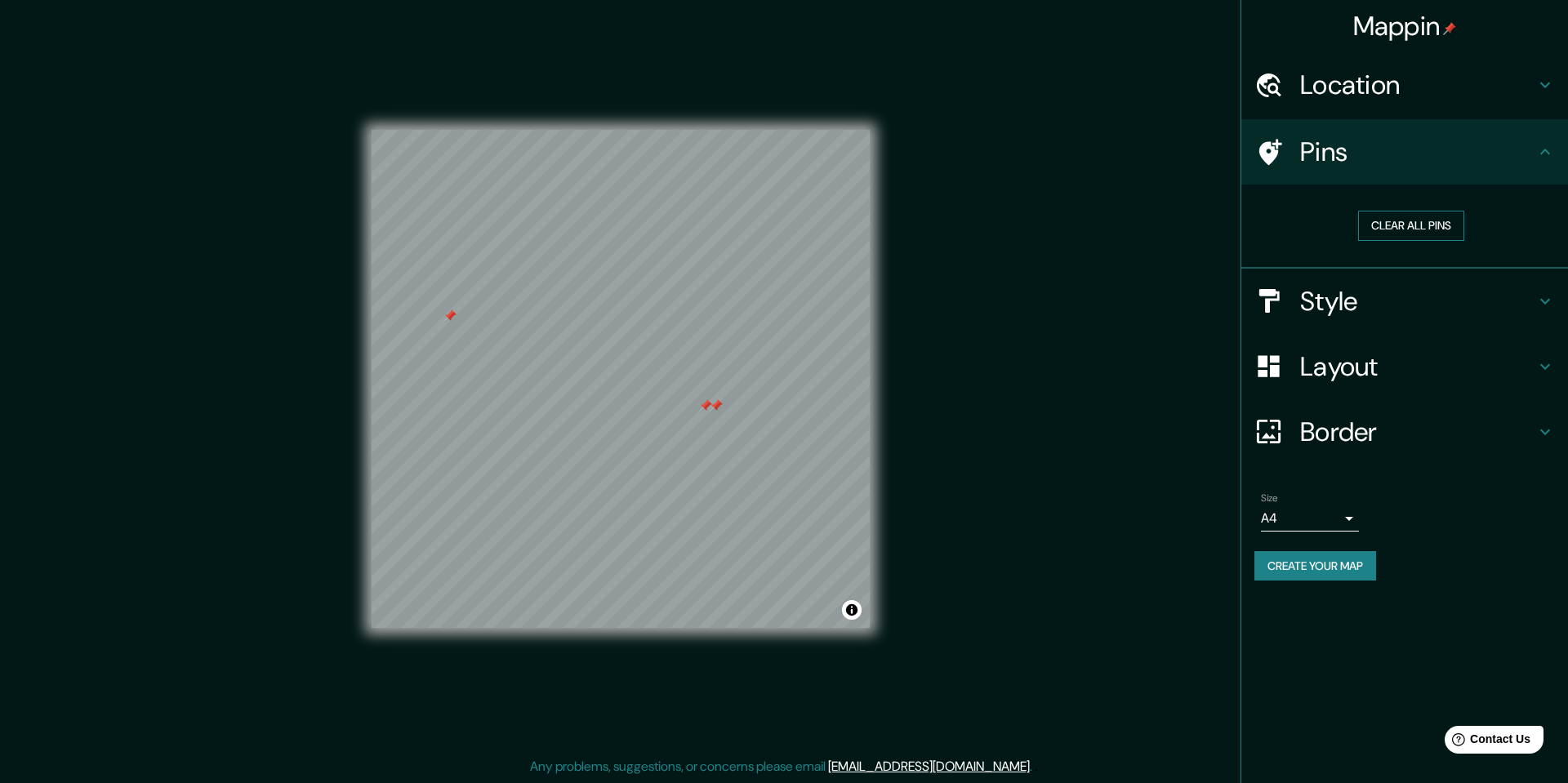click on "Clear all pins" at bounding box center [1411, 225] 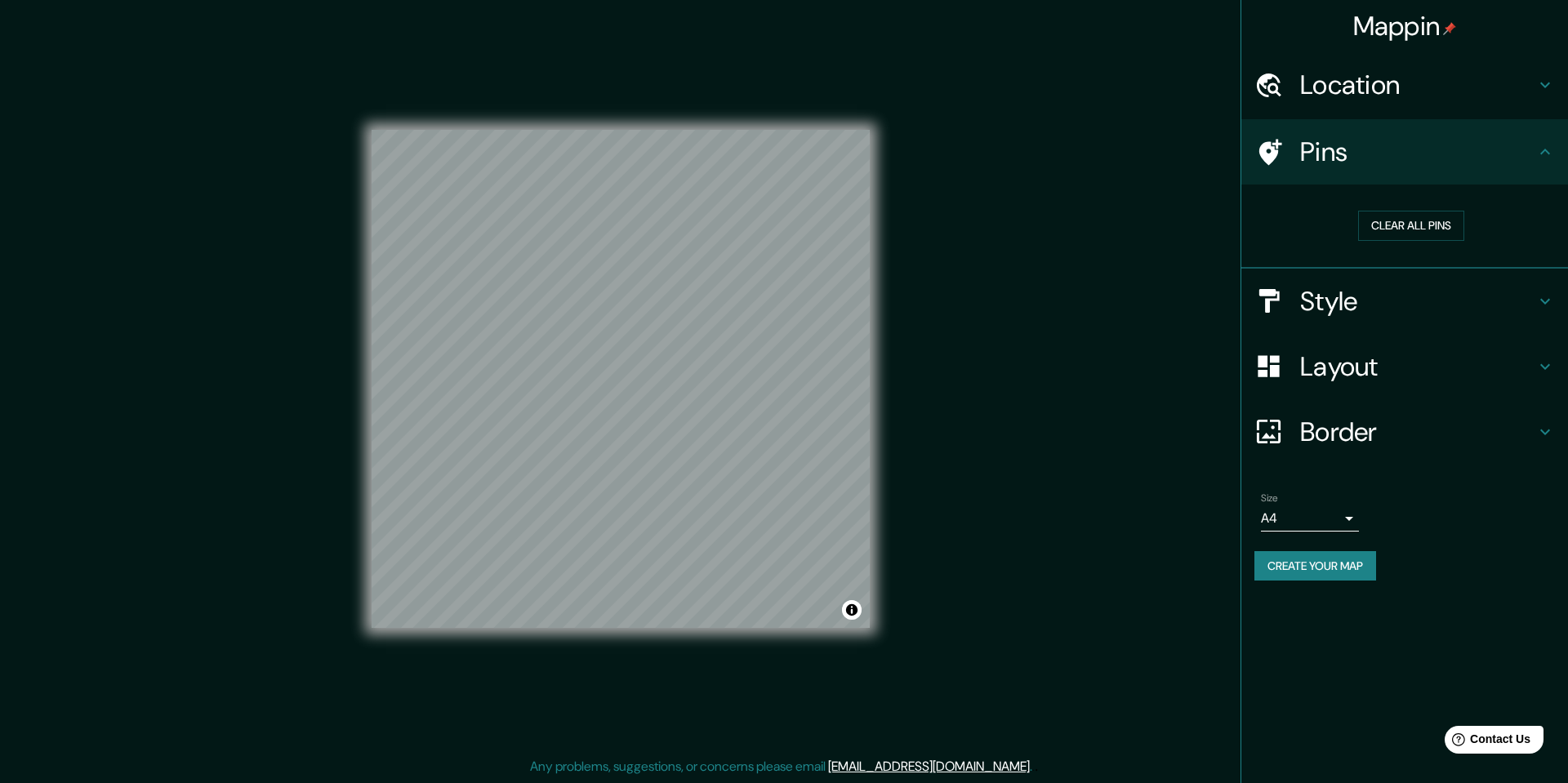 click on "Style" at bounding box center (1418, 301) 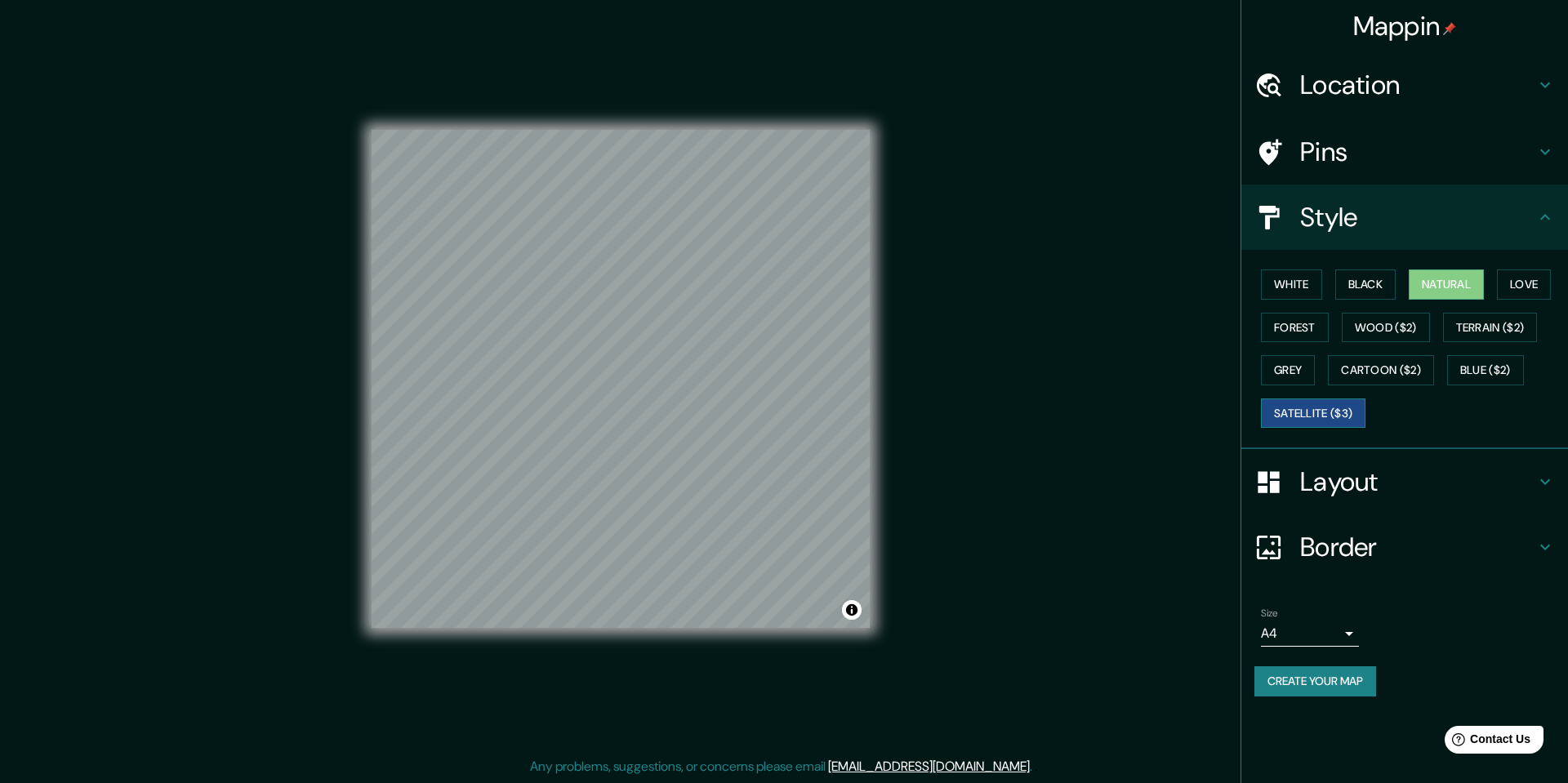 click on "Satellite ($3)" at bounding box center (1313, 413) 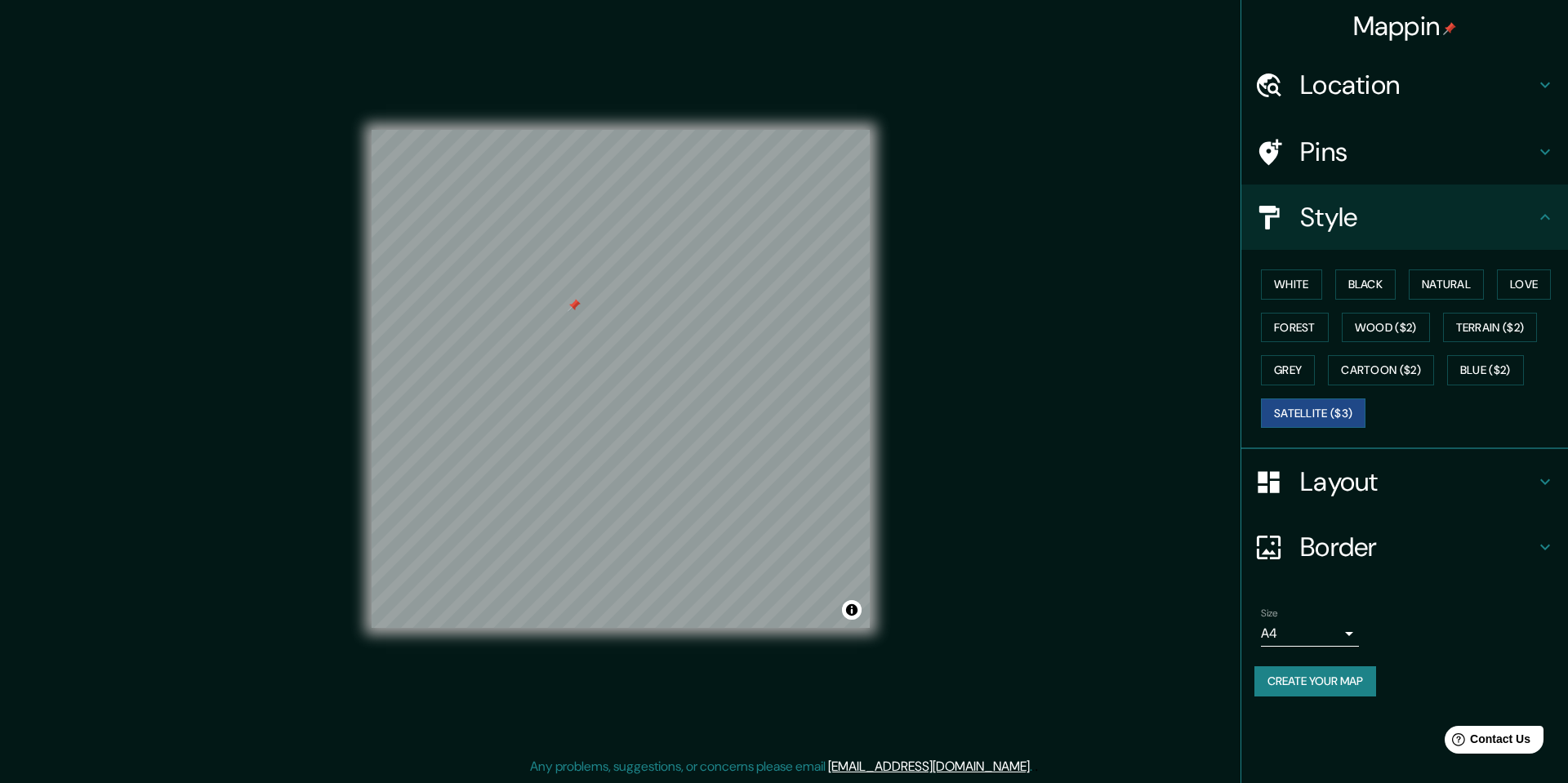 click on "Style" at bounding box center [1418, 217] 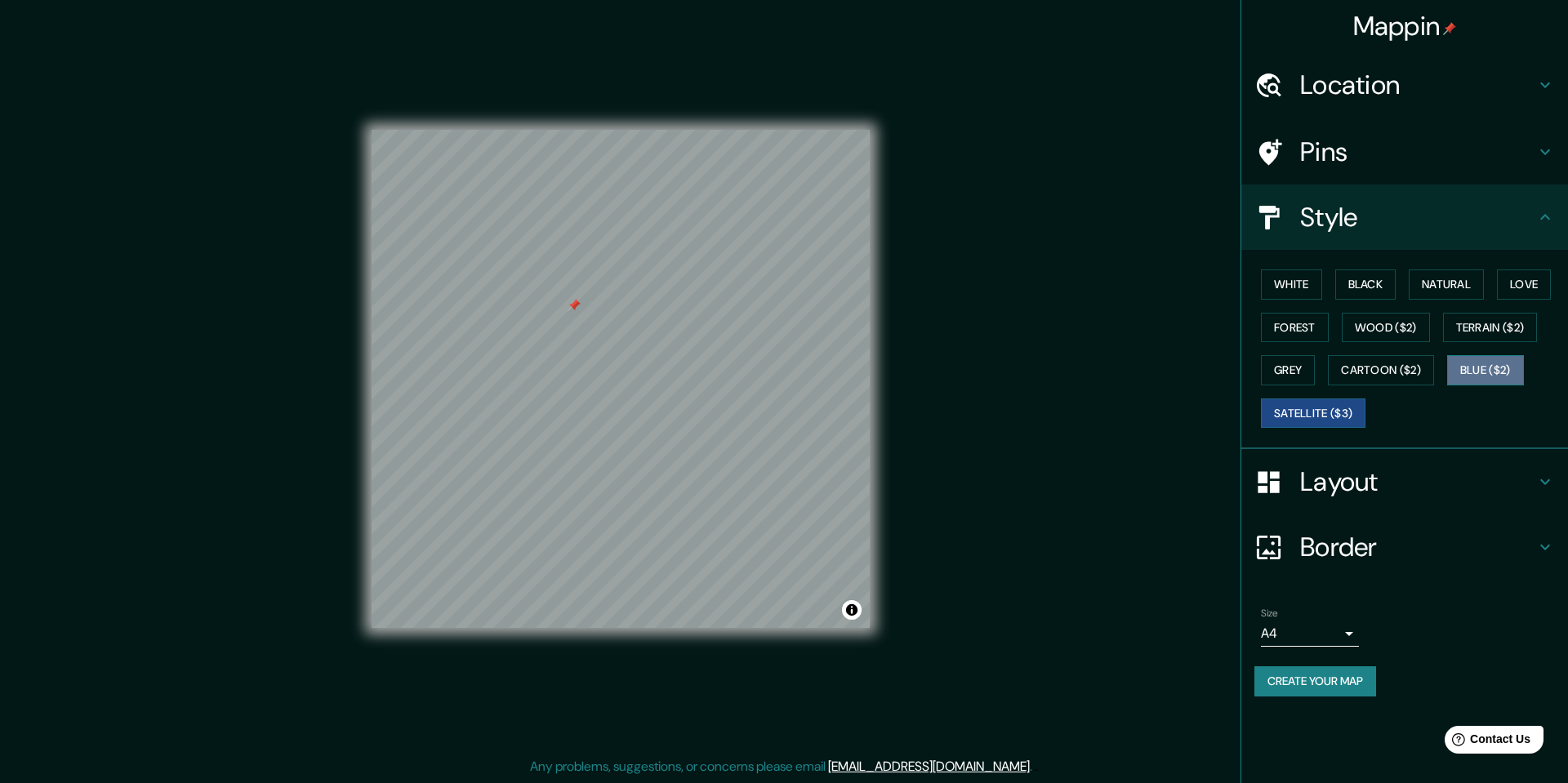click on "Blue ($2)" at bounding box center [1486, 370] 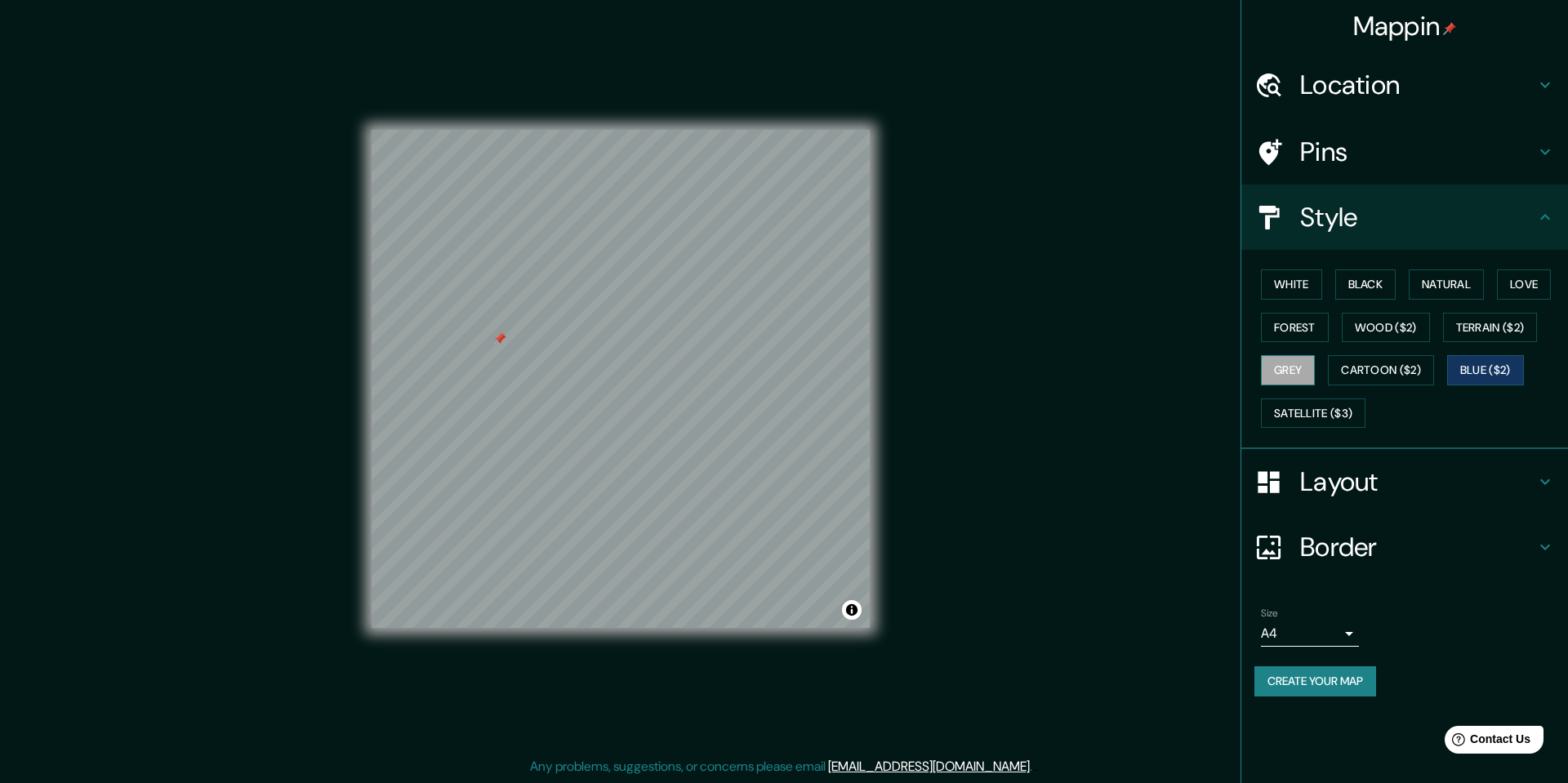click on "Grey" at bounding box center (1288, 370) 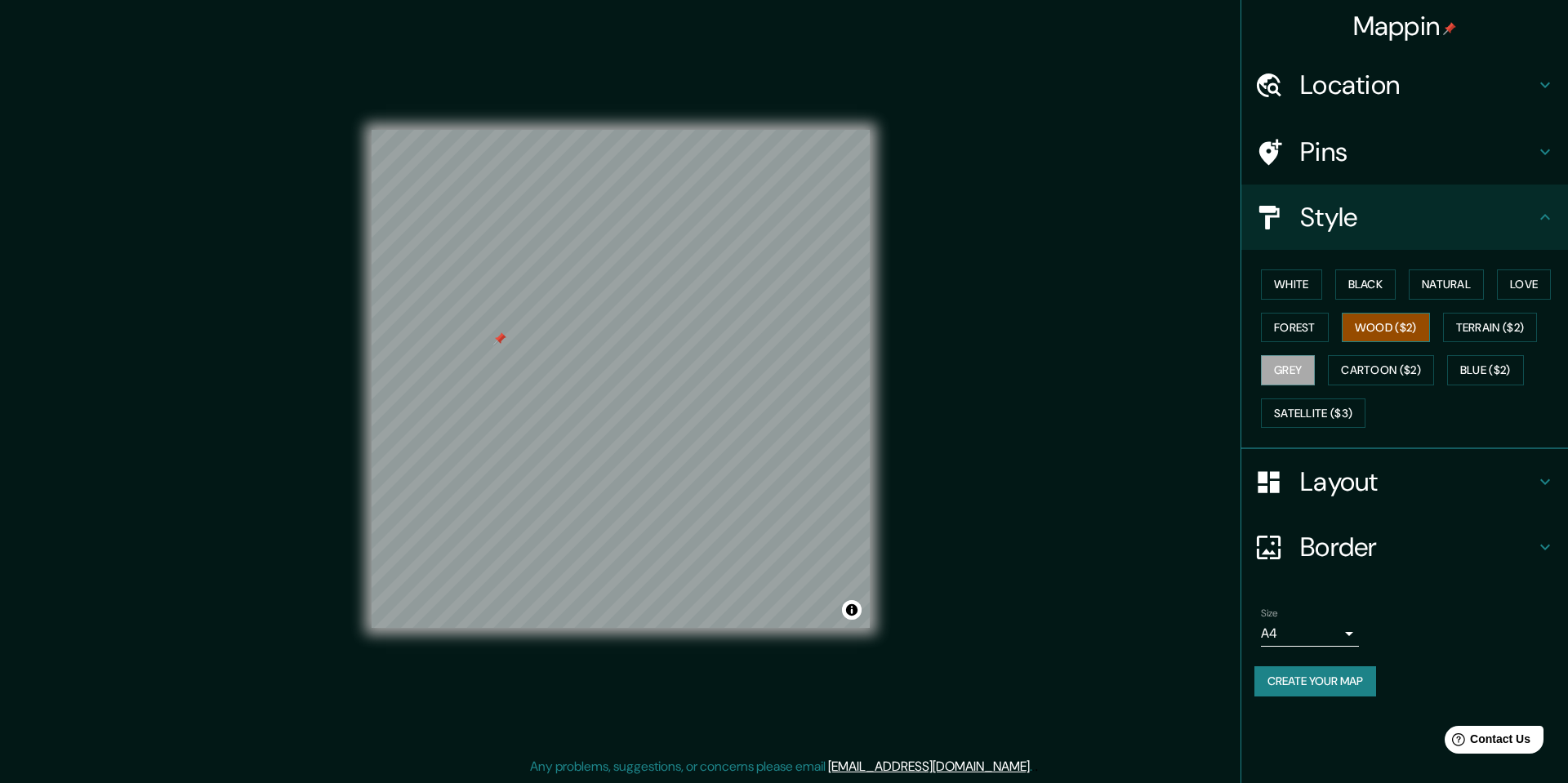 click on "Wood ($2)" at bounding box center (1386, 327) 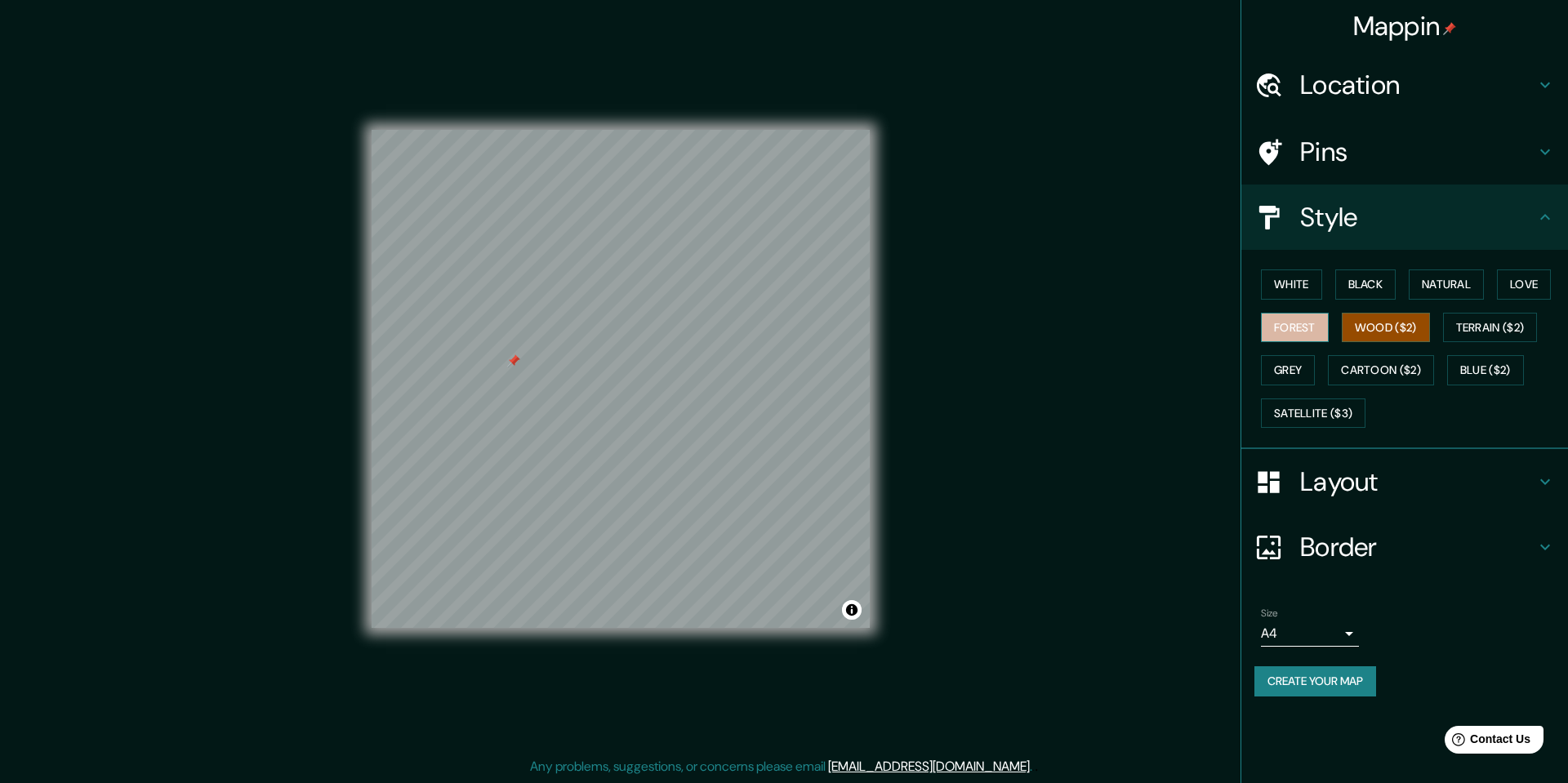 click on "Forest" at bounding box center (1294, 327) 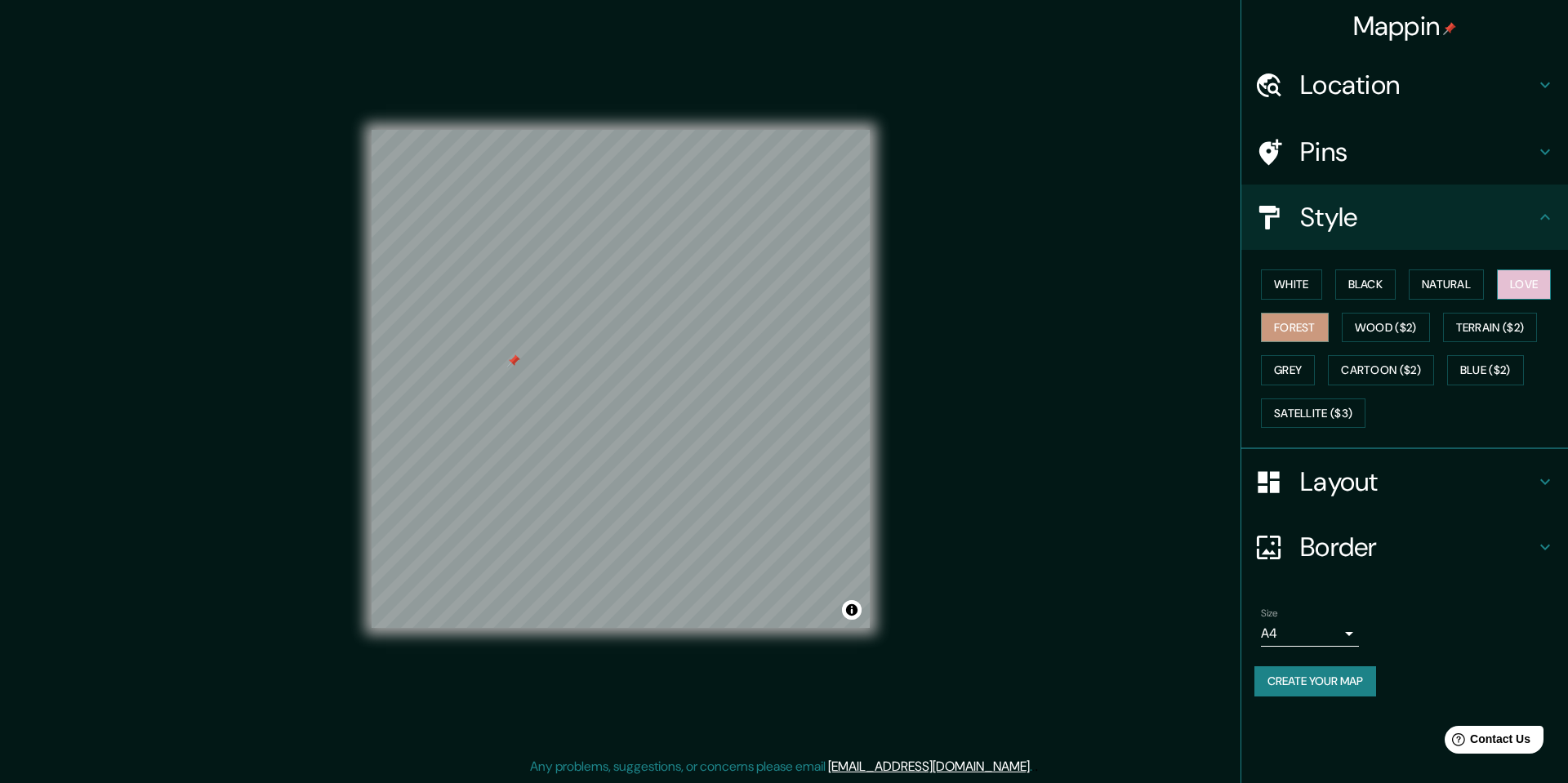 click on "Love" at bounding box center [1524, 284] 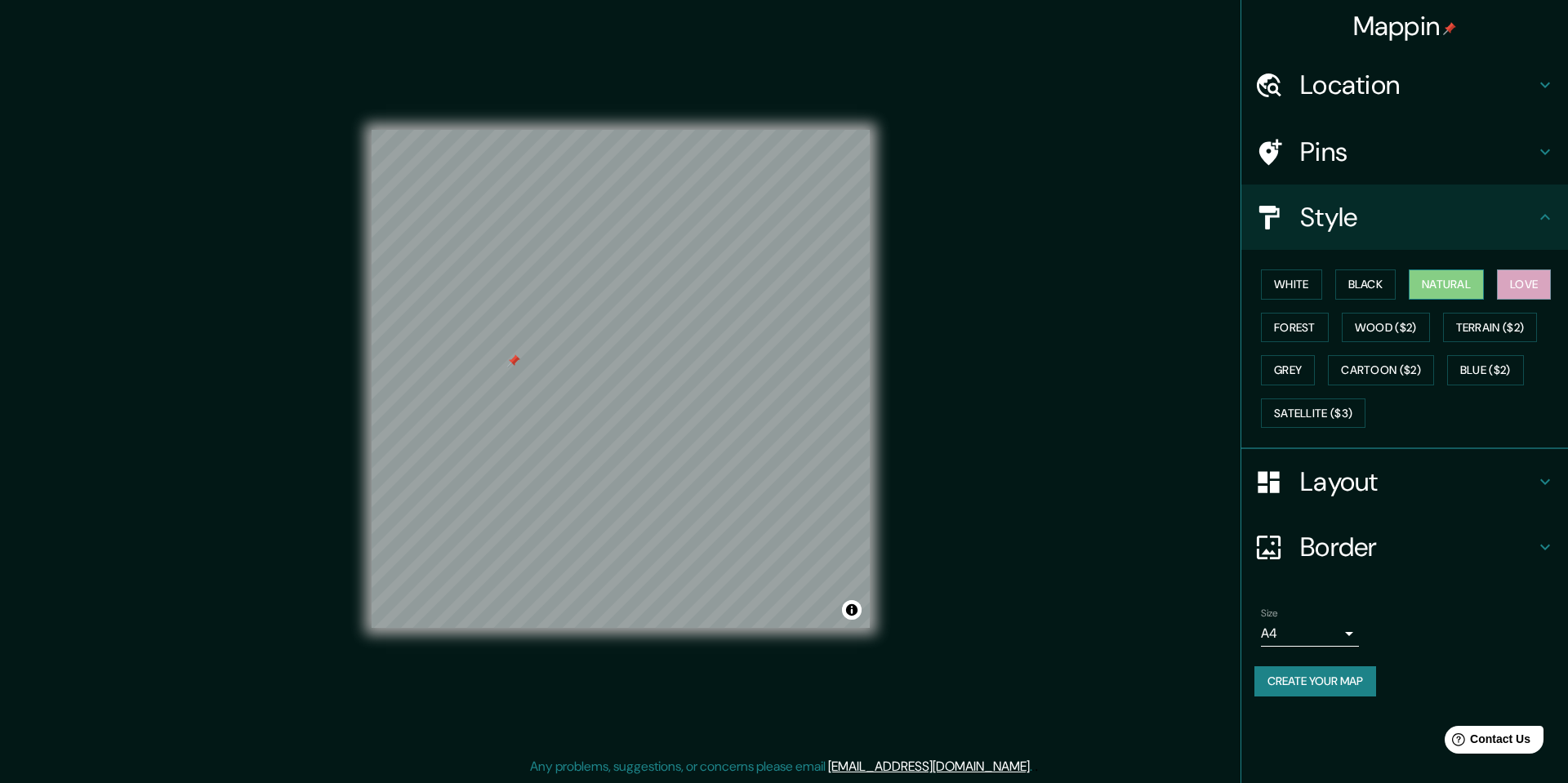 click on "Natural" at bounding box center (1446, 284) 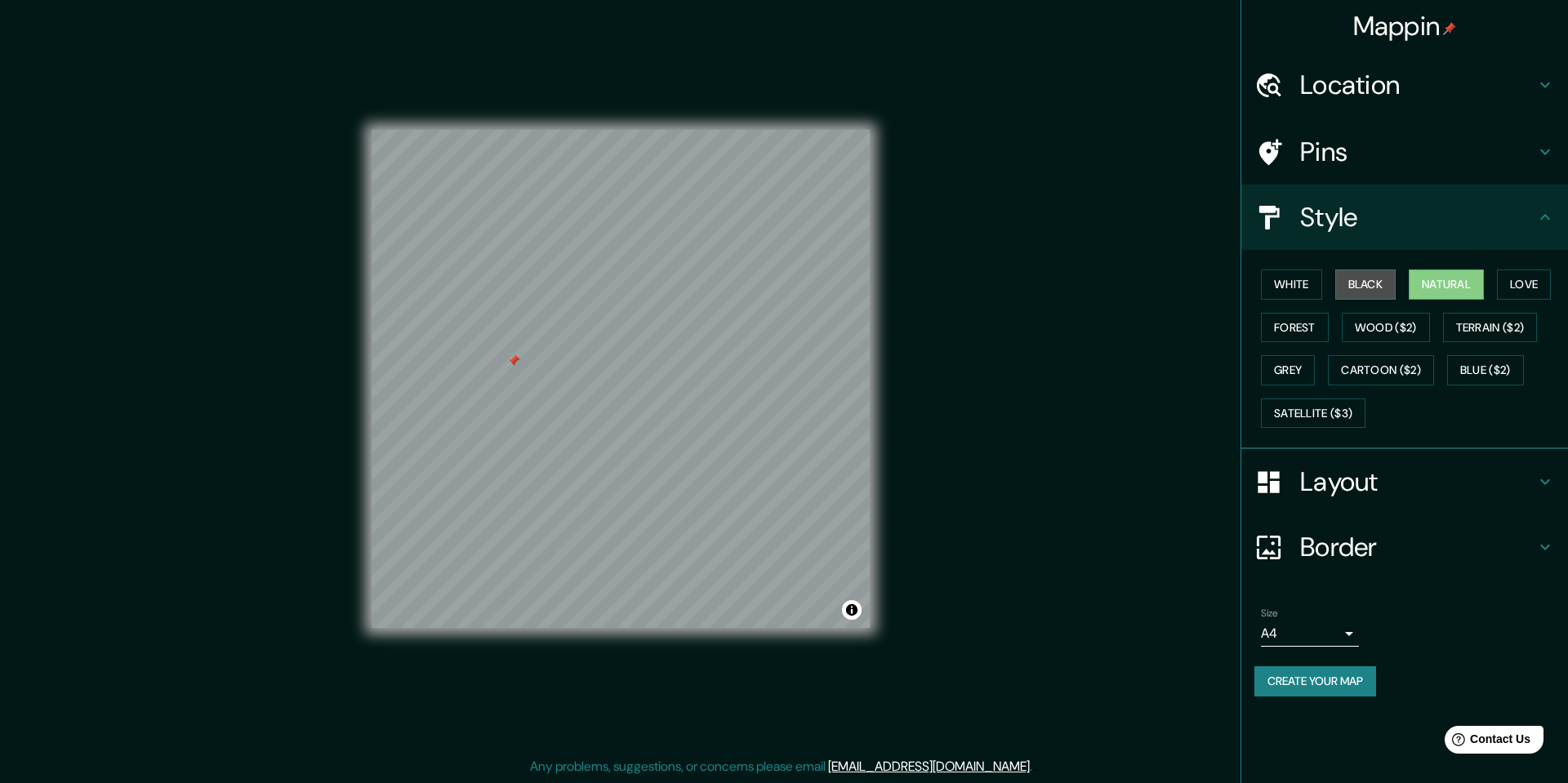 click on "Black" at bounding box center [1365, 284] 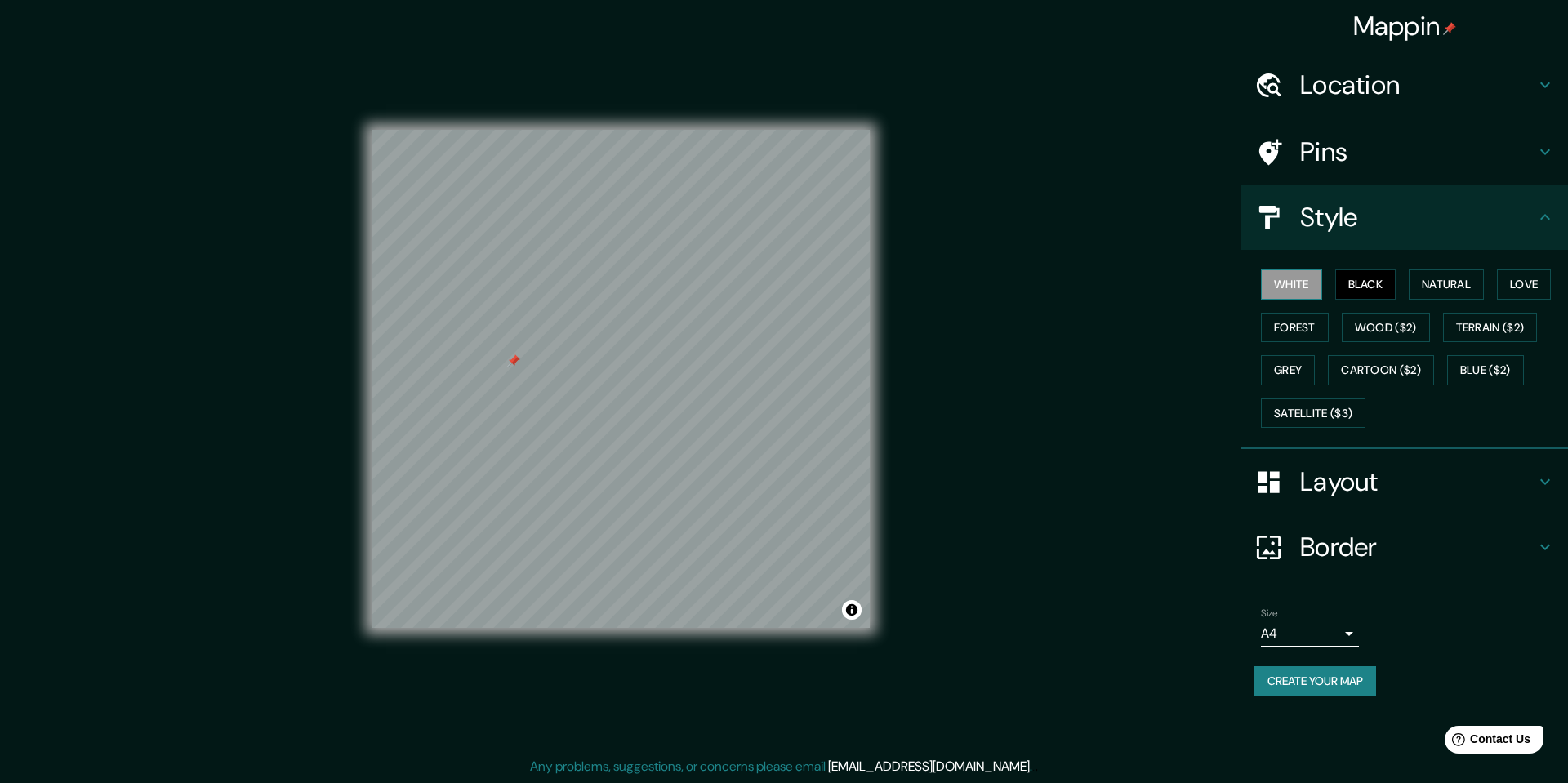 click on "White" at bounding box center (1291, 284) 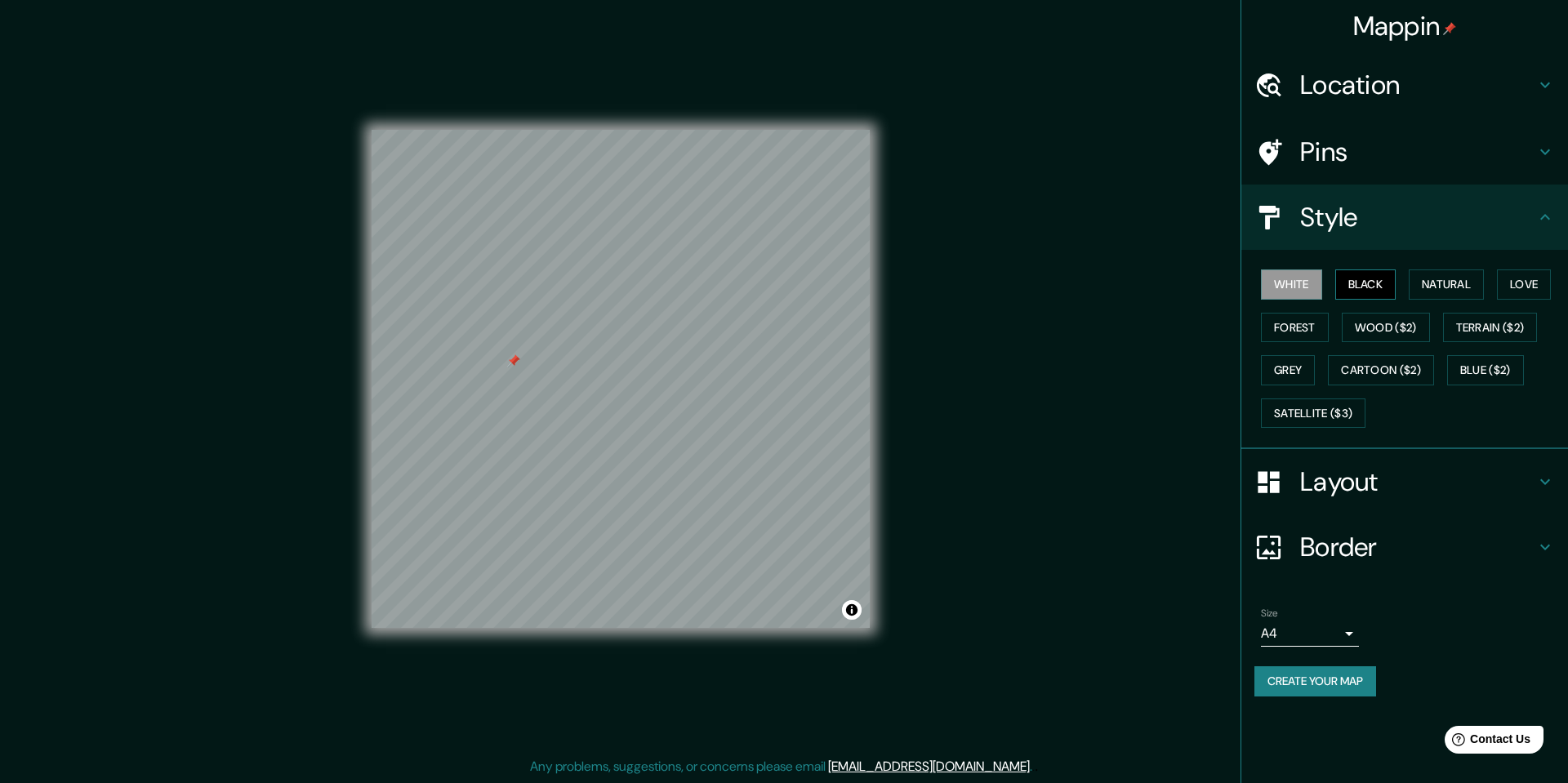 click on "Black" at bounding box center (1365, 284) 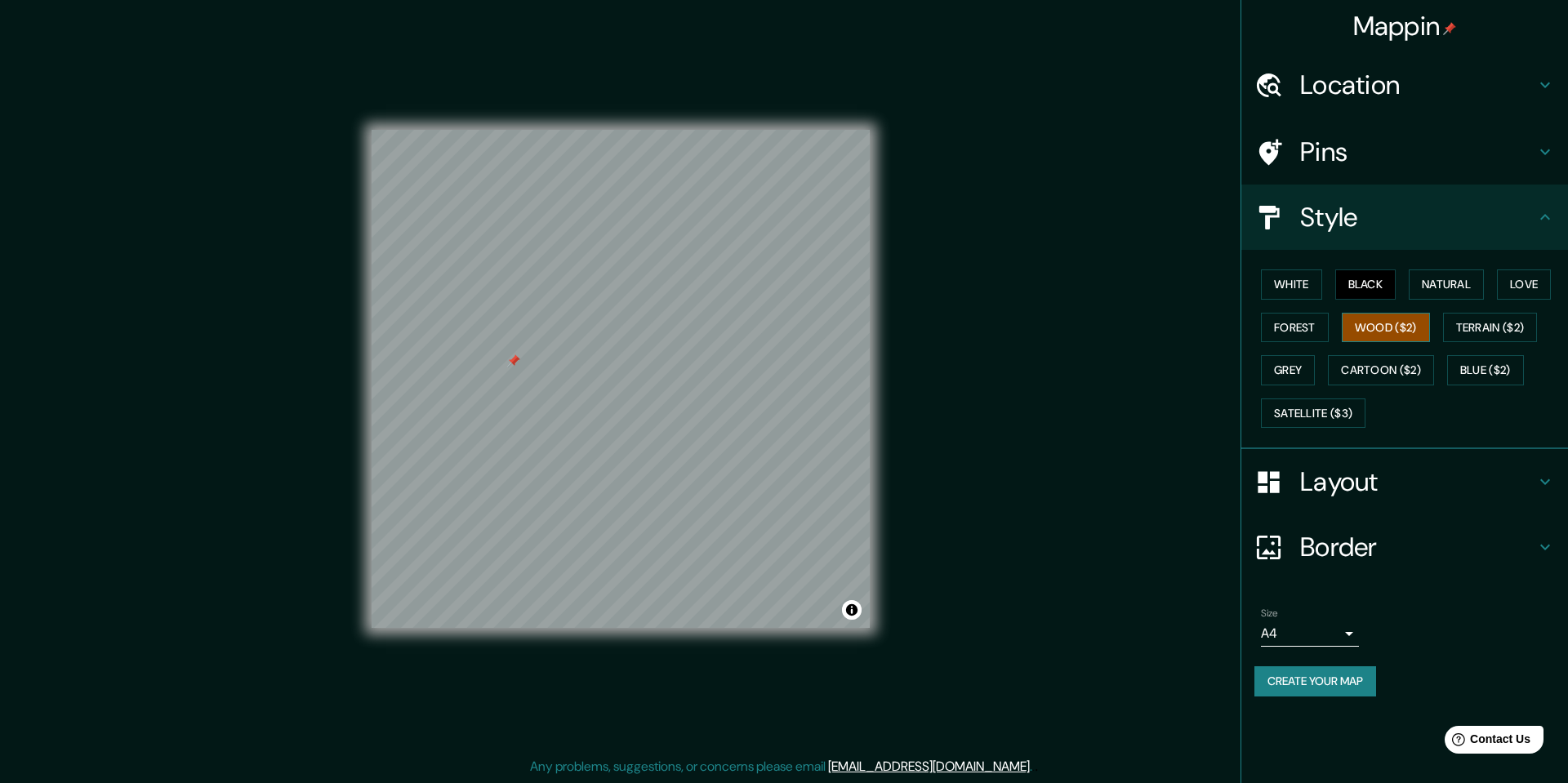 click on "Wood ($2)" at bounding box center [1386, 327] 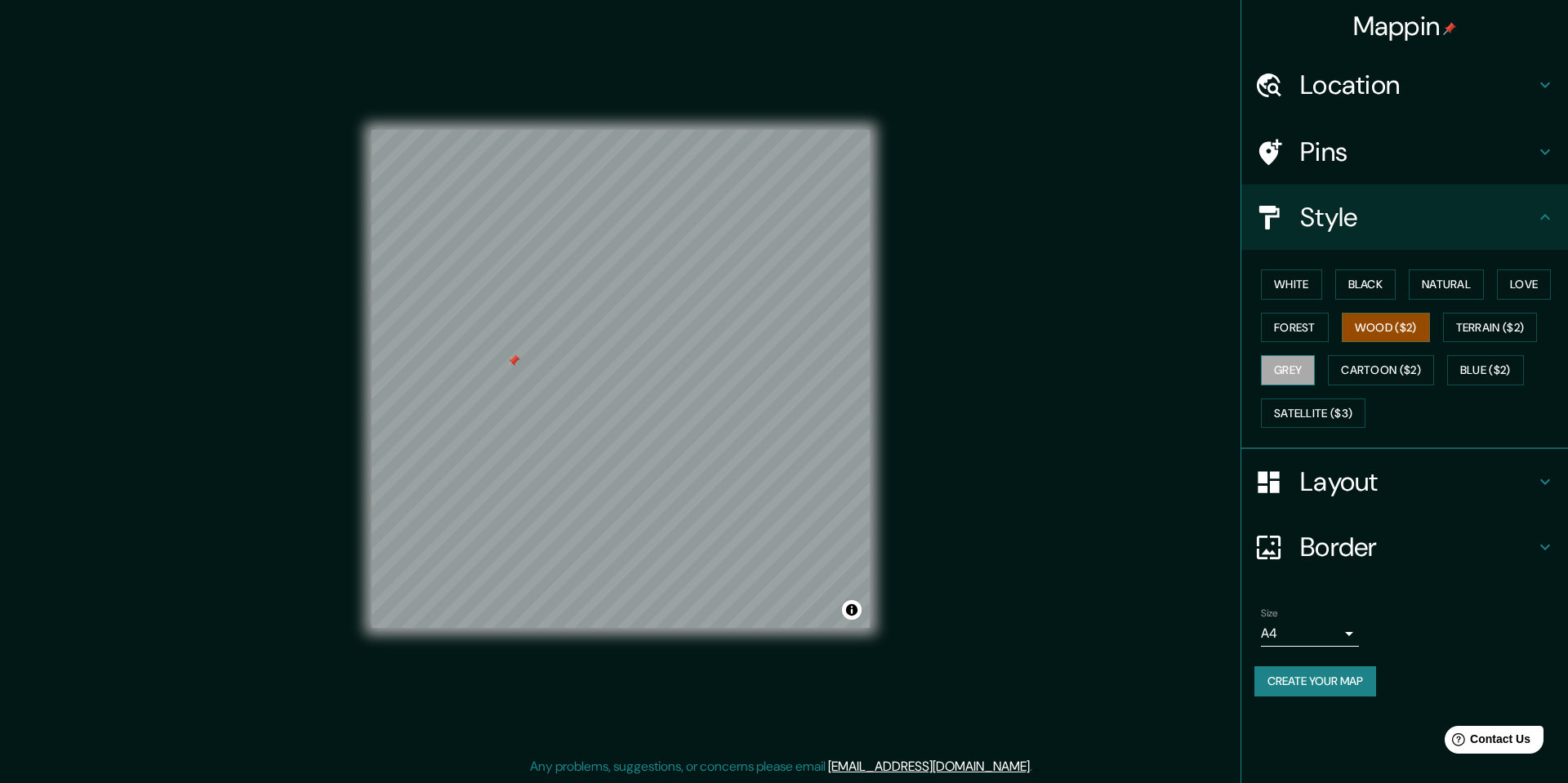 click on "Grey" at bounding box center (1288, 370) 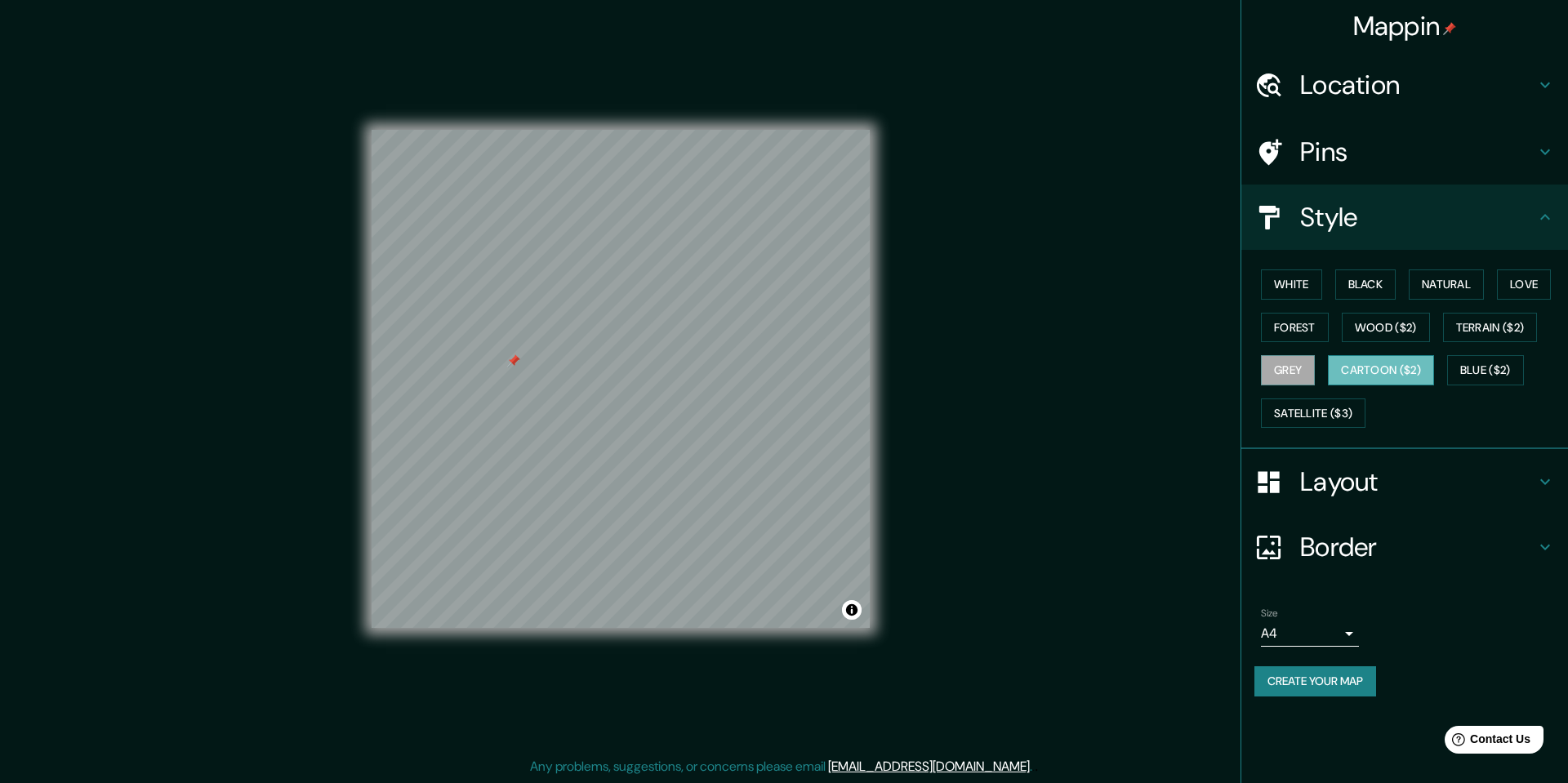click on "Cartoon ($2)" at bounding box center [1381, 370] 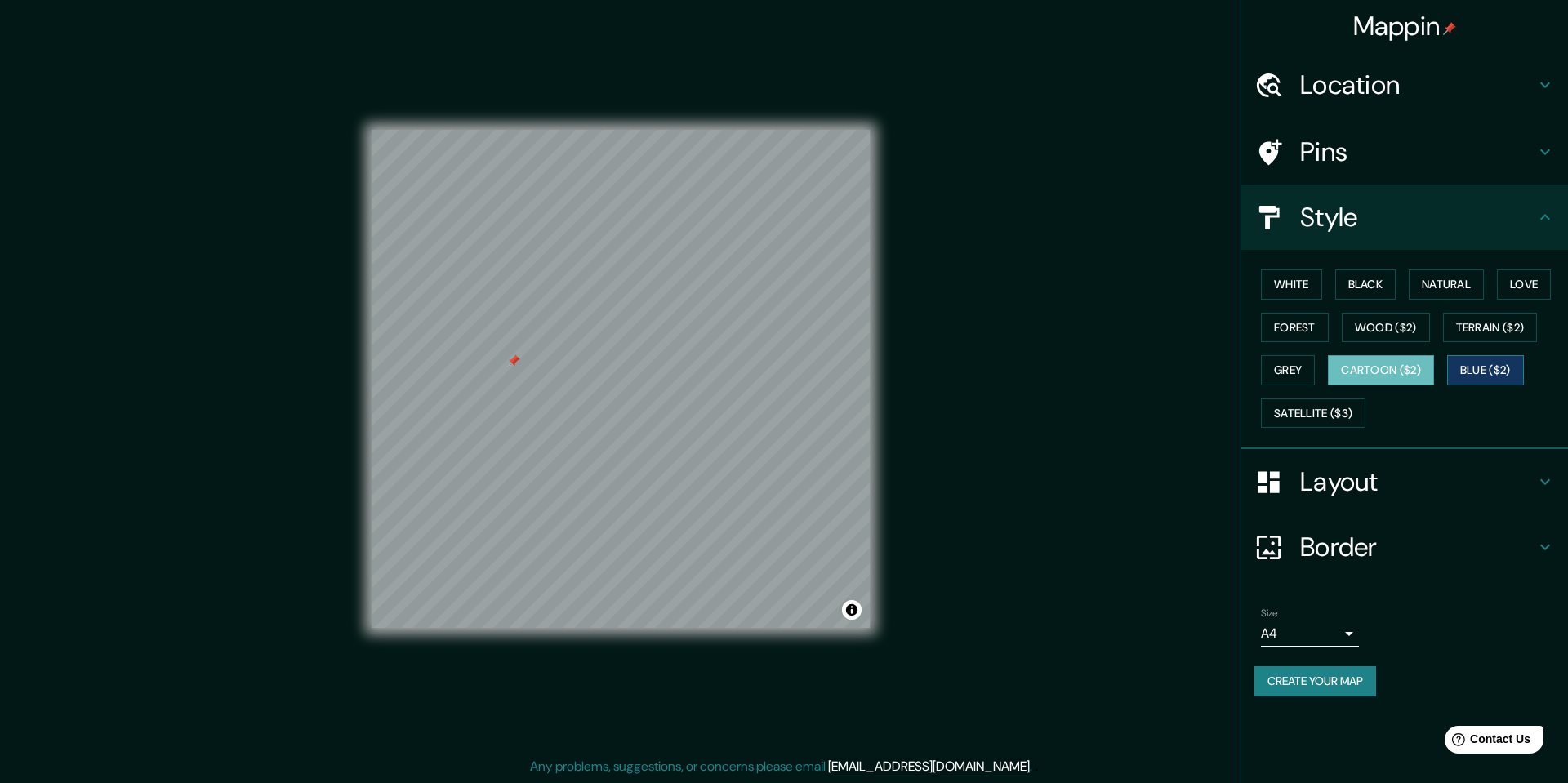 click on "Blue ($2)" at bounding box center [1486, 370] 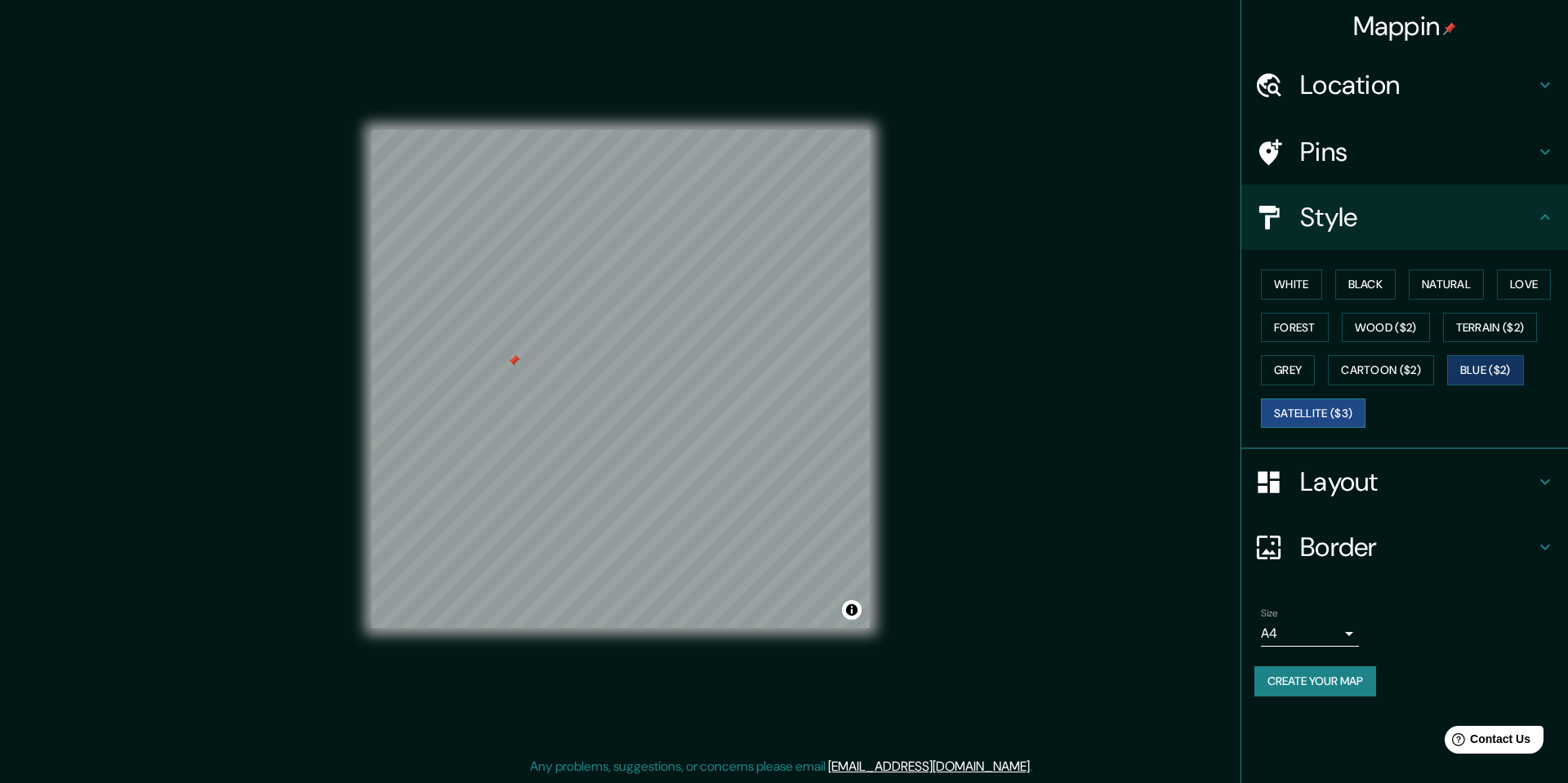 click on "Satellite ($3)" at bounding box center [1313, 413] 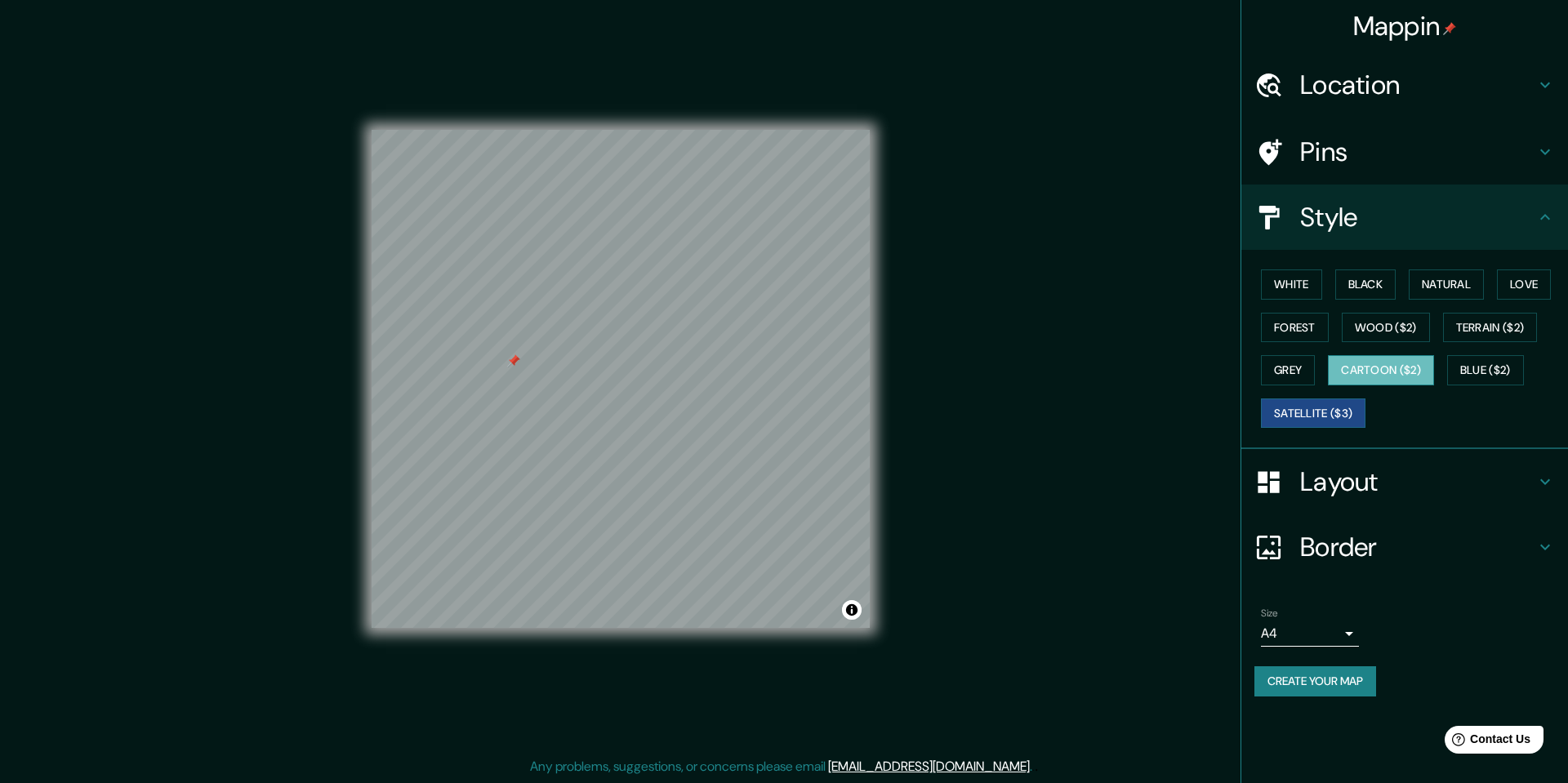 click on "Cartoon ($2)" at bounding box center [1381, 370] 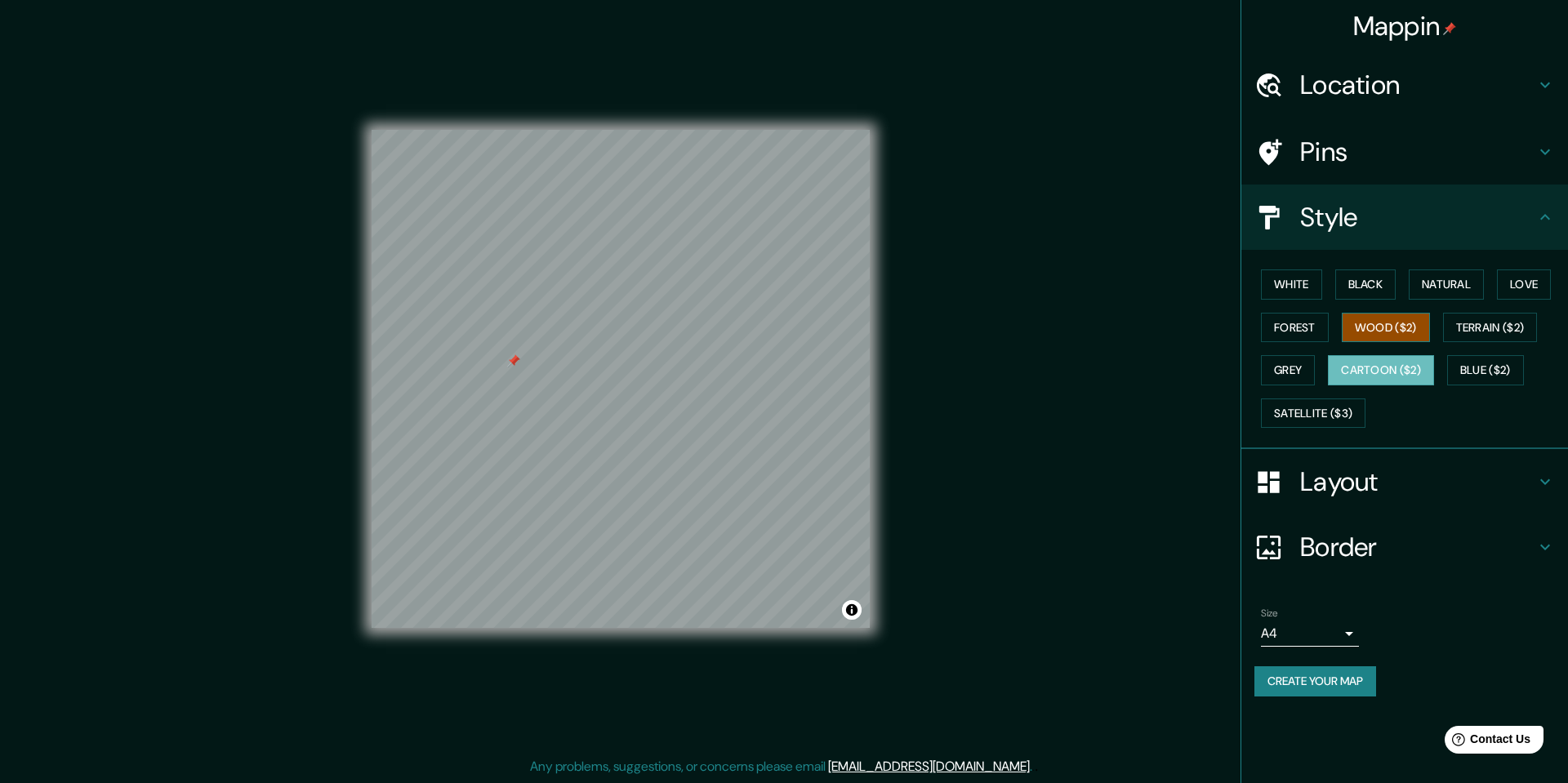 click on "Wood ($2)" at bounding box center [1386, 327] 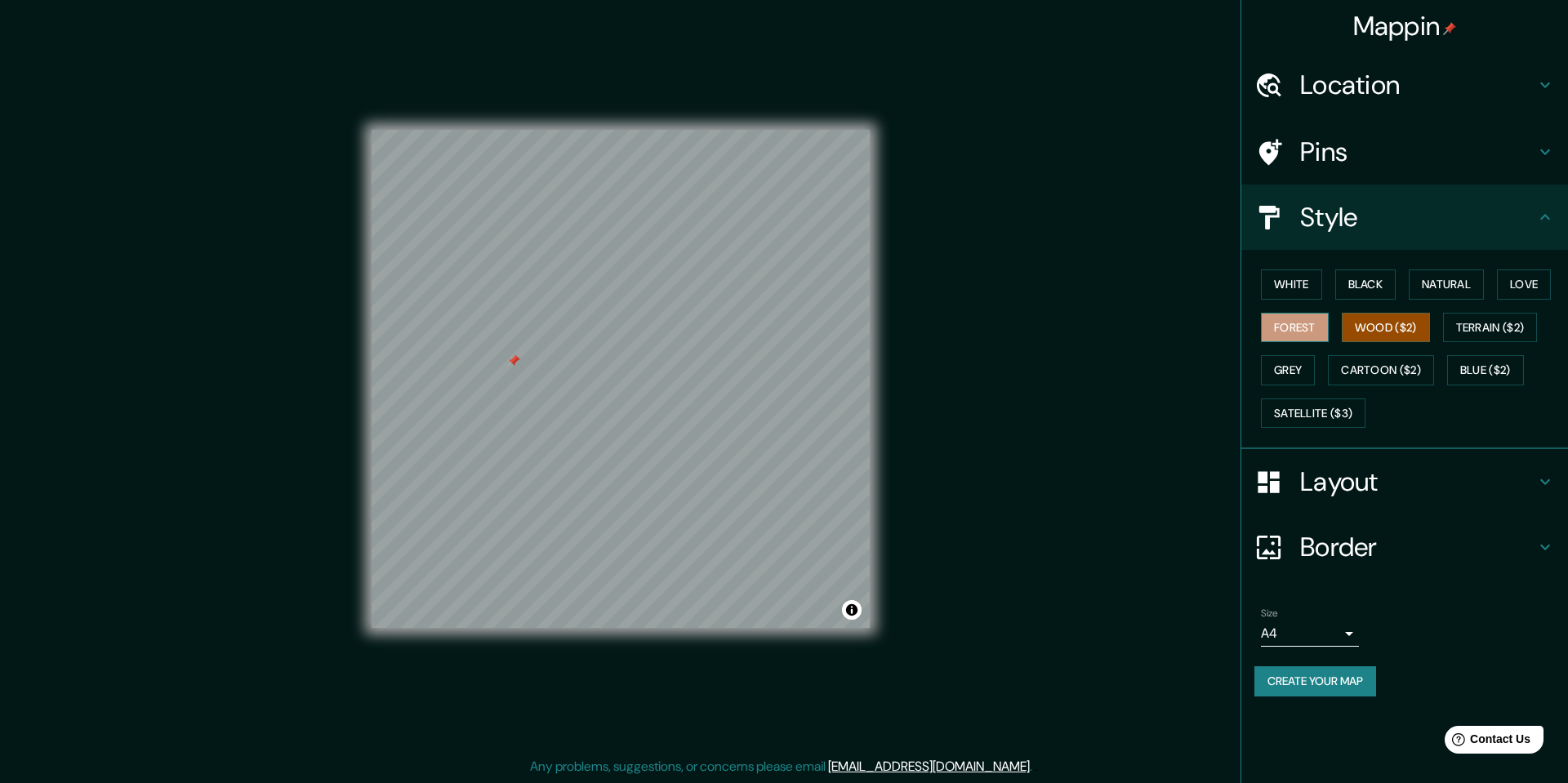 click on "Forest" at bounding box center [1294, 327] 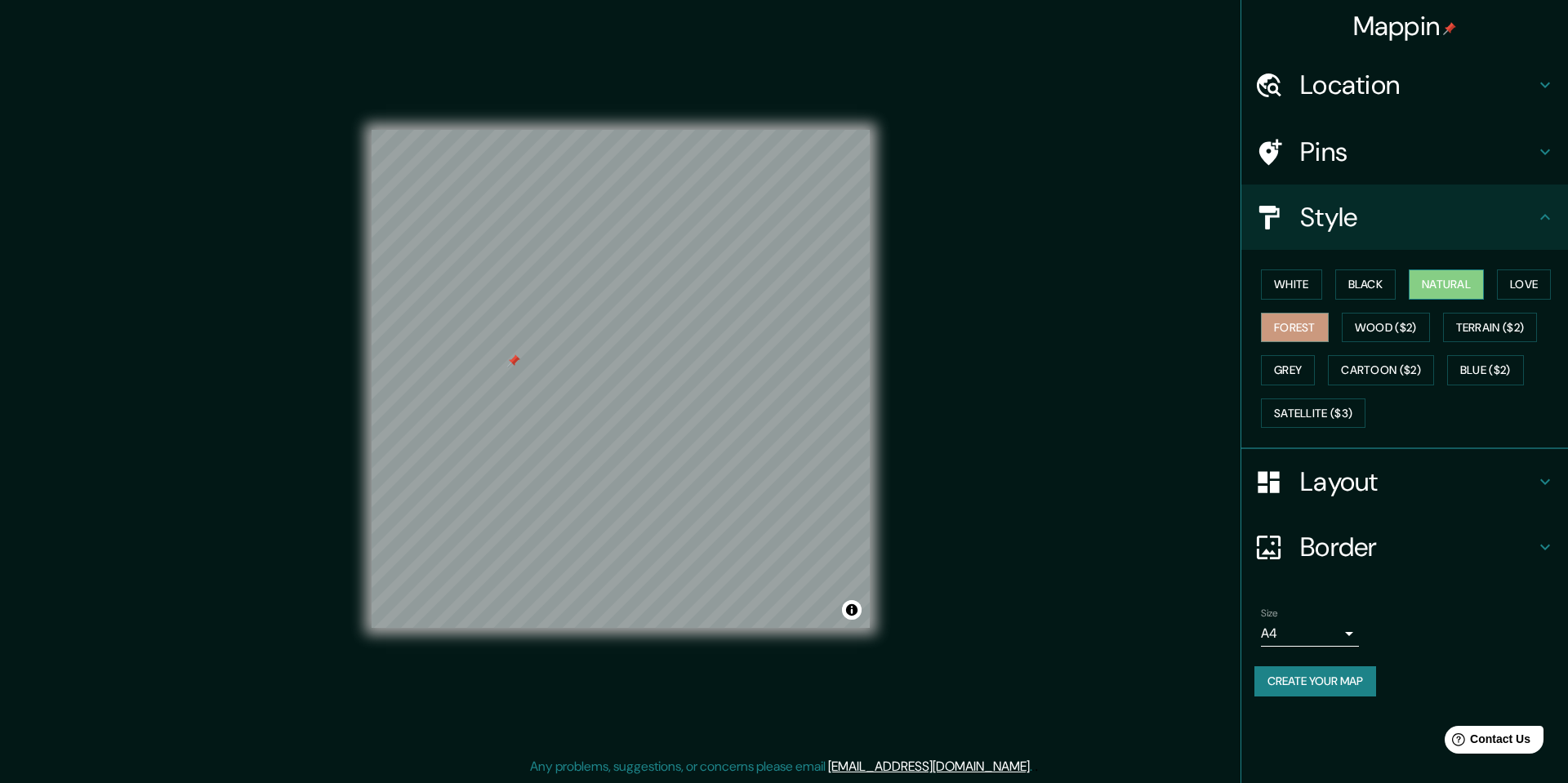 click on "Natural" at bounding box center (1446, 284) 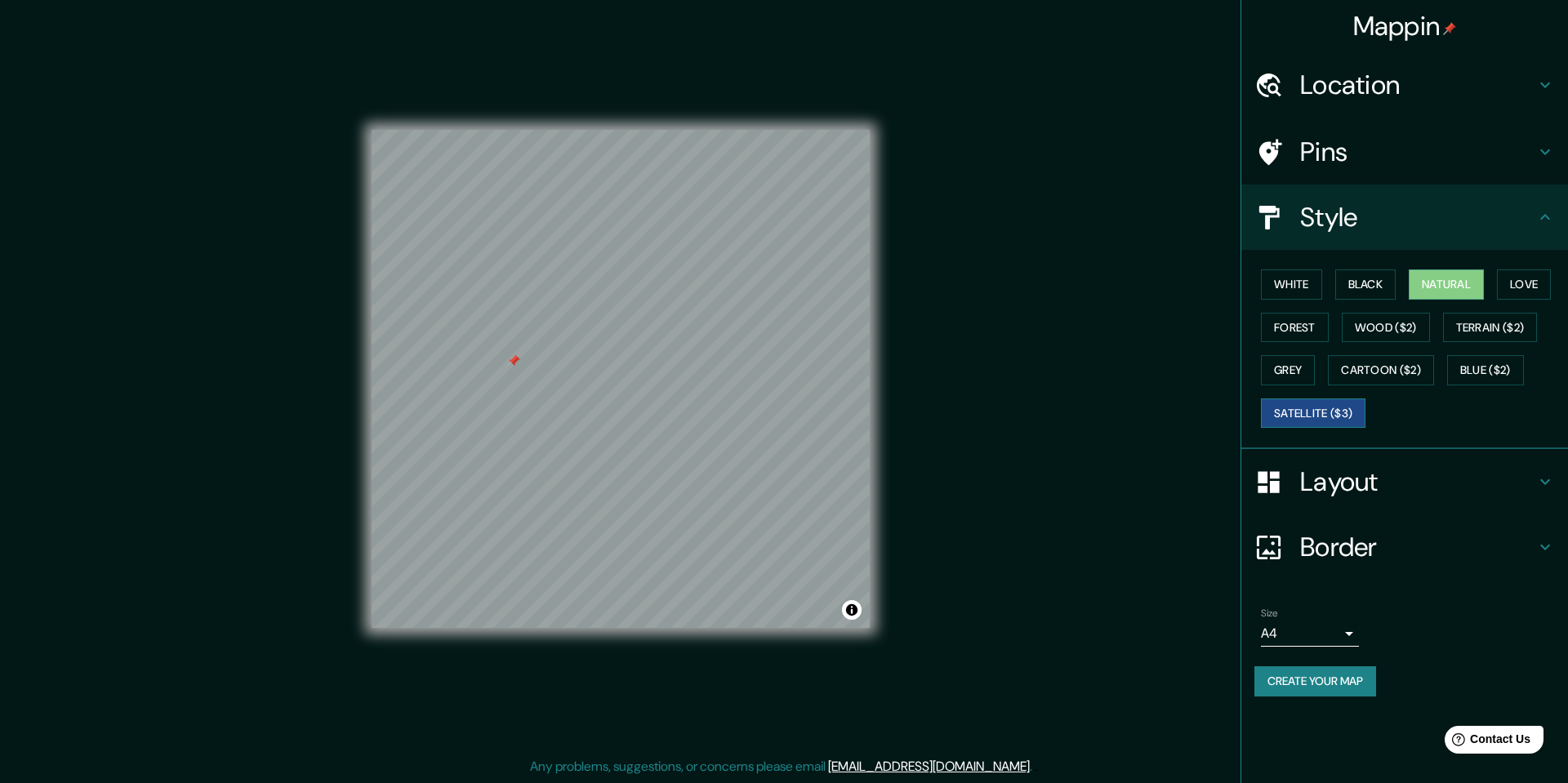 click on "Satellite ($3)" at bounding box center [1313, 413] 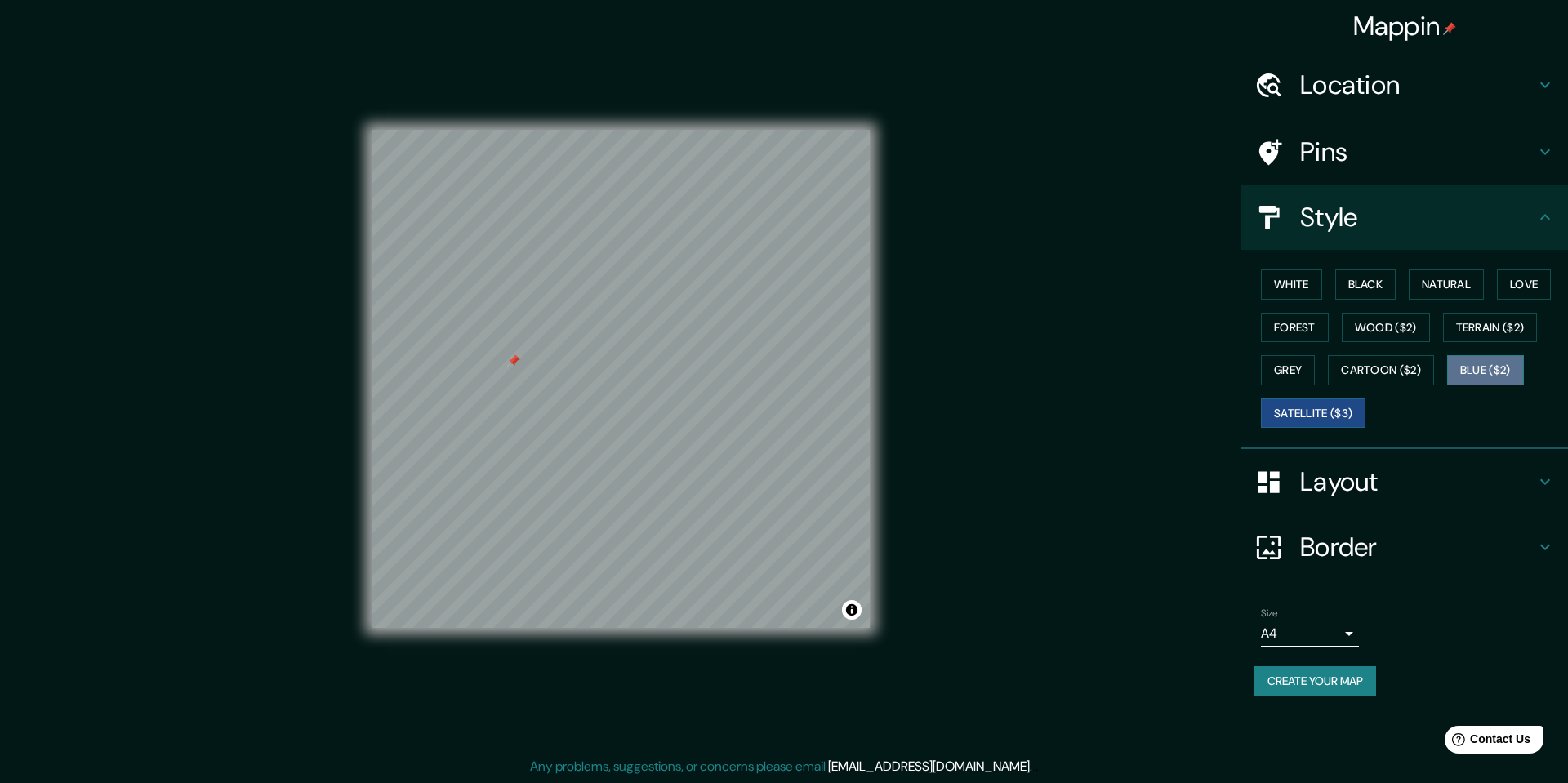 click on "Blue ($2)" at bounding box center (1486, 370) 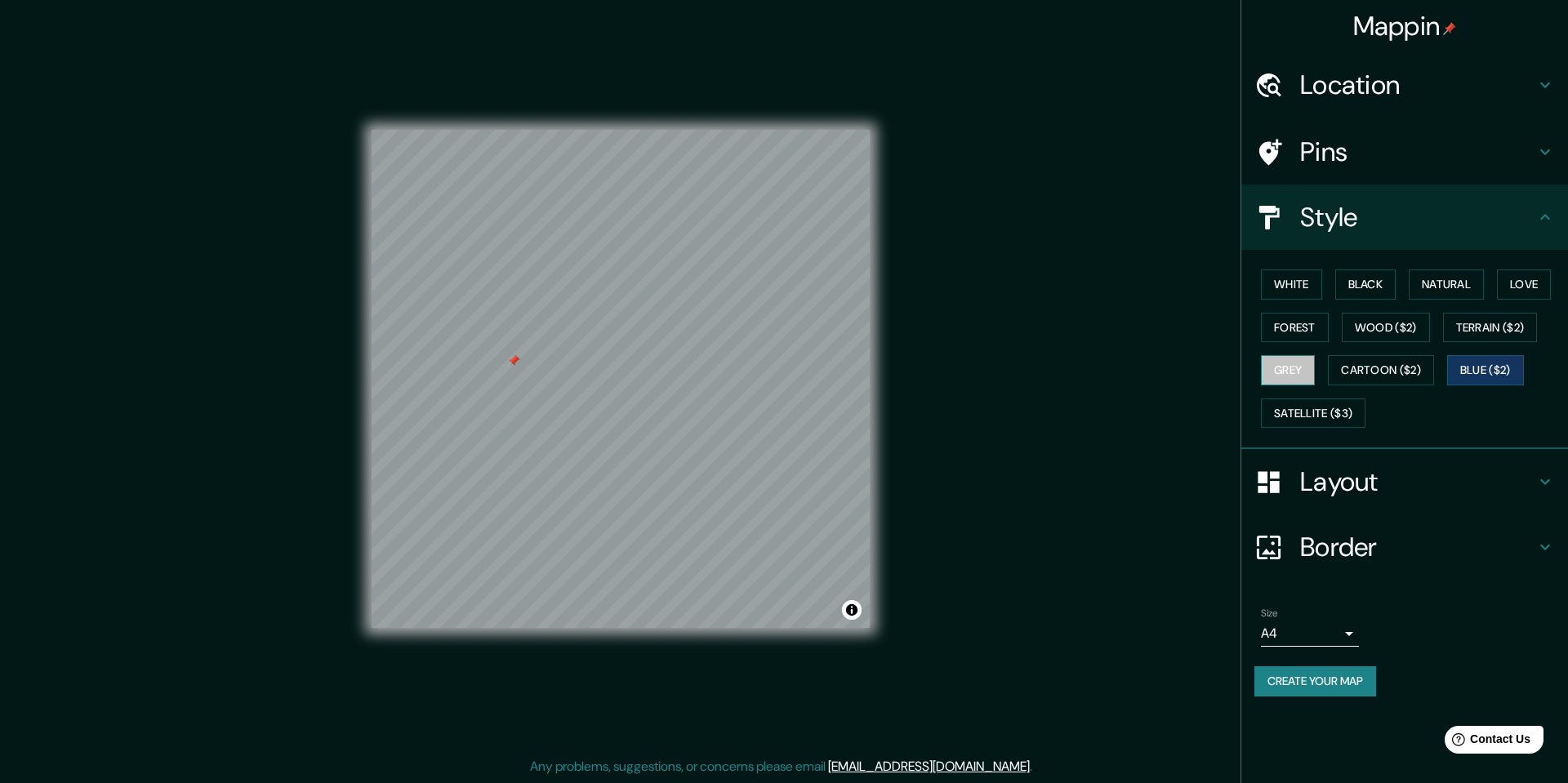 click on "Grey" at bounding box center [1288, 370] 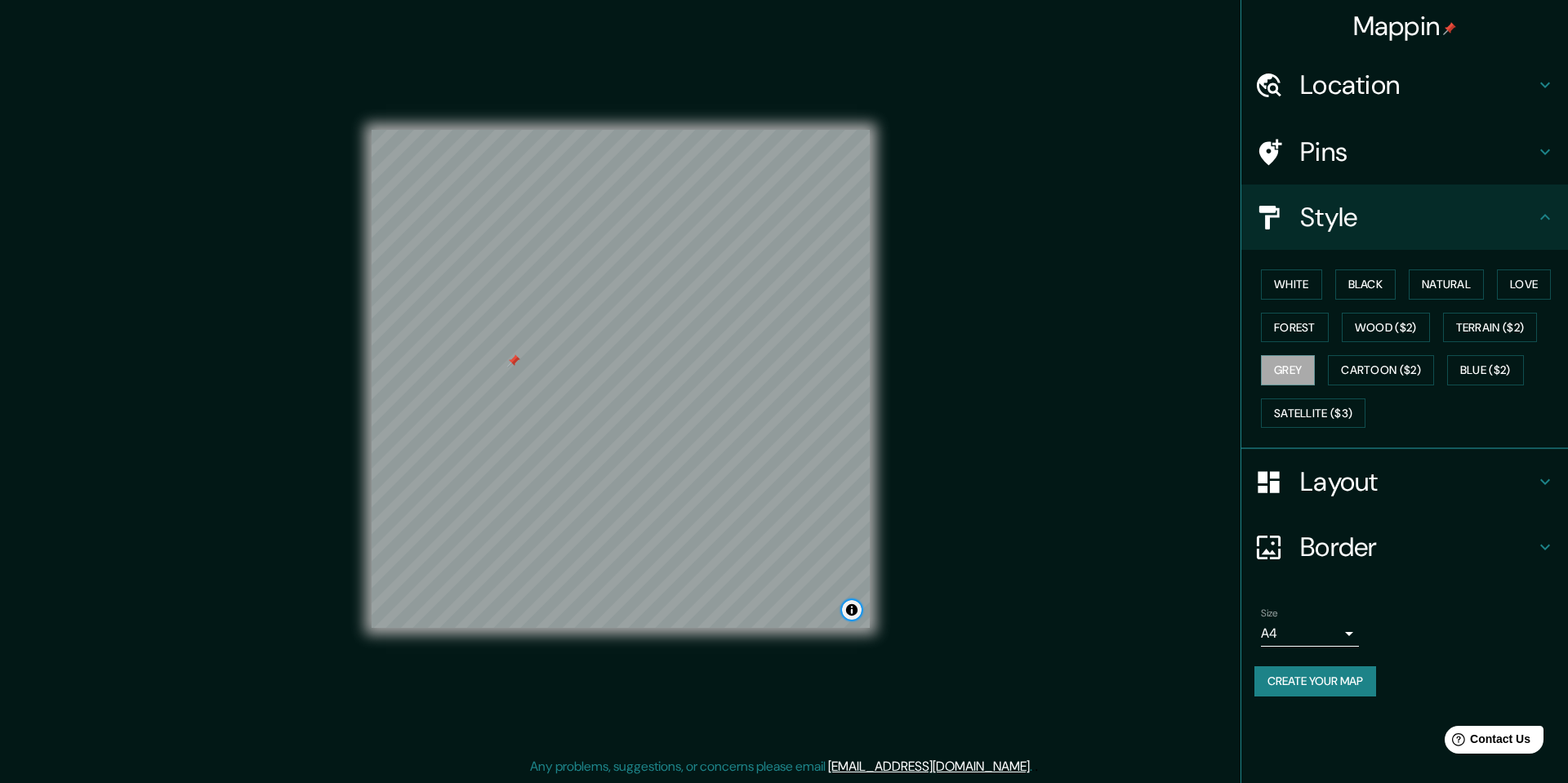 click at bounding box center [852, 610] 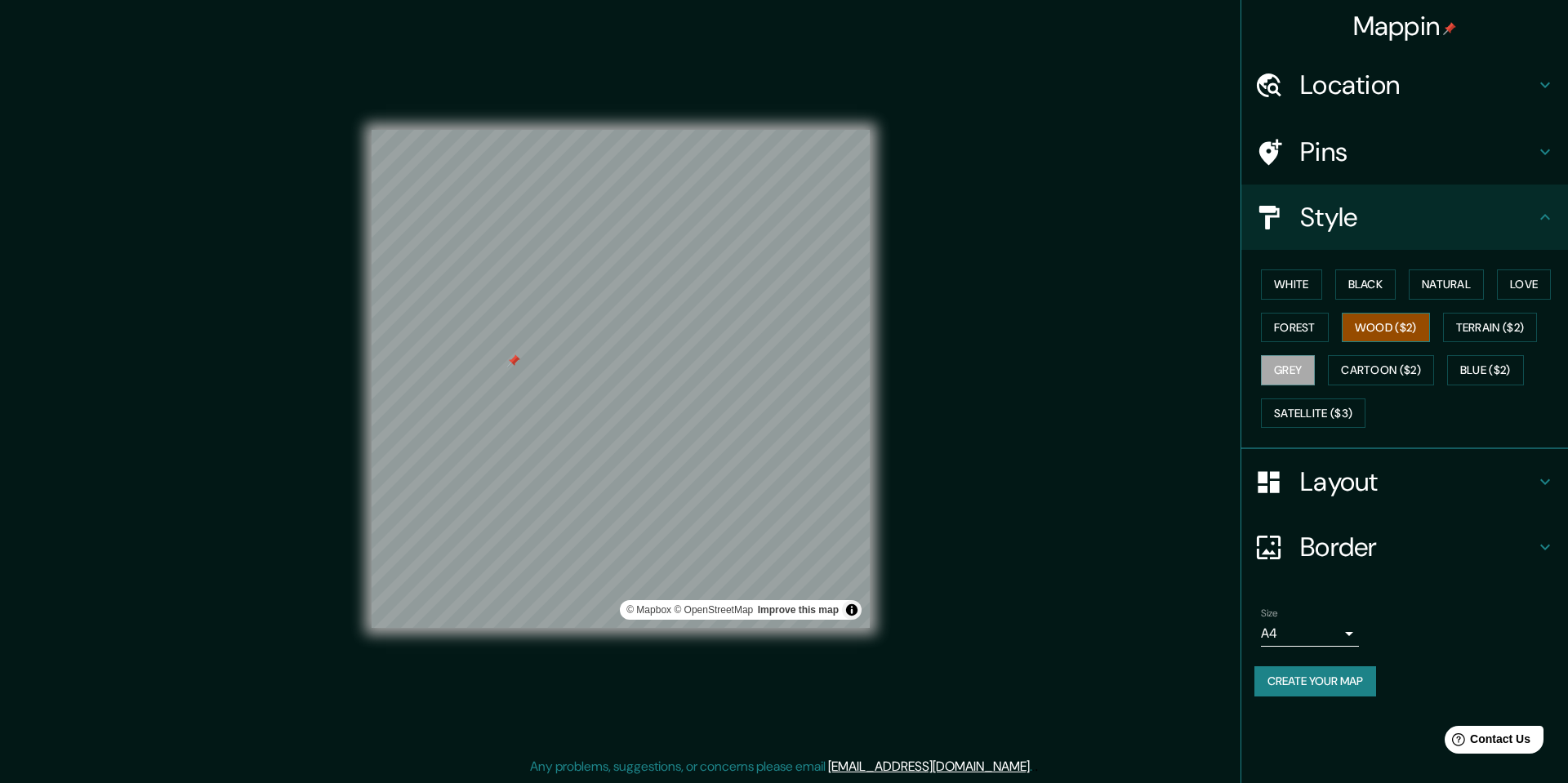 click on "Wood ($2)" at bounding box center [1386, 327] 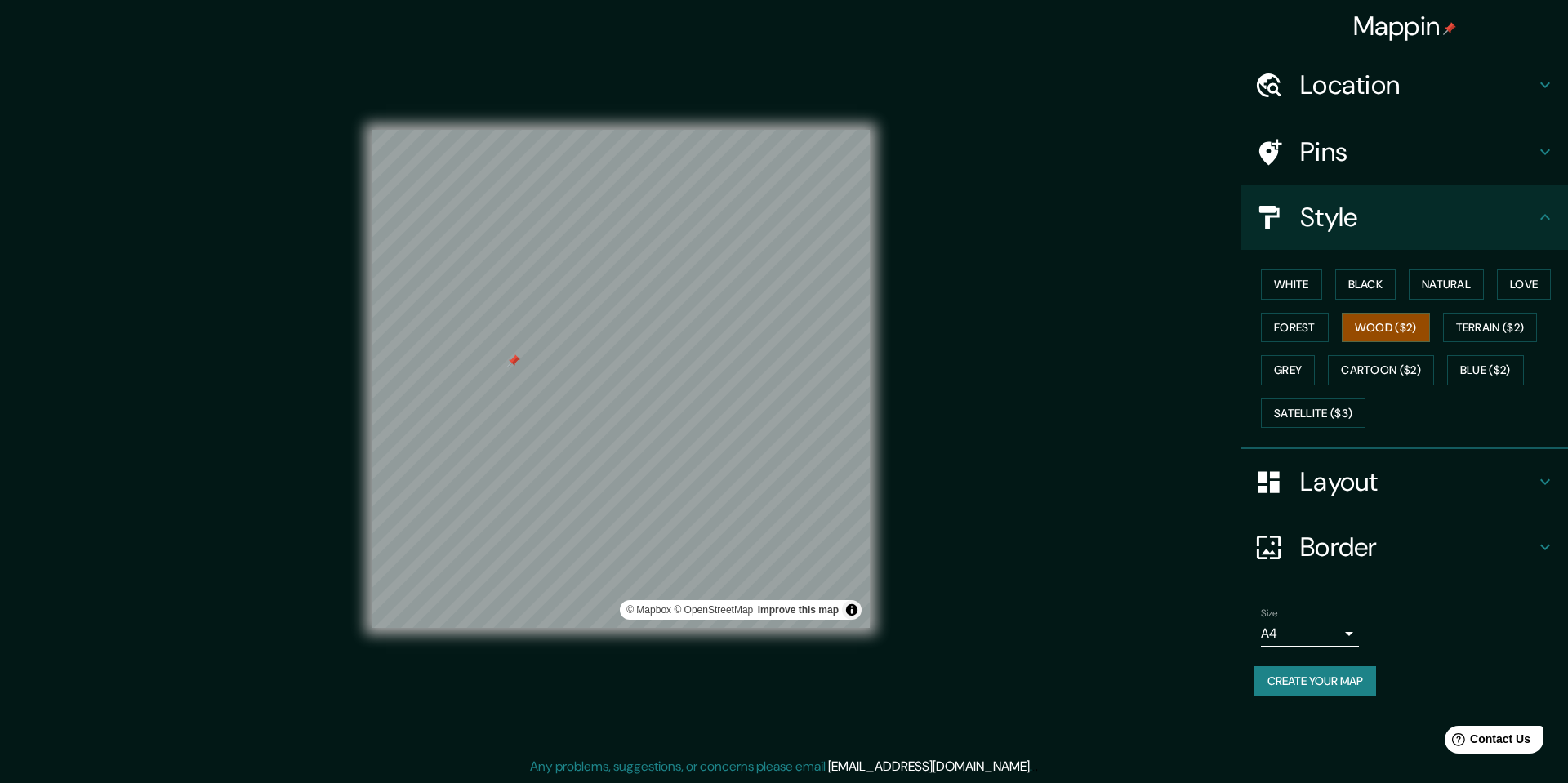 click on "Layout" at bounding box center [1418, 482] 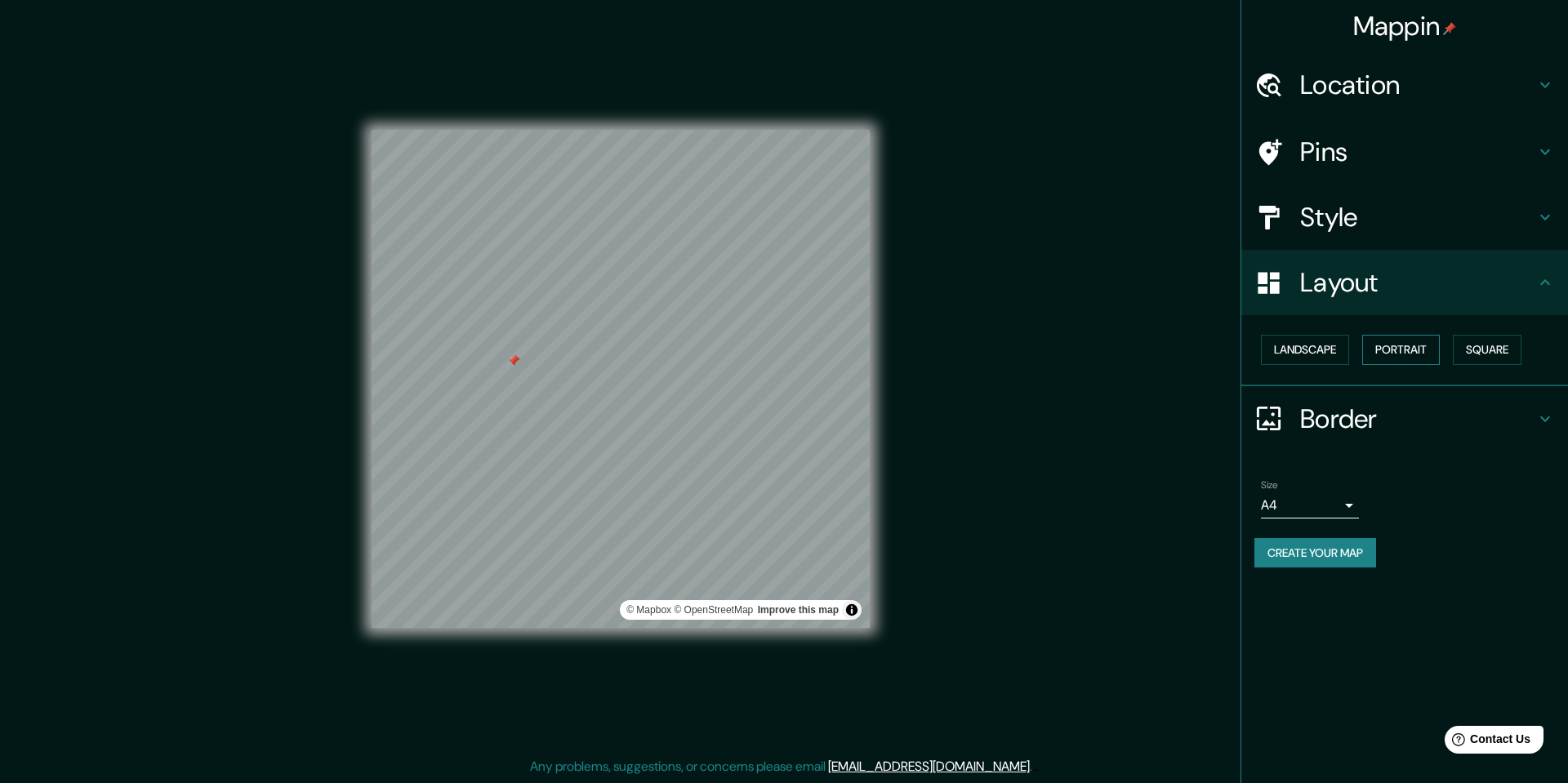 click on "Portrait" at bounding box center (1401, 349) 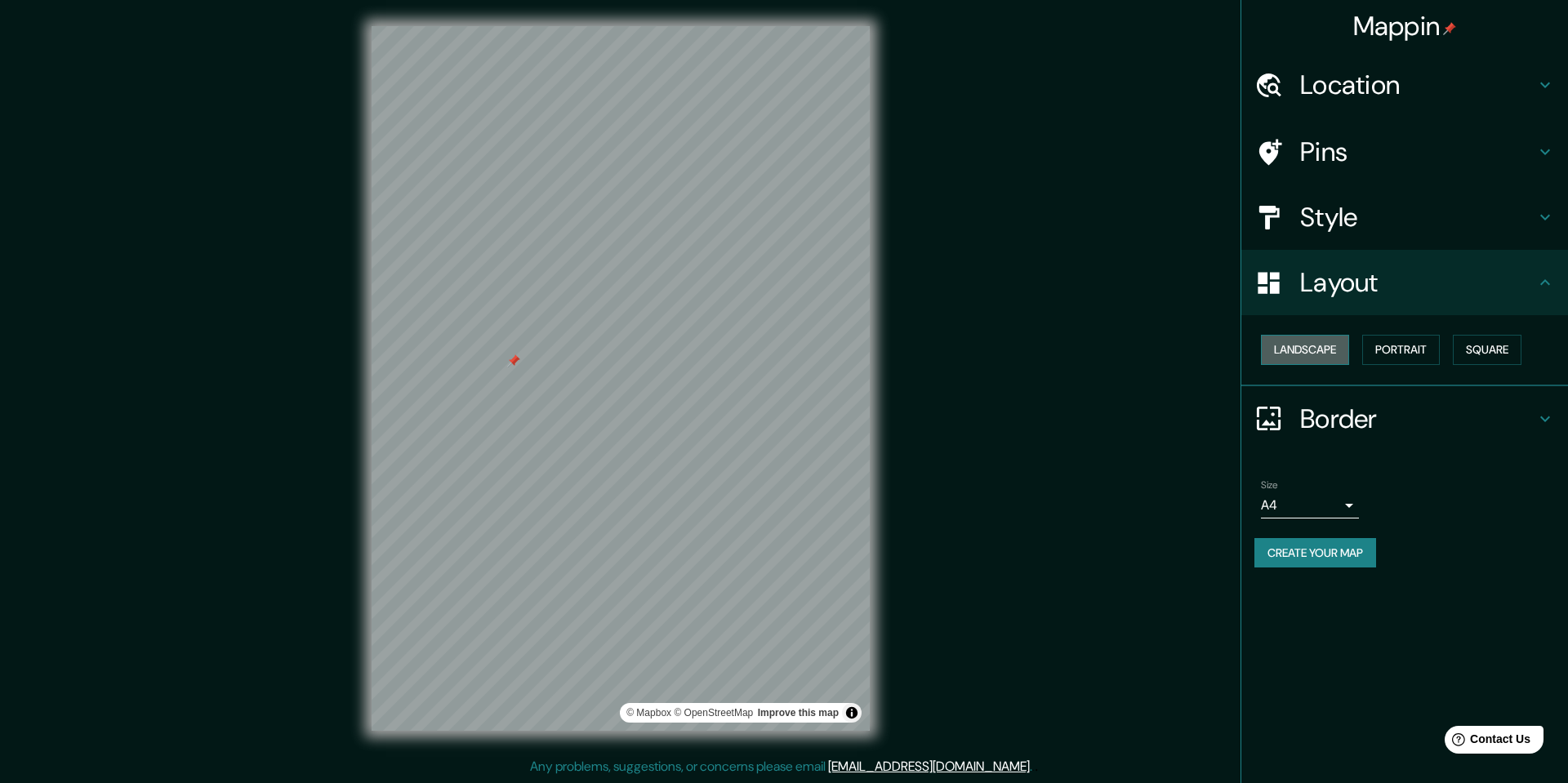 click on "Landscape" at bounding box center [1305, 349] 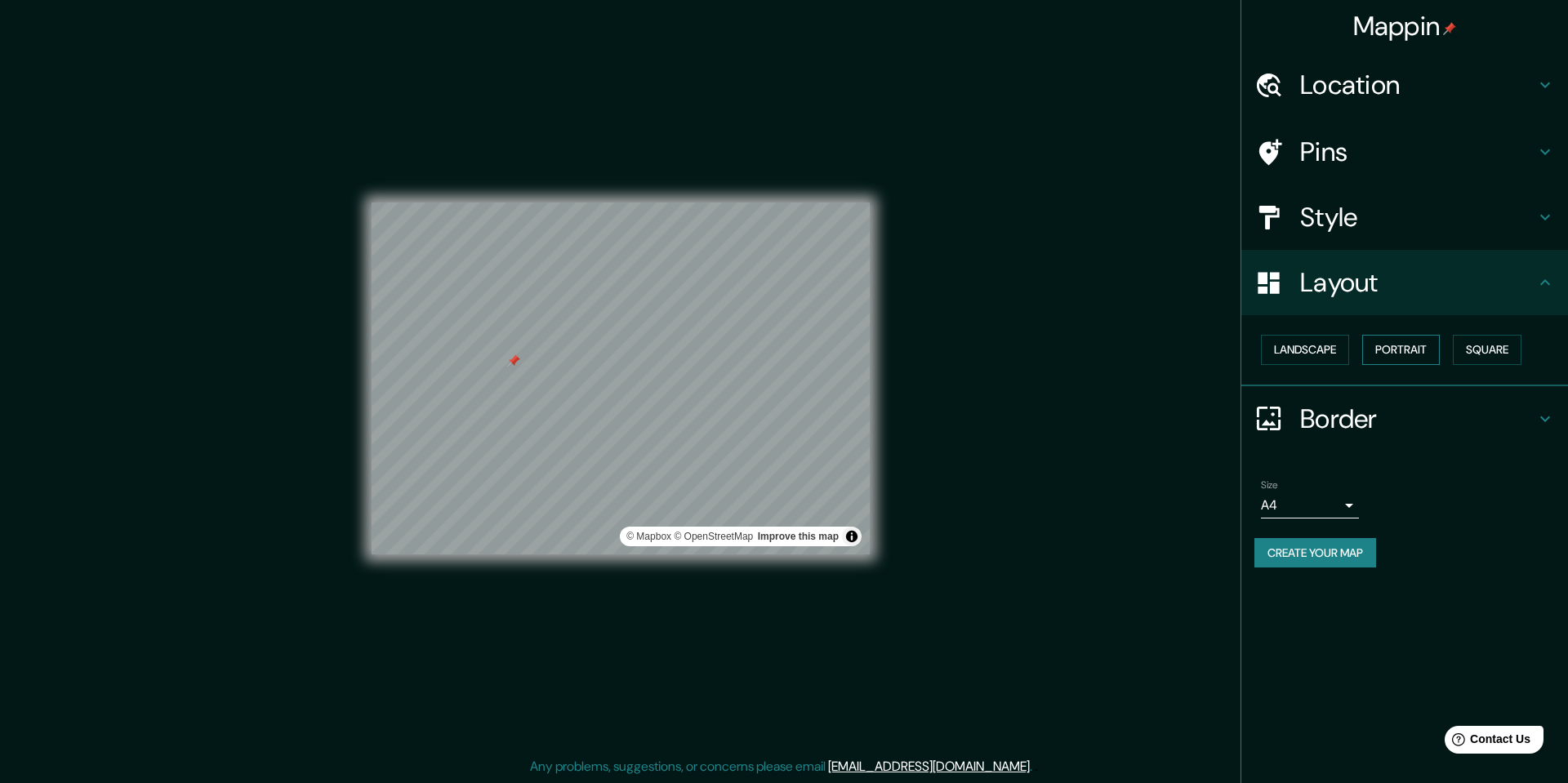 click on "Portrait" at bounding box center [1401, 349] 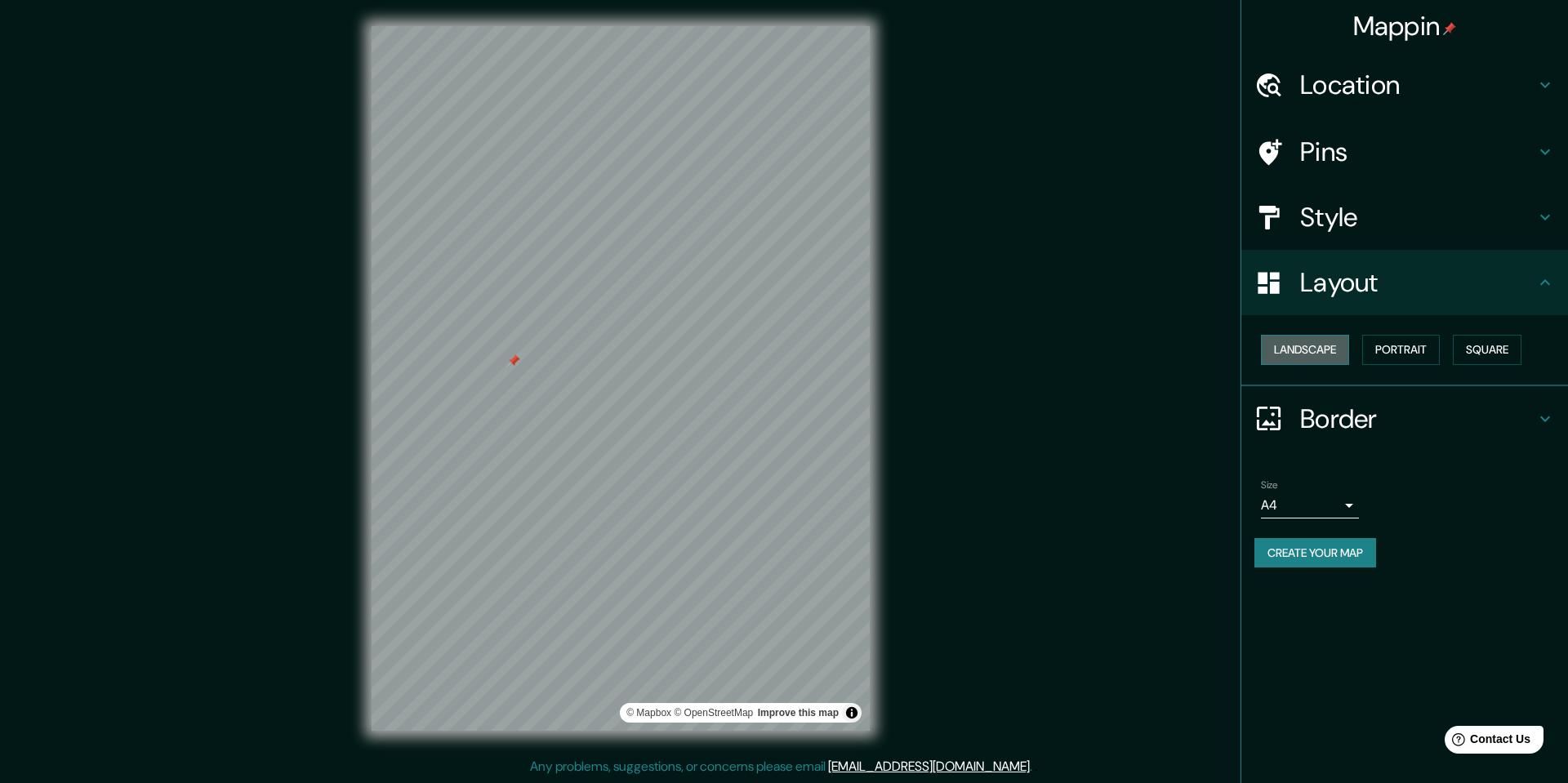 click on "Landscape" at bounding box center [1305, 349] 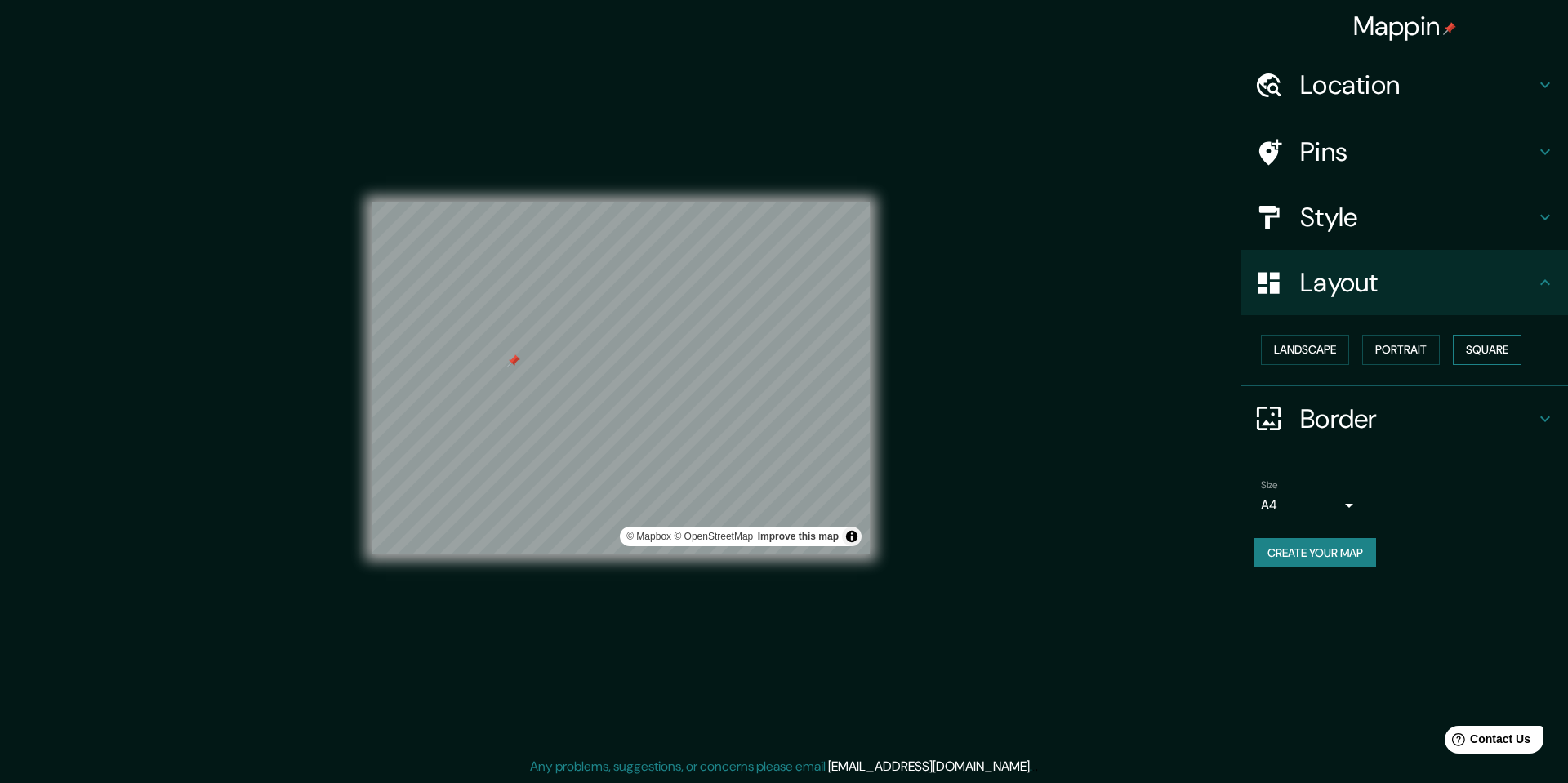 click on "Square" at bounding box center (1487, 349) 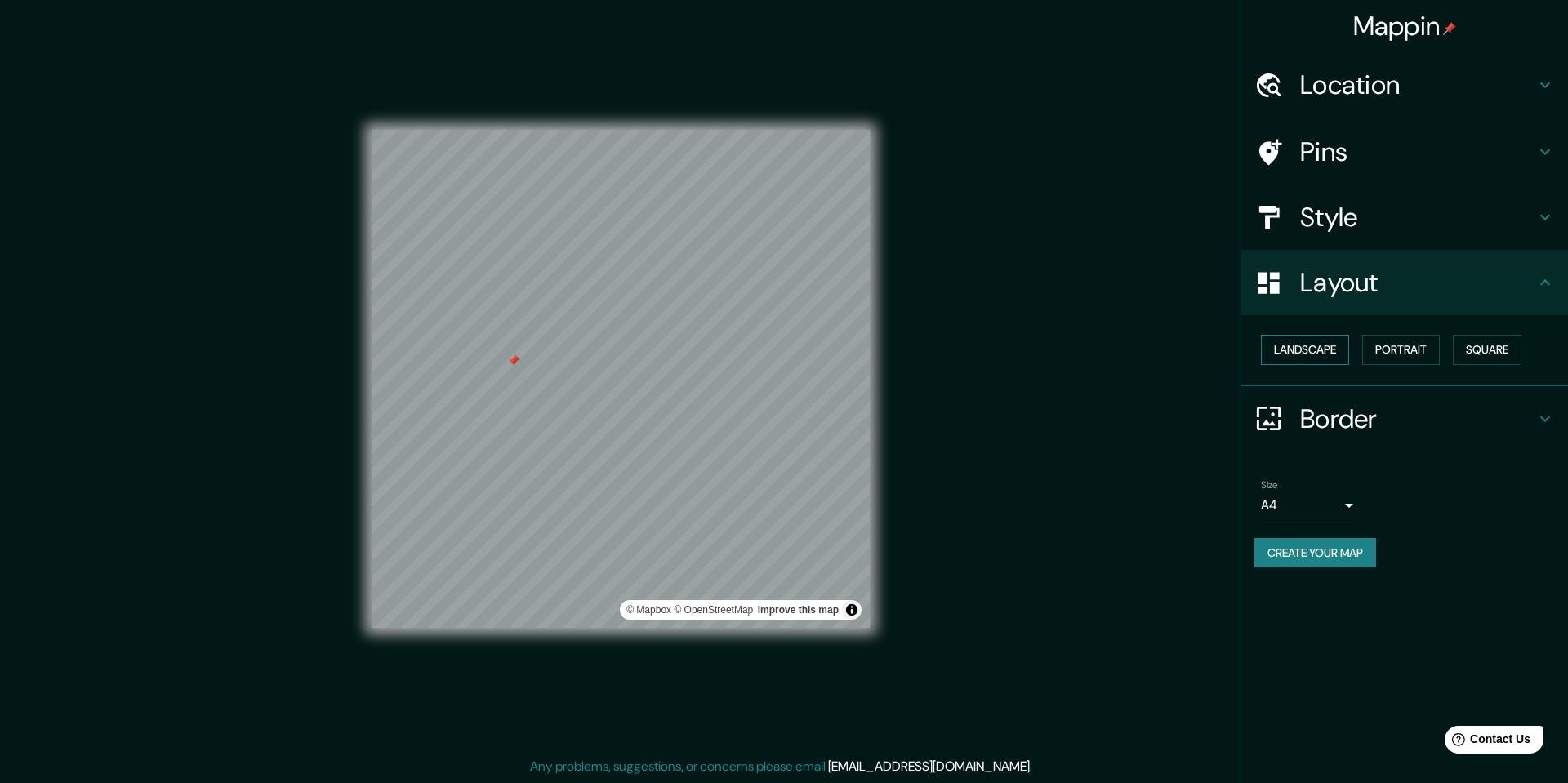 click on "Landscape" at bounding box center (1305, 349) 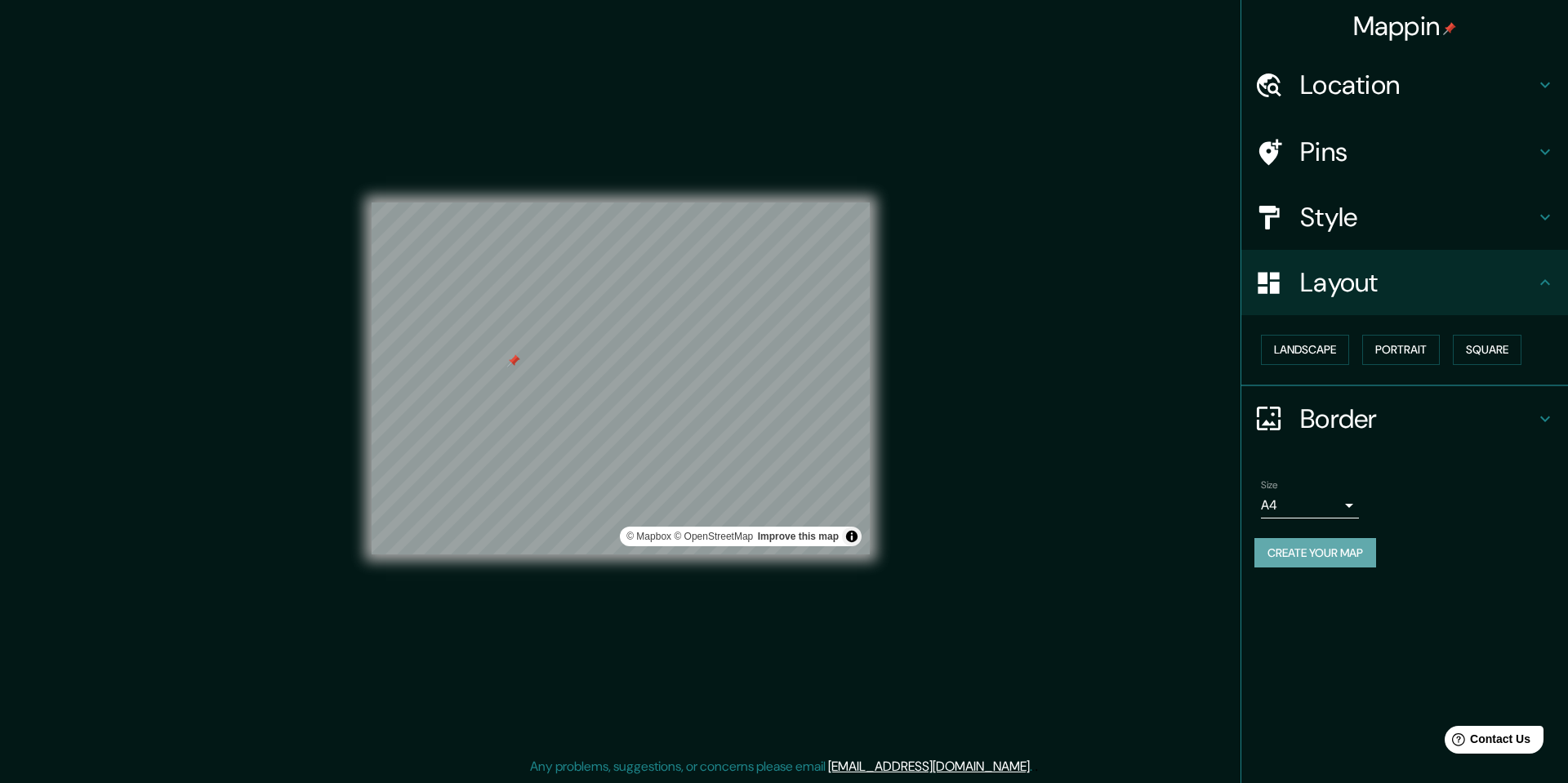 click on "Create your map" at bounding box center [1315, 553] 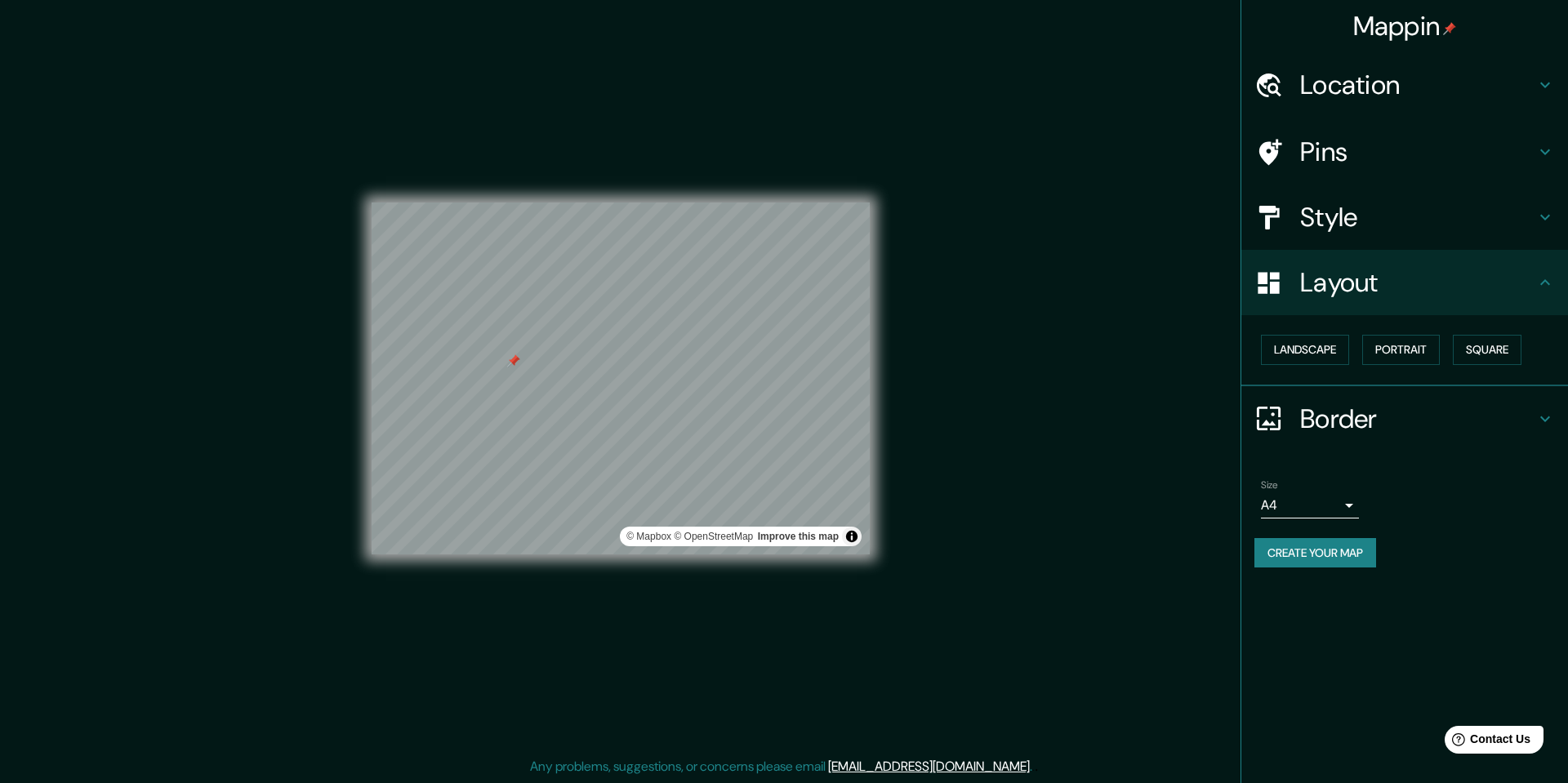 click on "Create your map" at bounding box center [1315, 553] 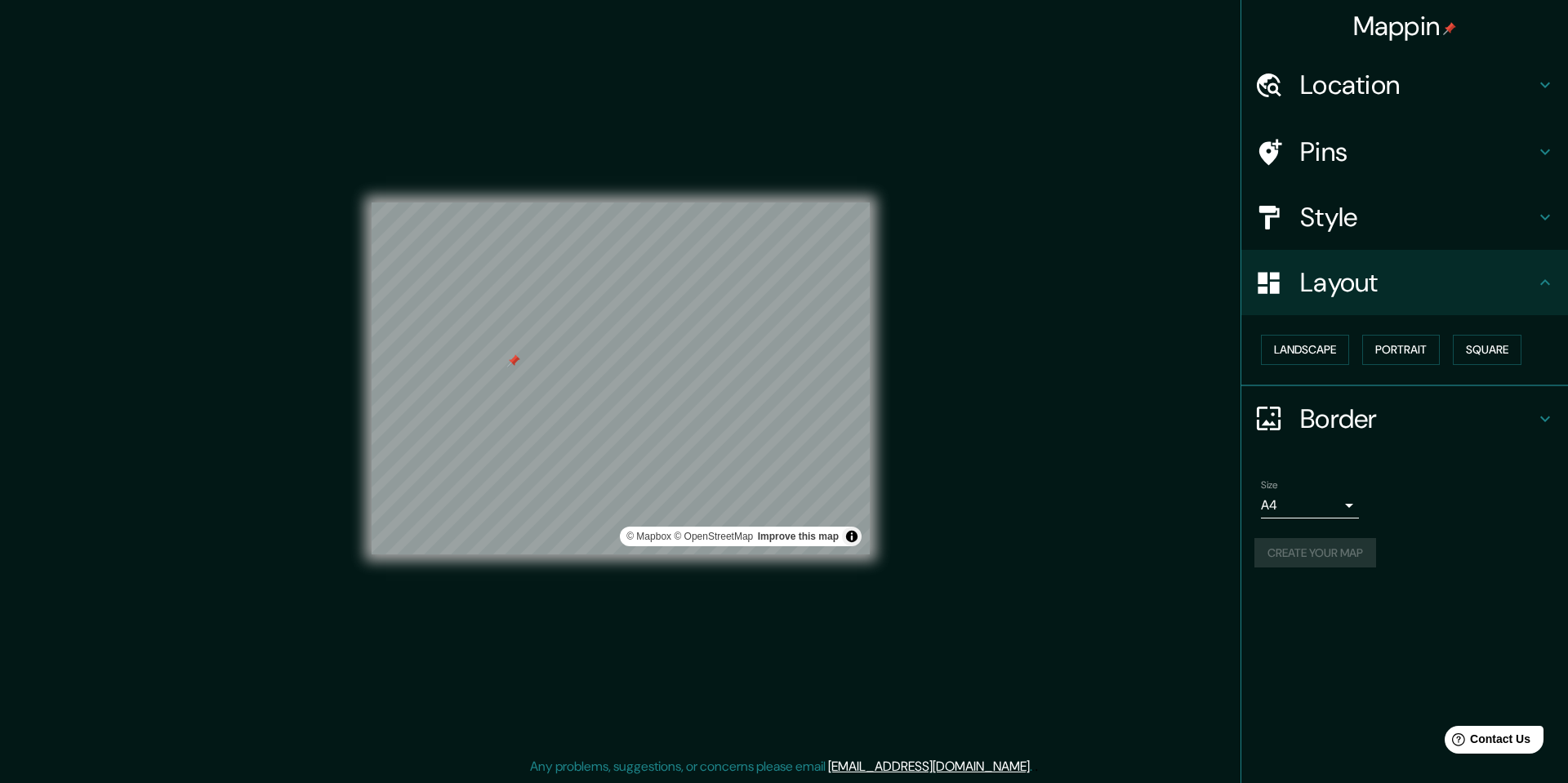 click on "Border" at bounding box center (1418, 419) 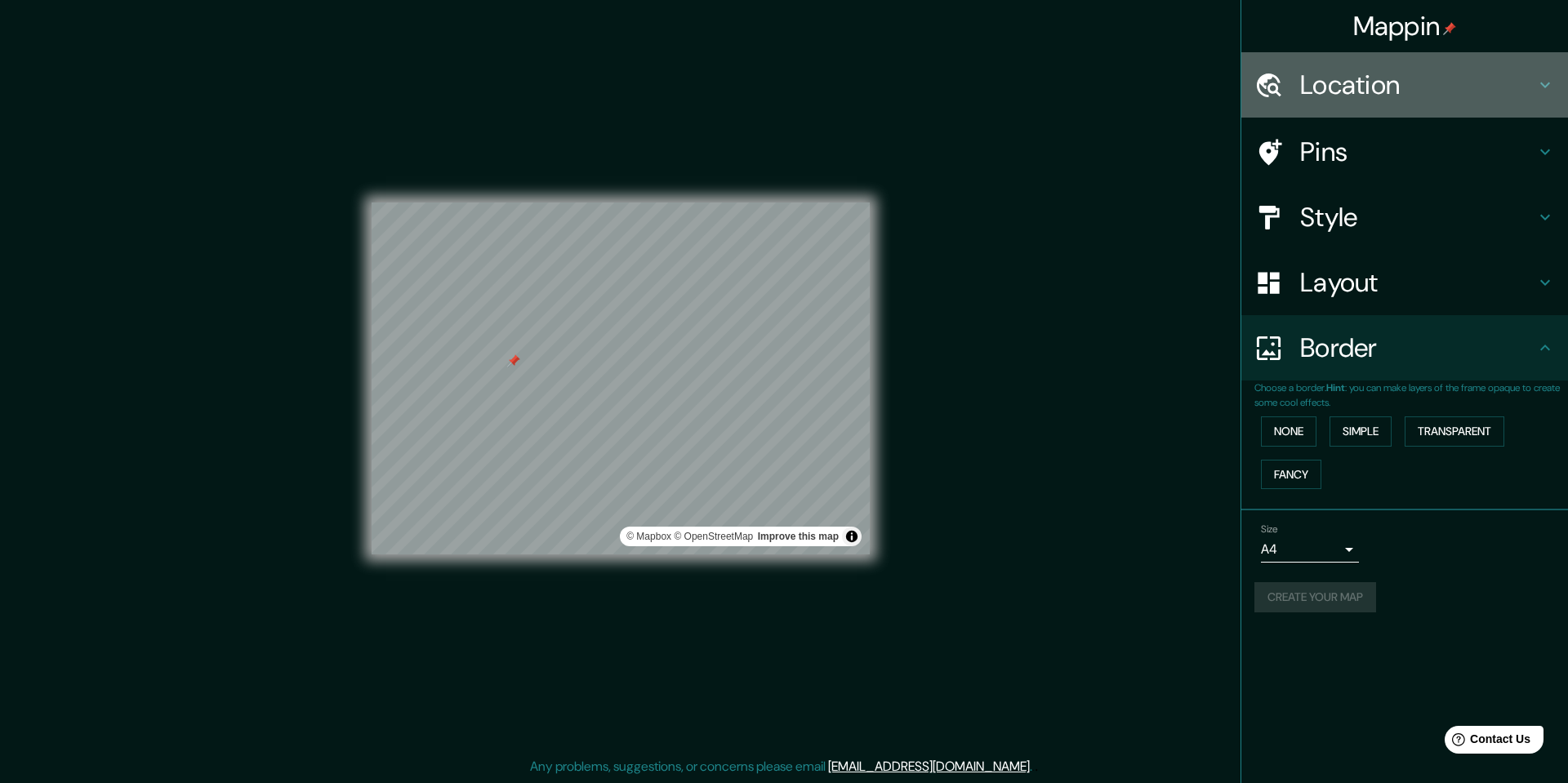 click on "Location" at bounding box center [1418, 85] 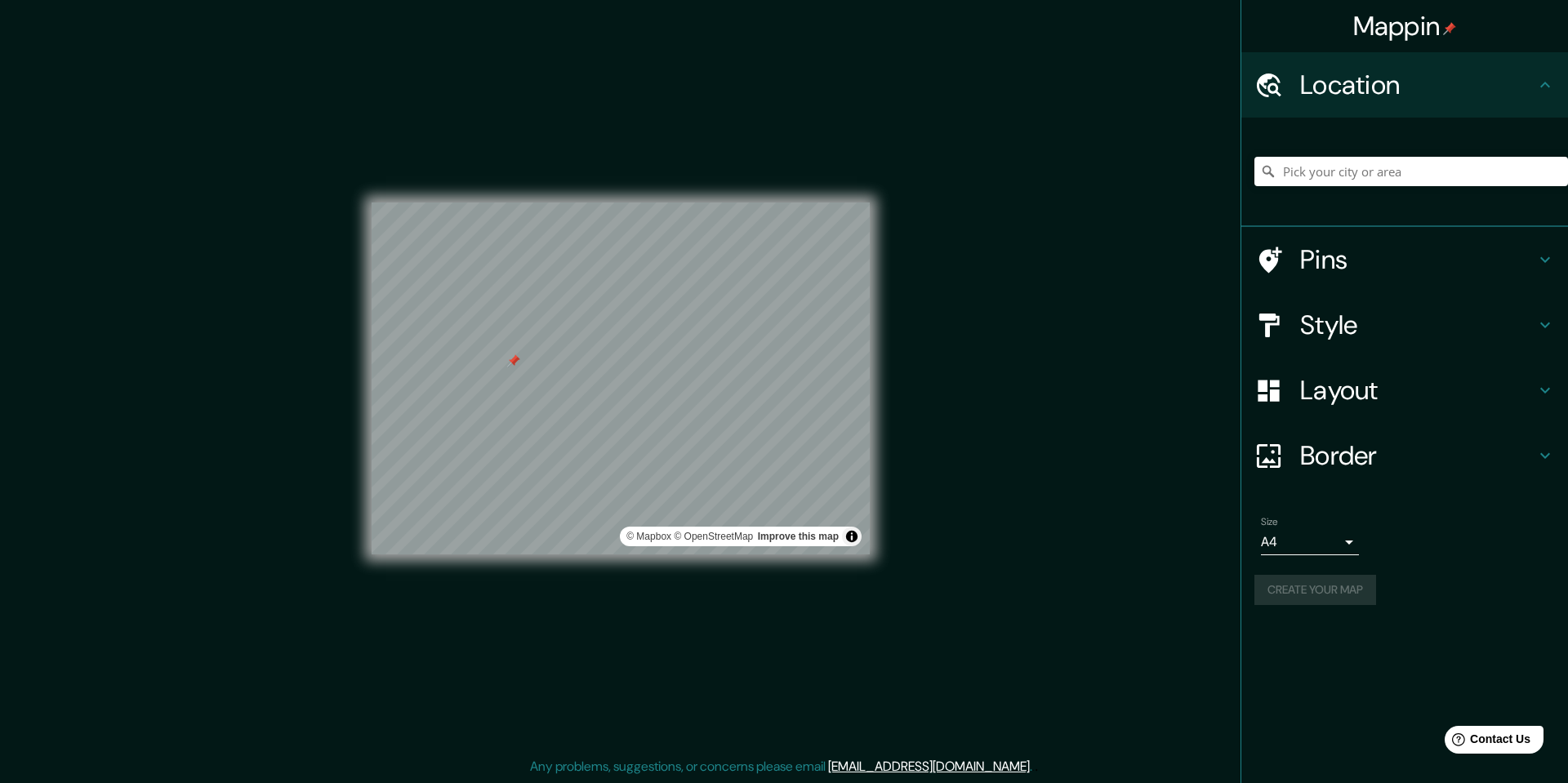 click on "Pins" at bounding box center [1418, 260] 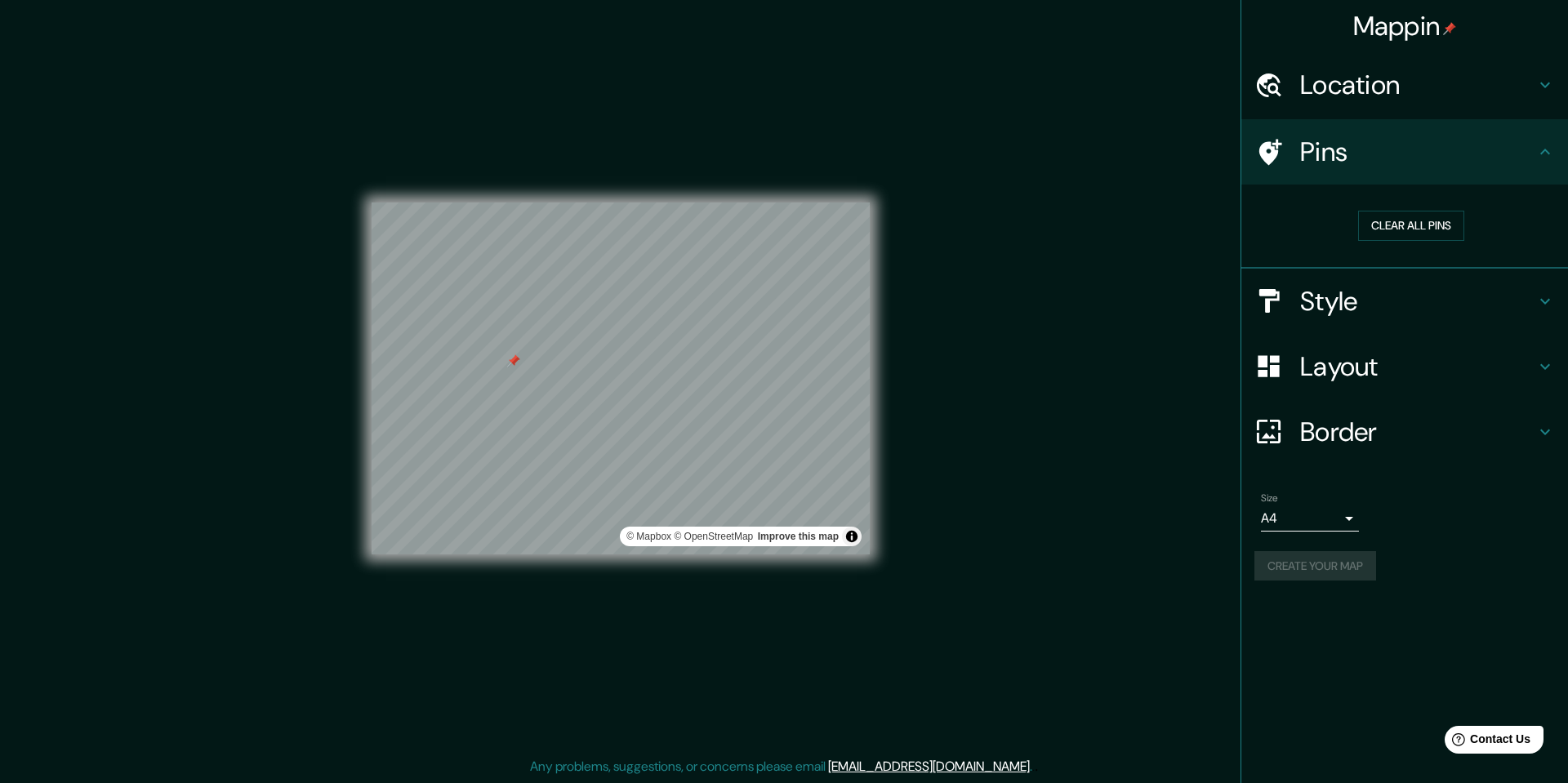 click on "Pins" at bounding box center (1418, 152) 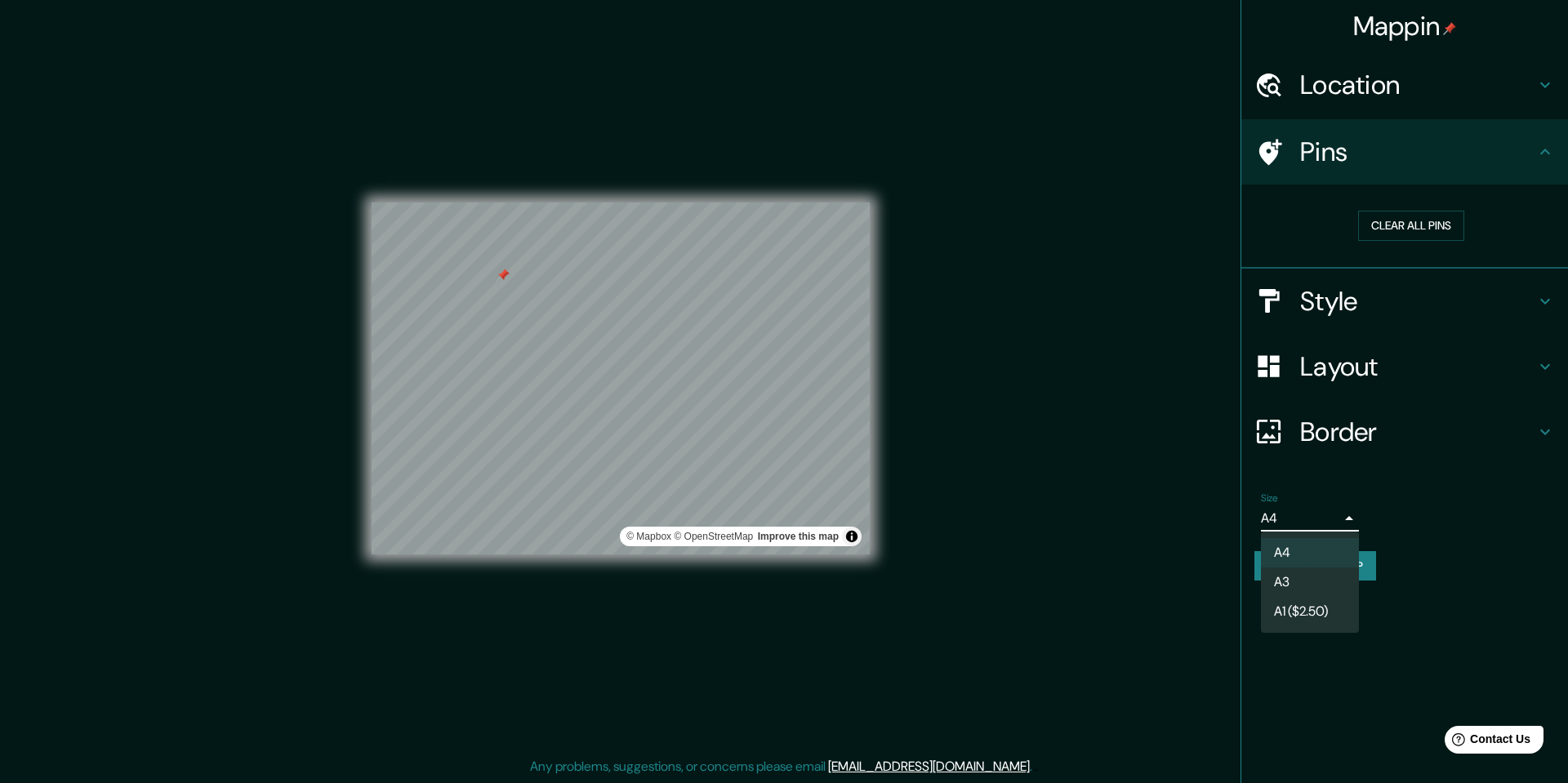 click on "Mappin Location Pins Clear all pins Style Layout Border Choose a border.  Hint : you can make layers of the frame opaque to create some cool effects. None Simple Transparent Fancy Size A4 single Create your map © Mapbox   © OpenStreetMap   Improve this map Any problems, suggestions, or concerns please email    [EMAIL_ADDRESS][DOMAIN_NAME] . . . A4 A3 A1 ($2.50)" at bounding box center [784, 391] 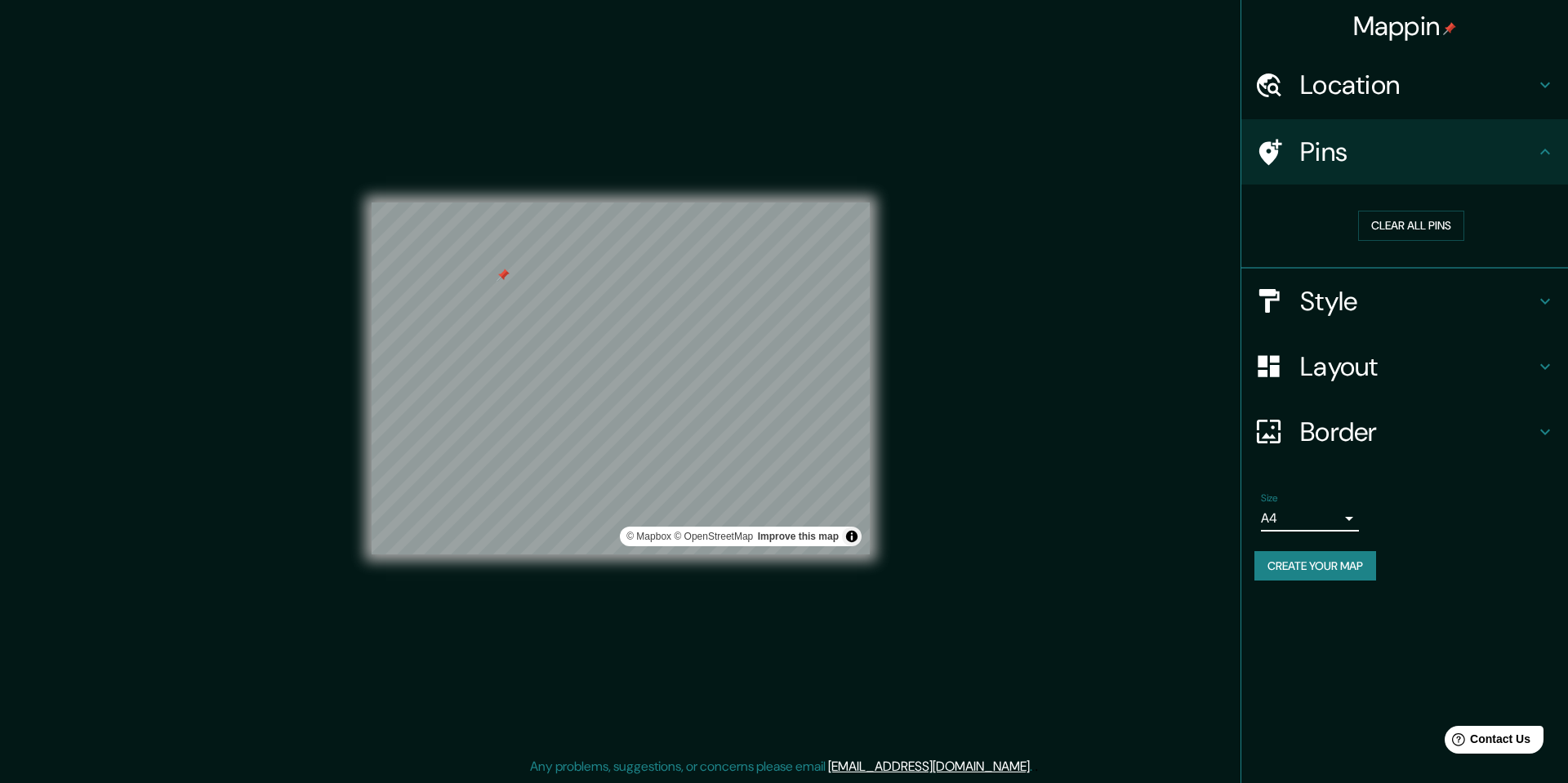 click on "Create your map" at bounding box center [1315, 566] 